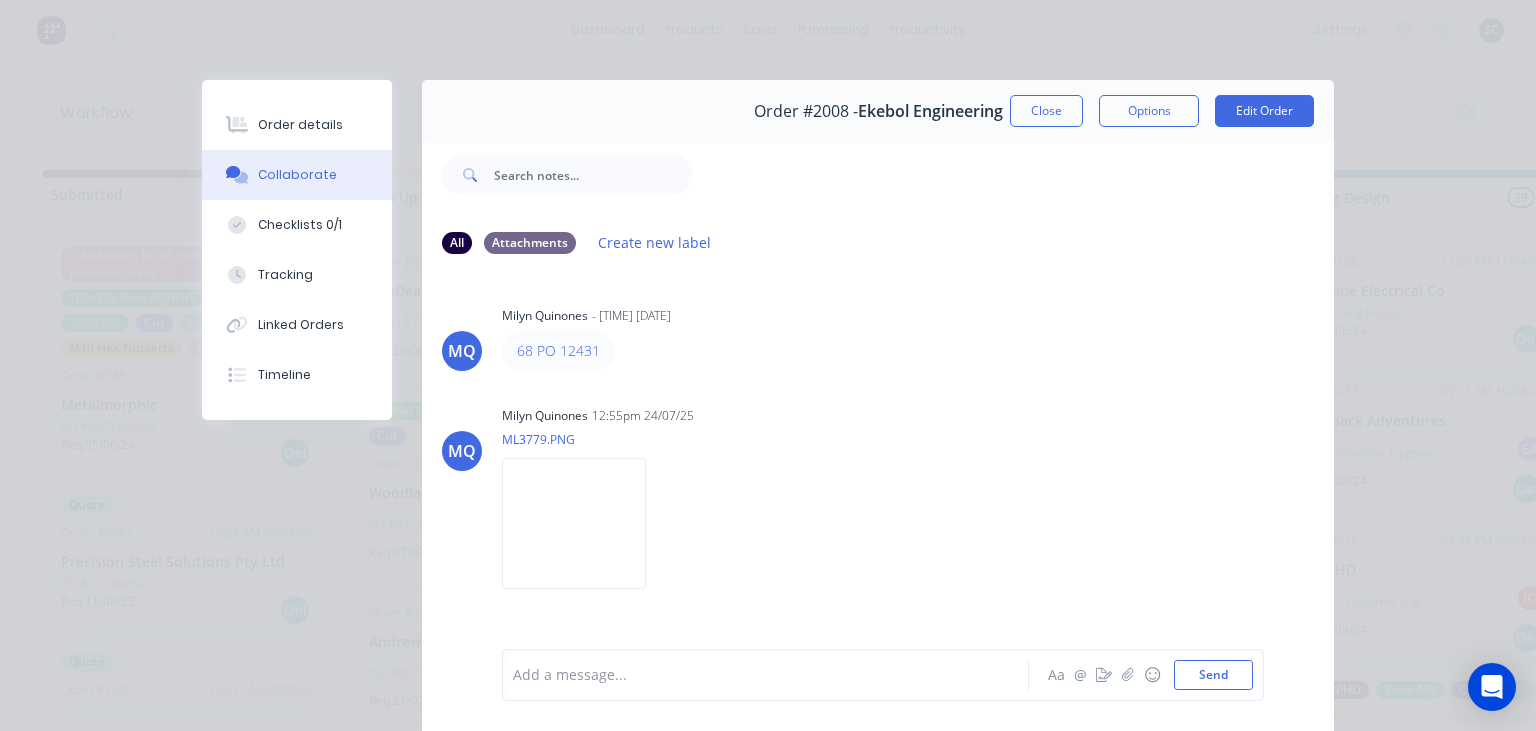 scroll, scrollTop: 0, scrollLeft: 5636, axis: horizontal 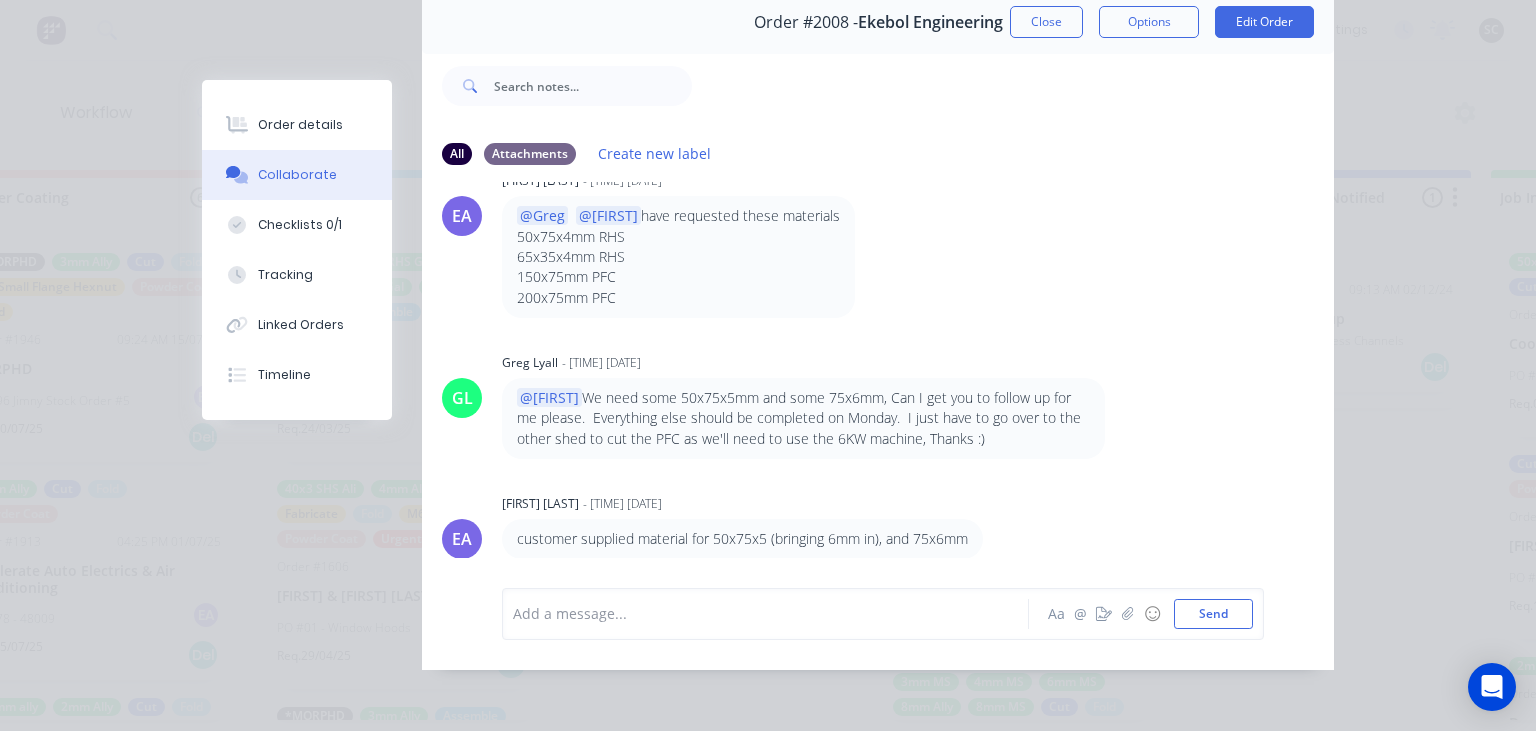 click on "@[FIRST]    @[FIRST]   have requested these materials
50x75x4mm RHS
65x35x4mm RHS
150x75mm PFC
200x75mm PFC" at bounding box center [814, 256] 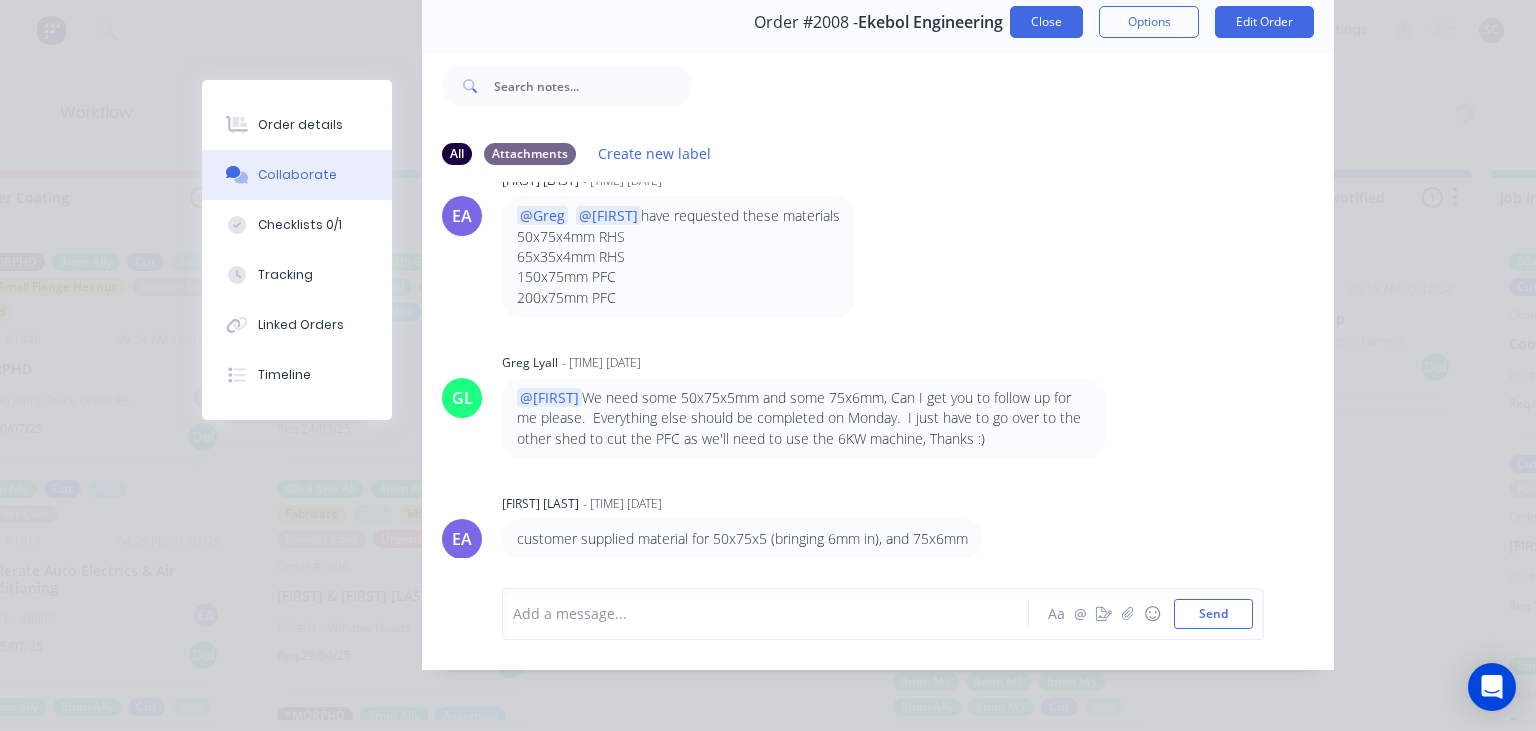 click on "Close" at bounding box center [1046, 22] 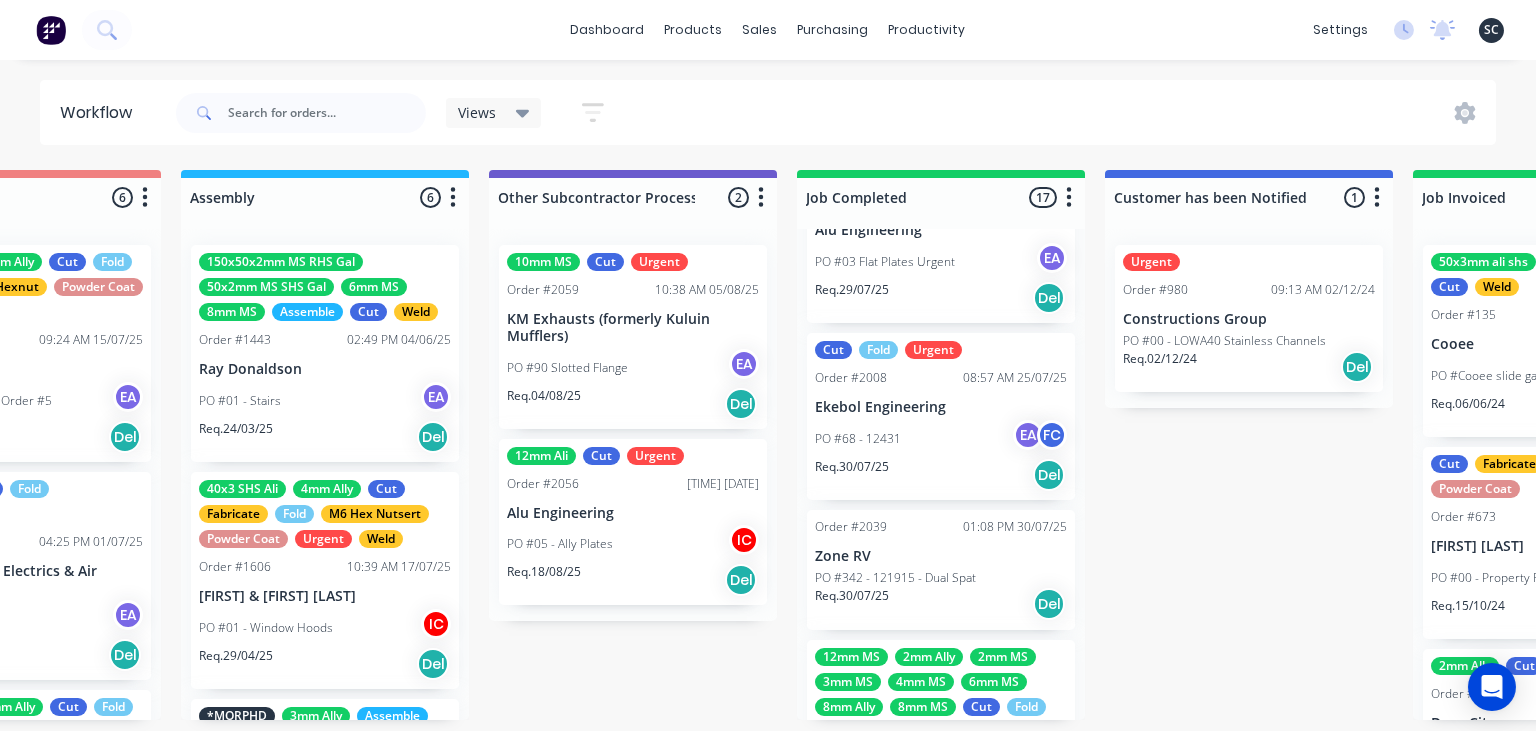 scroll, scrollTop: 0, scrollLeft: 5836, axis: horizontal 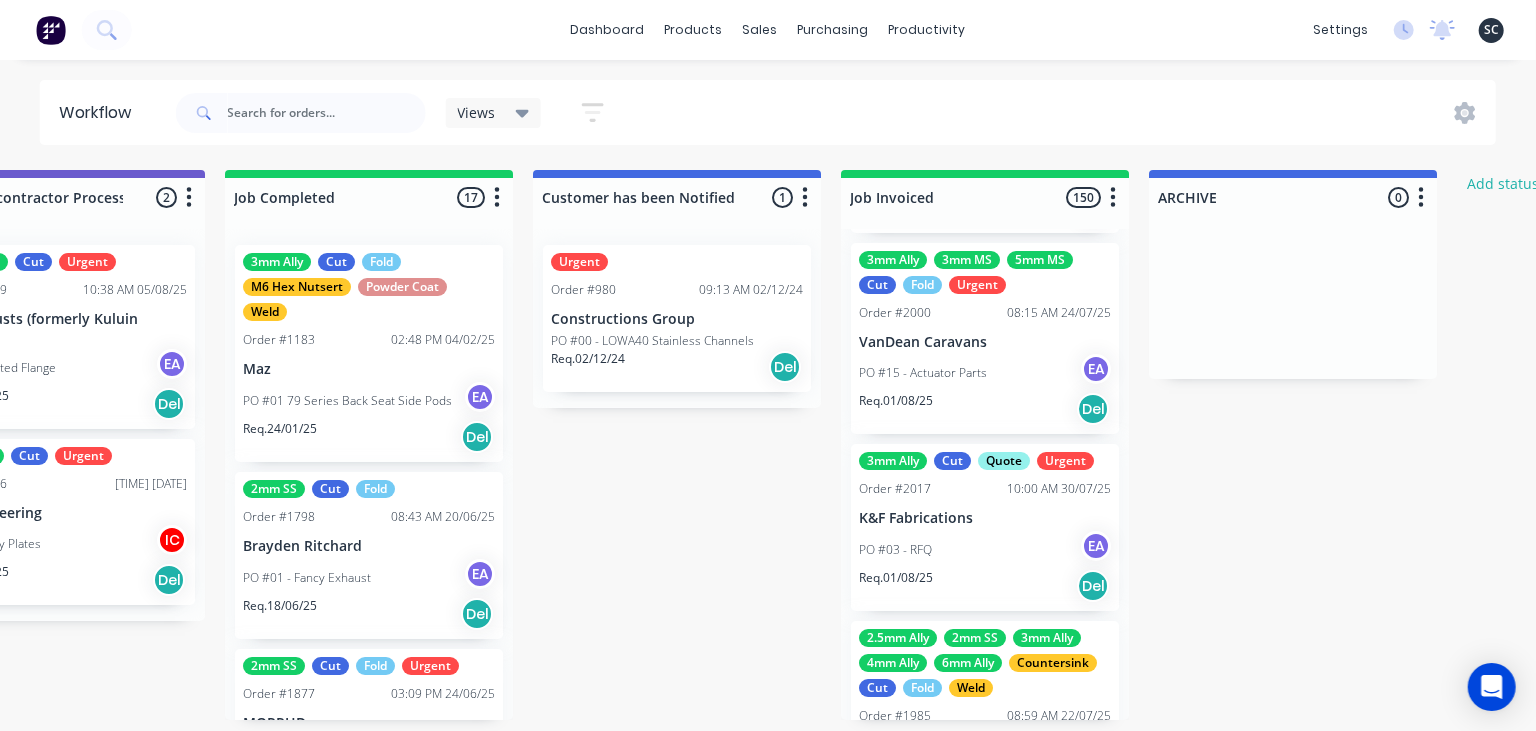 click on "PO #[NUMBER] - RFQ EA" at bounding box center [985, 550] 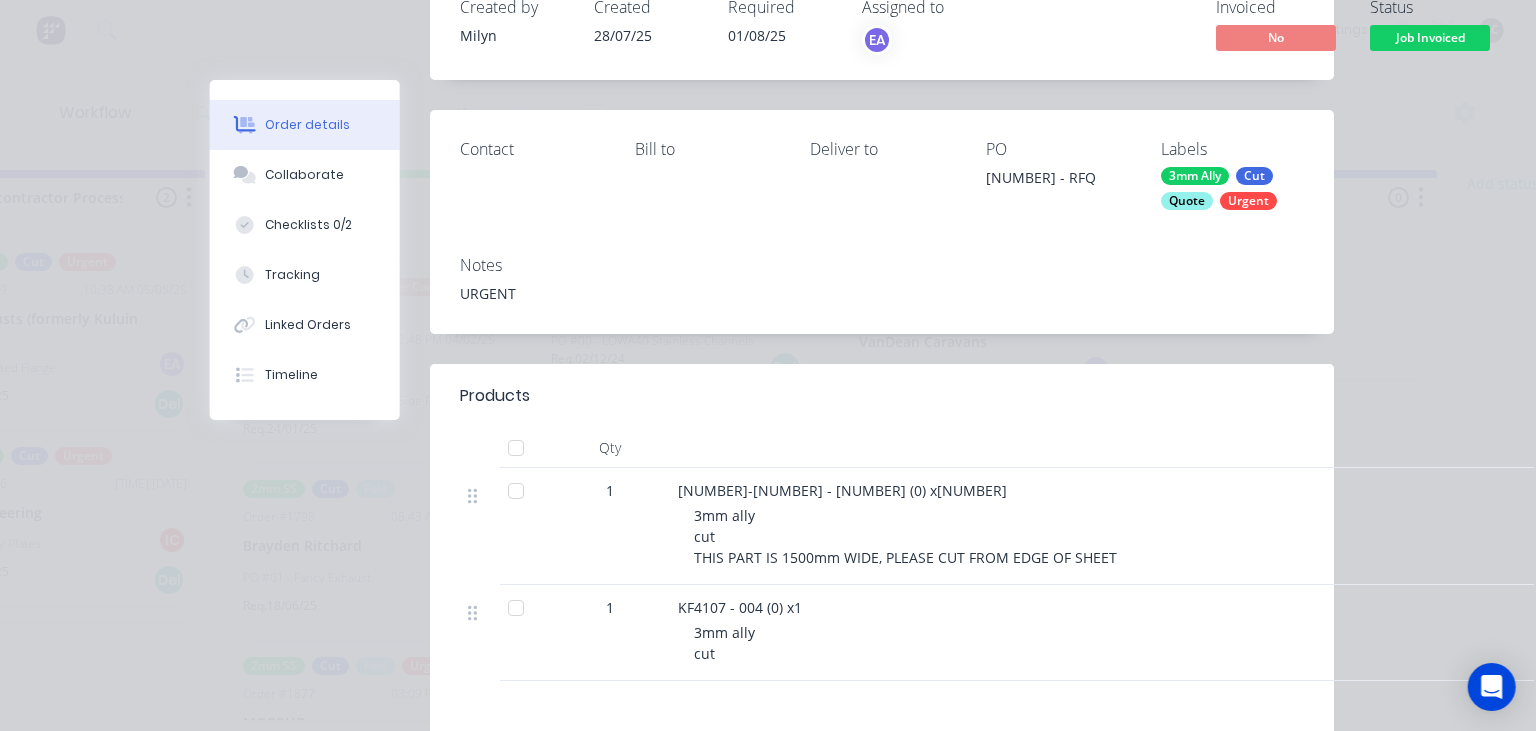 scroll, scrollTop: 230, scrollLeft: 0, axis: vertical 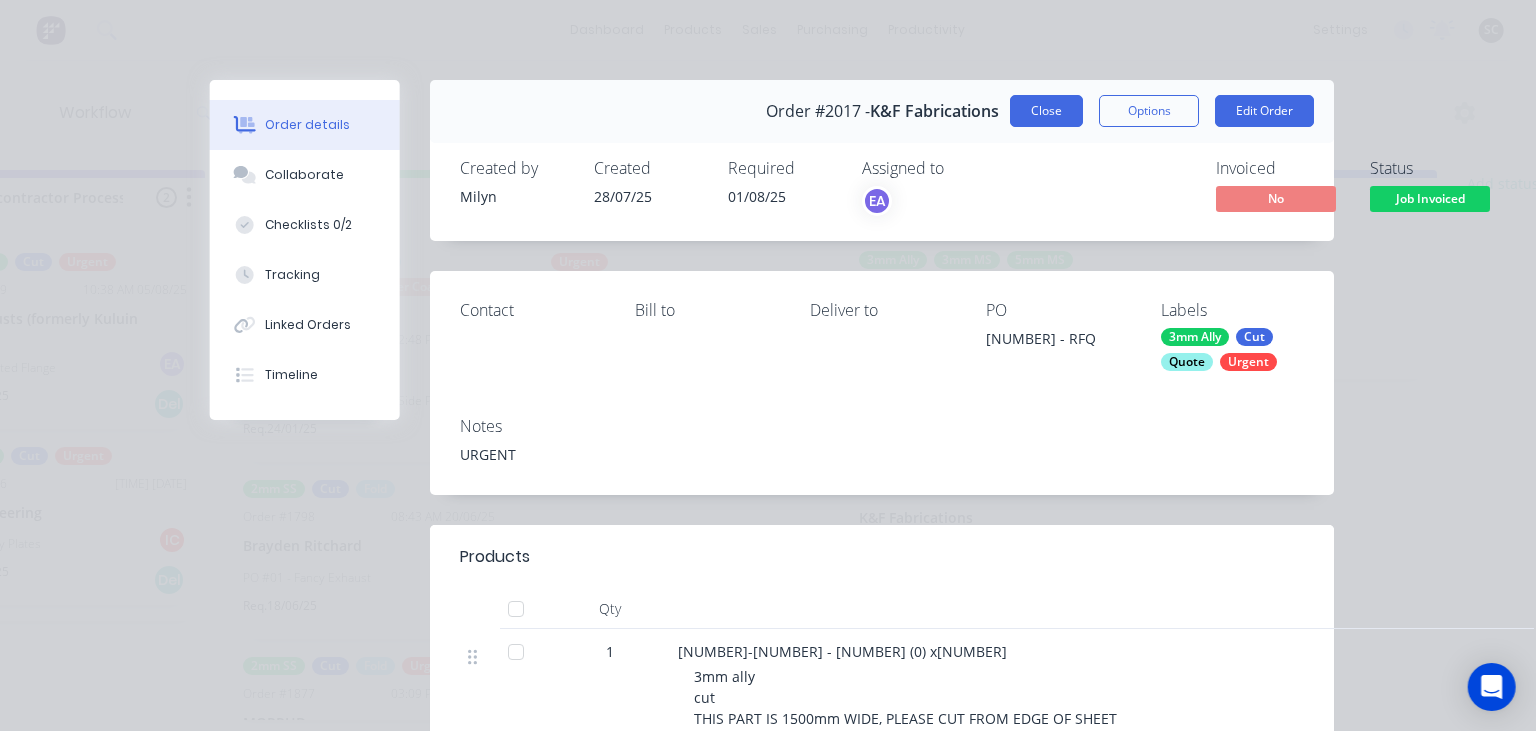 click on "Close" at bounding box center [1046, 111] 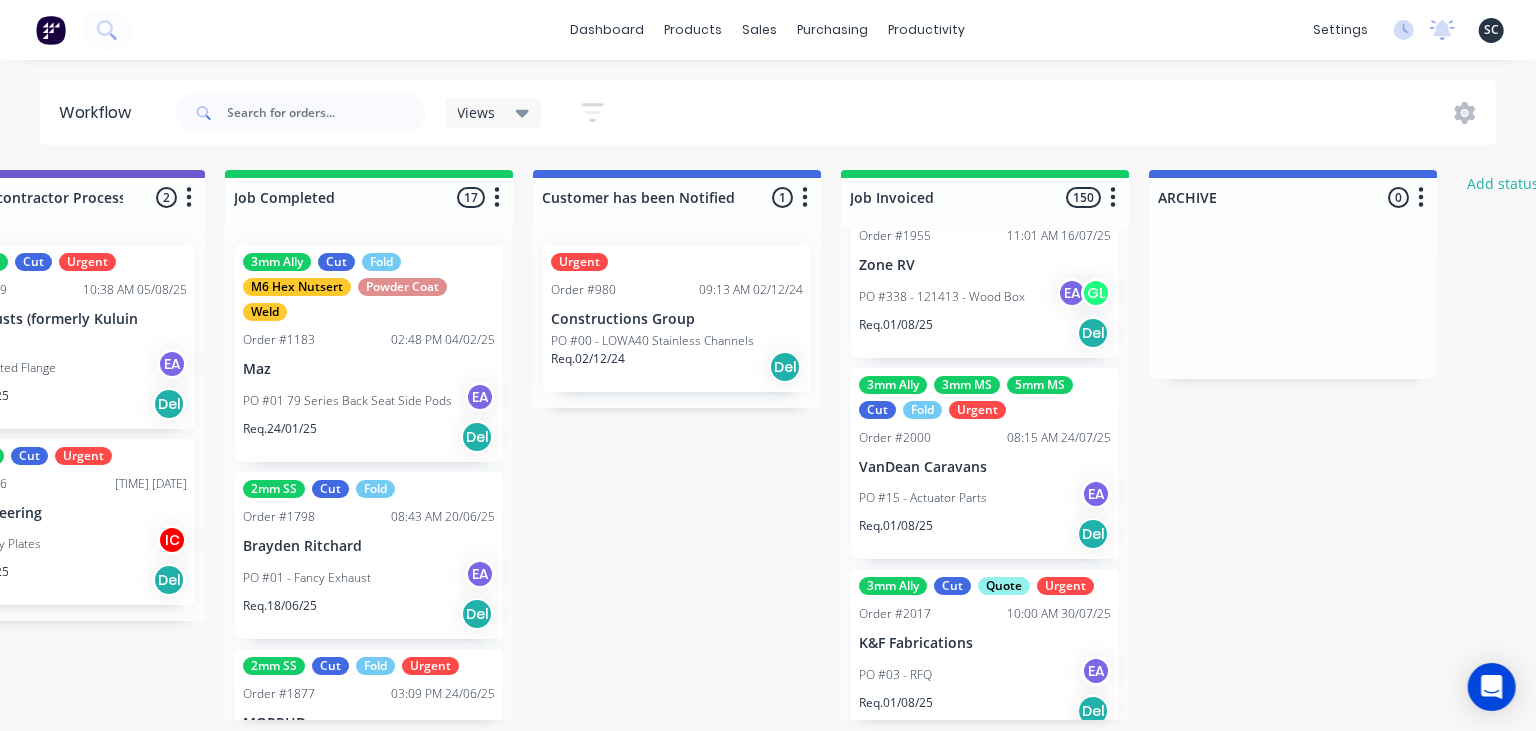 scroll, scrollTop: 25400, scrollLeft: 0, axis: vertical 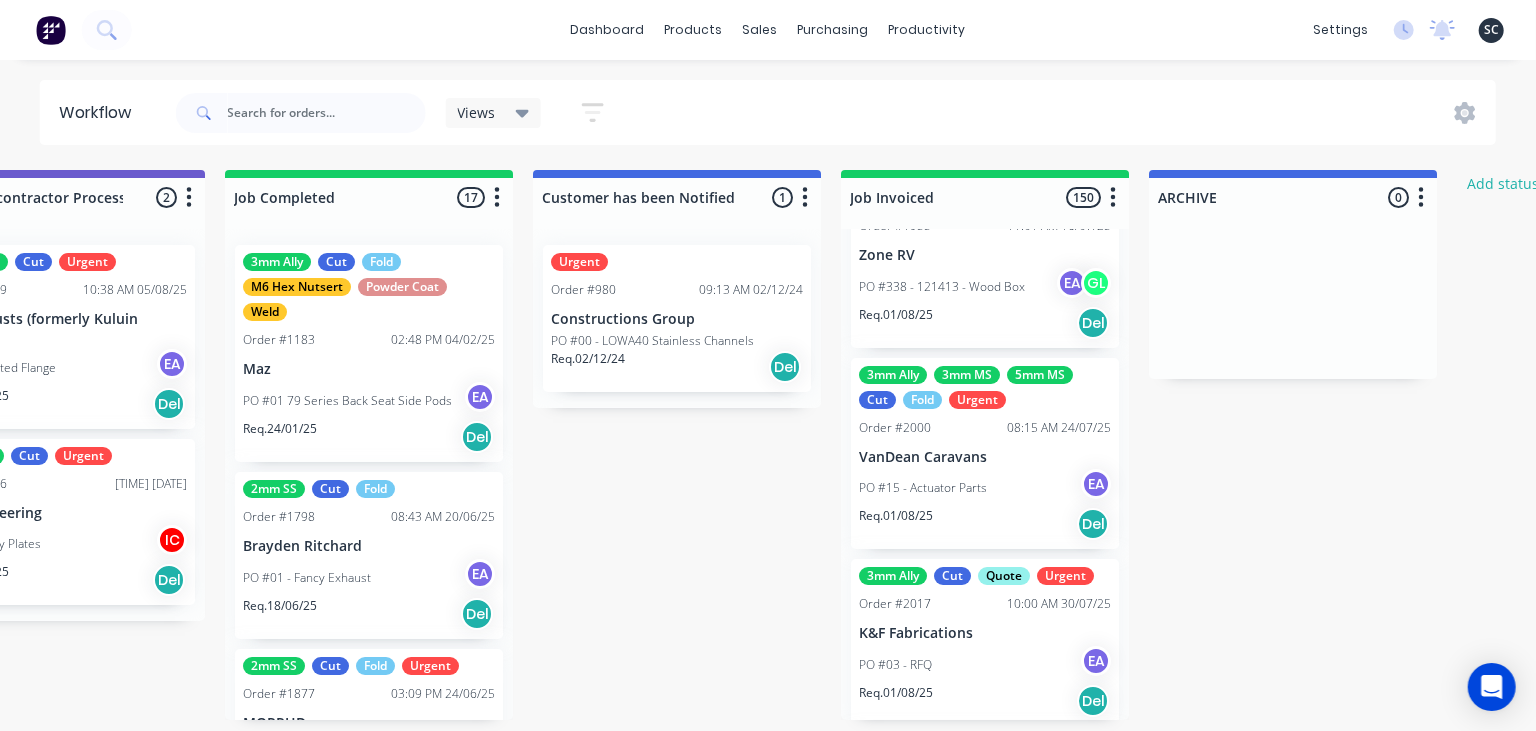 click on "PO #15 - Actuator Parts
EA" at bounding box center [985, 488] 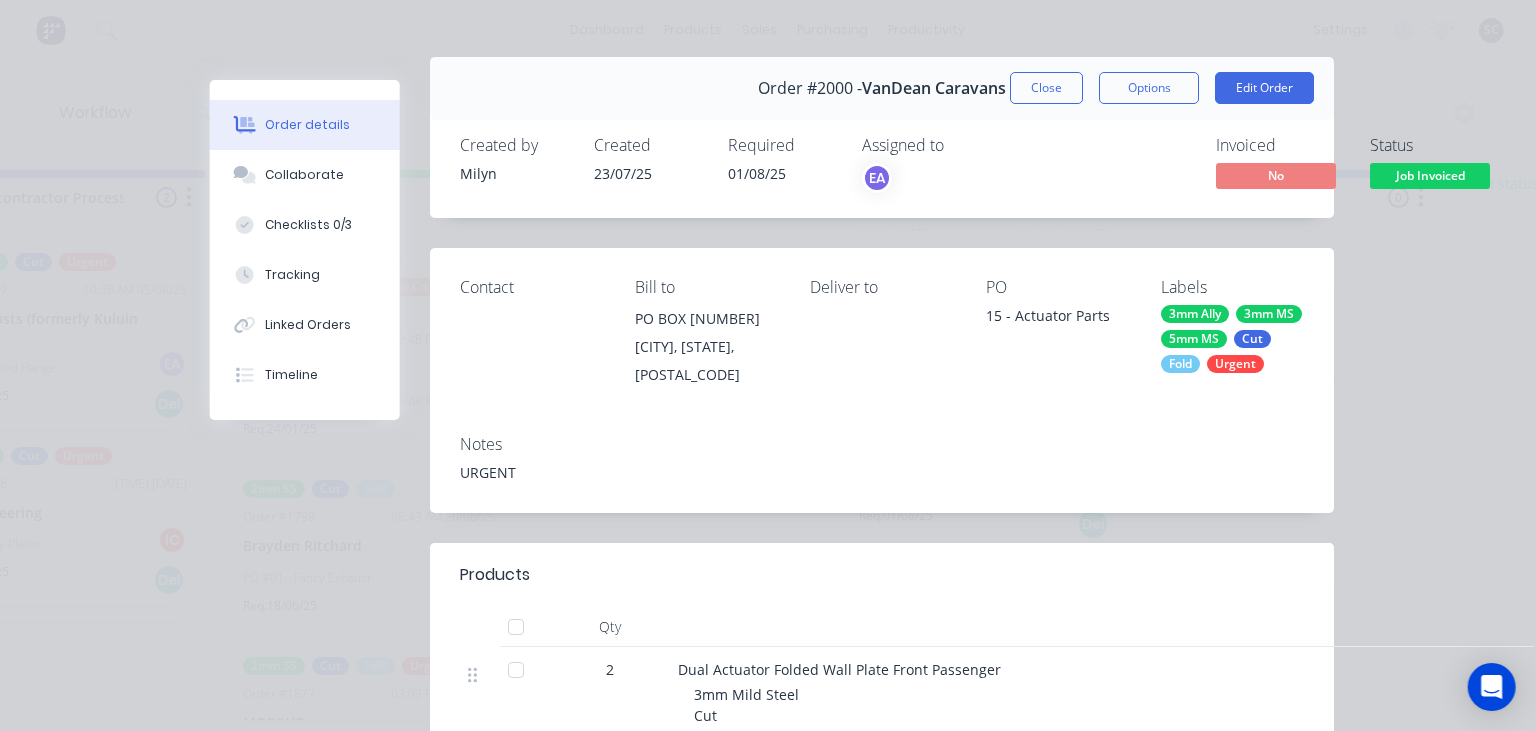 scroll, scrollTop: 0, scrollLeft: 0, axis: both 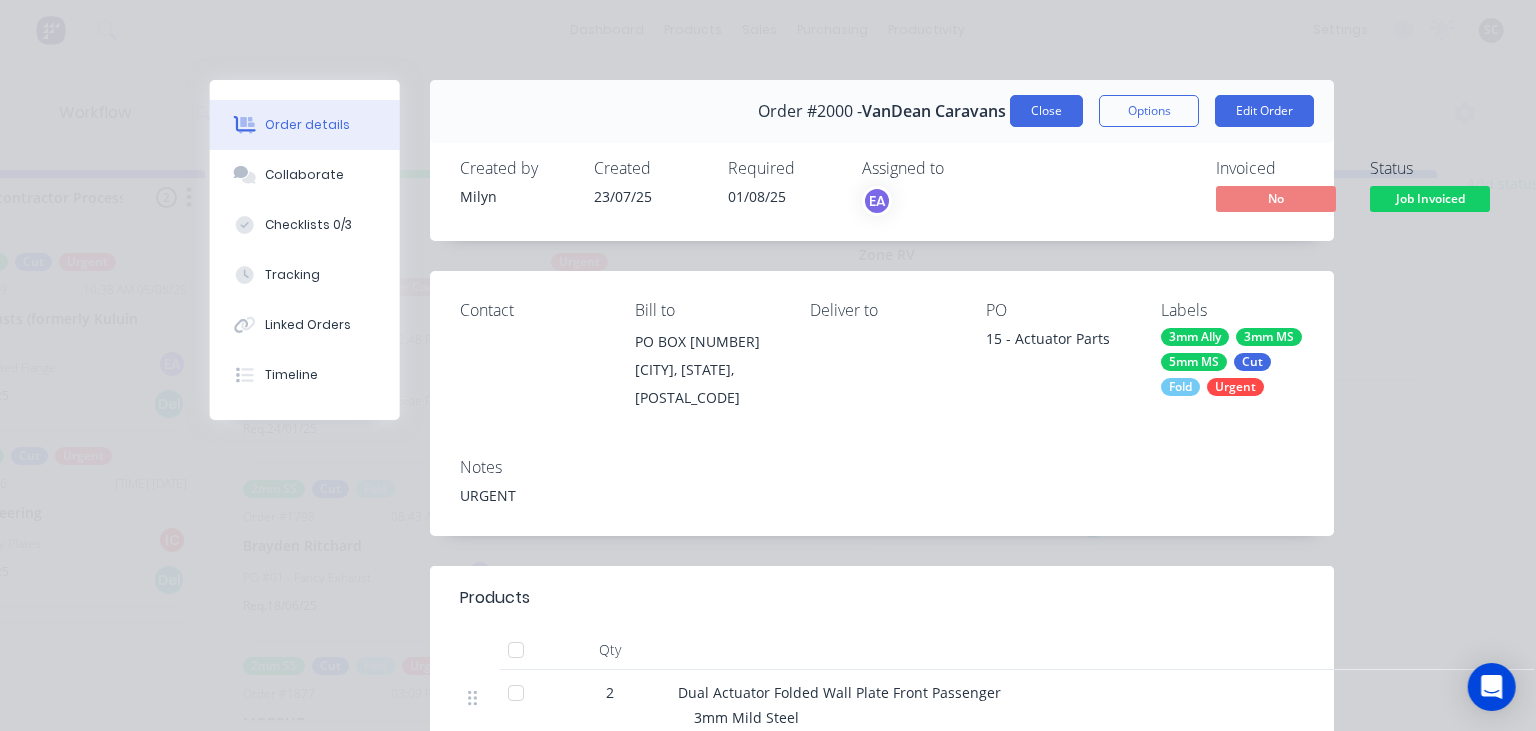 click on "Close" at bounding box center (1046, 111) 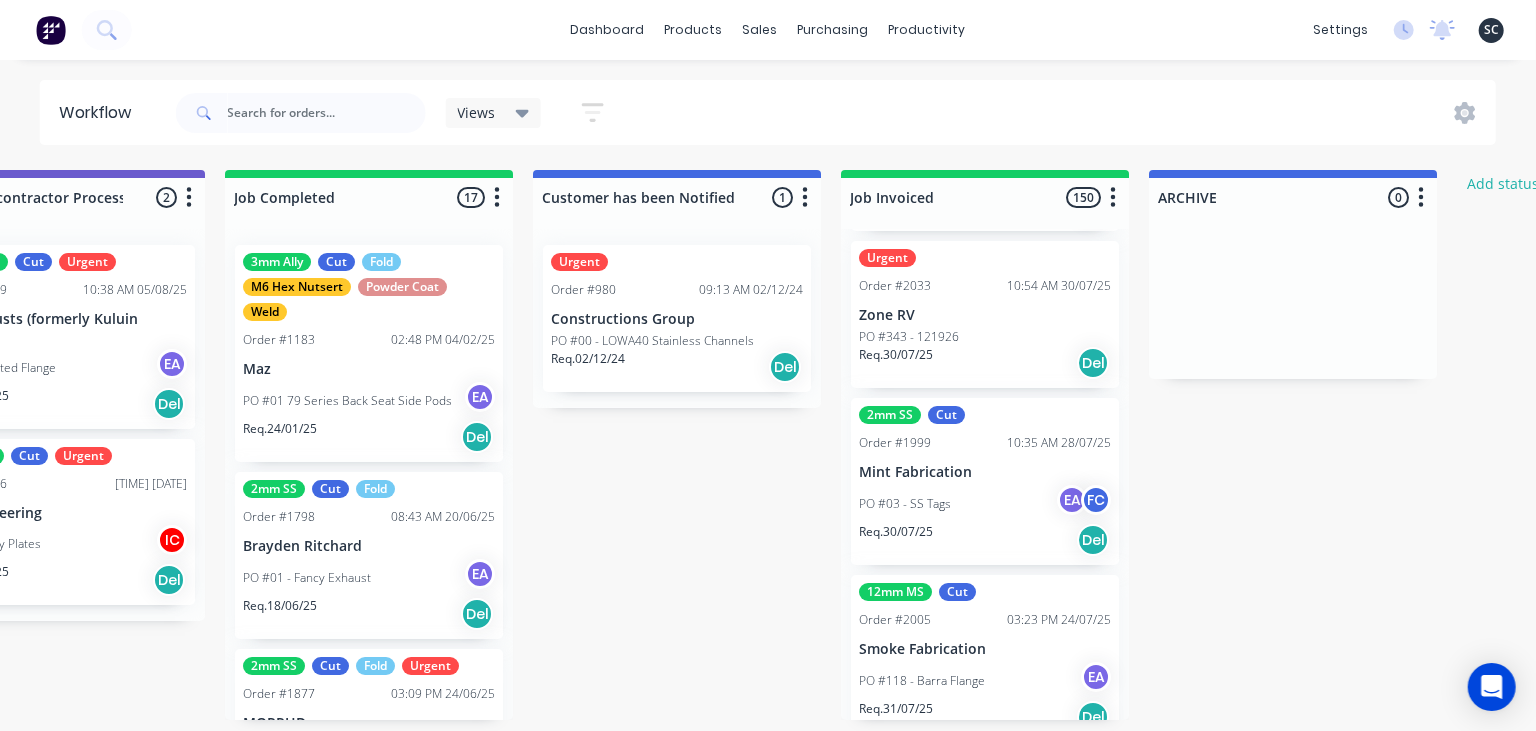 scroll, scrollTop: 24824, scrollLeft: 0, axis: vertical 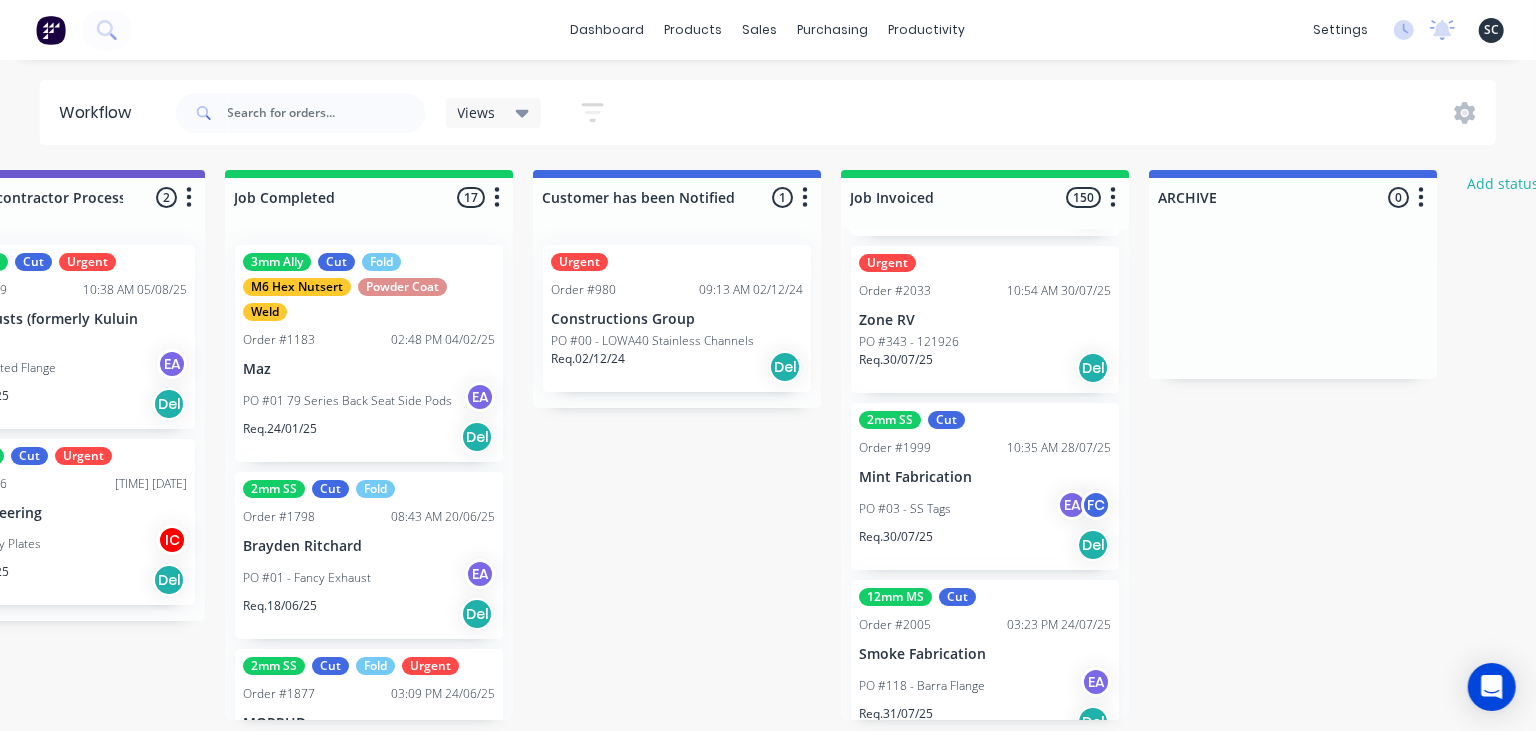 click on "PO #[NUMBER] - [PERSON]
EA FC" at bounding box center (985, 509) 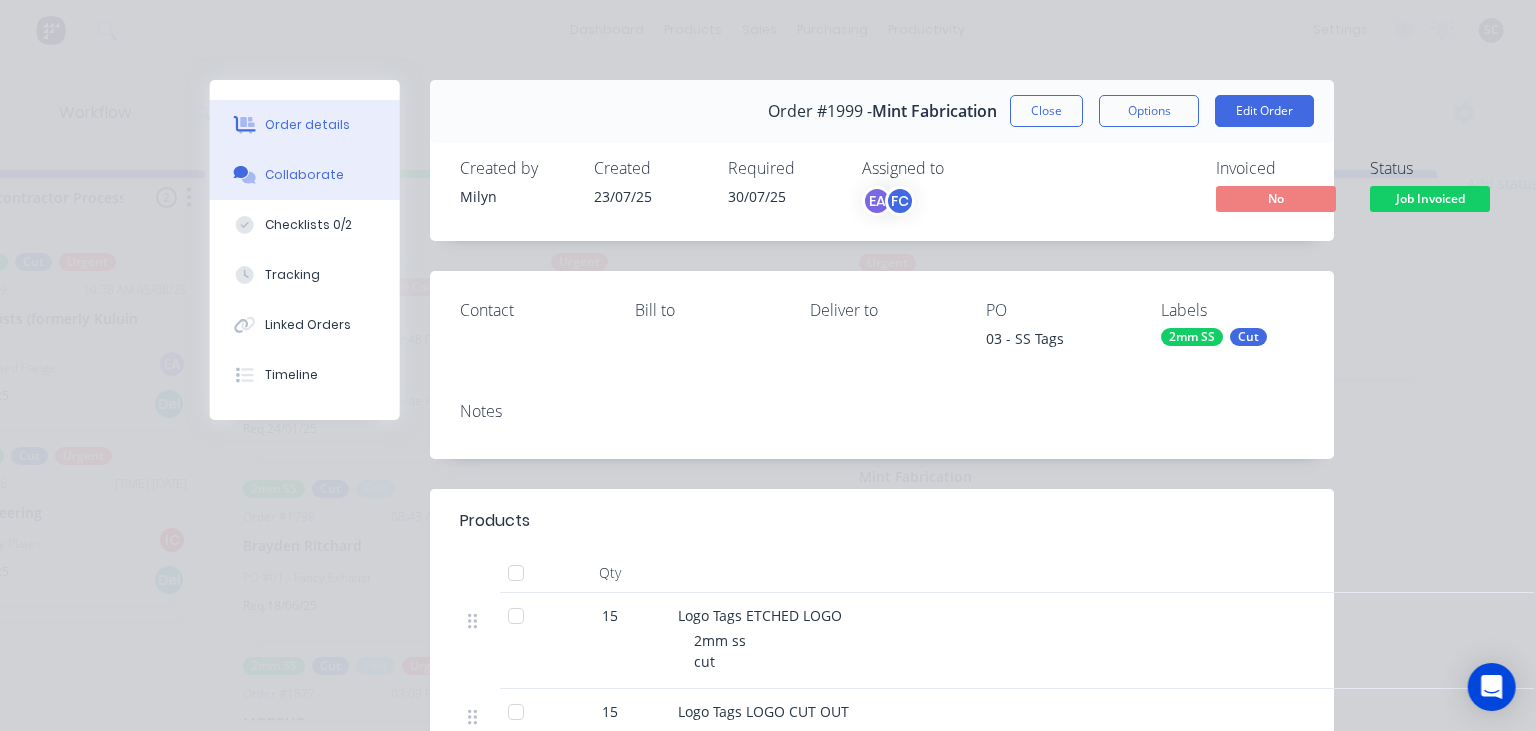 drag, startPoint x: 306, startPoint y: 180, endPoint x: 355, endPoint y: 180, distance: 49 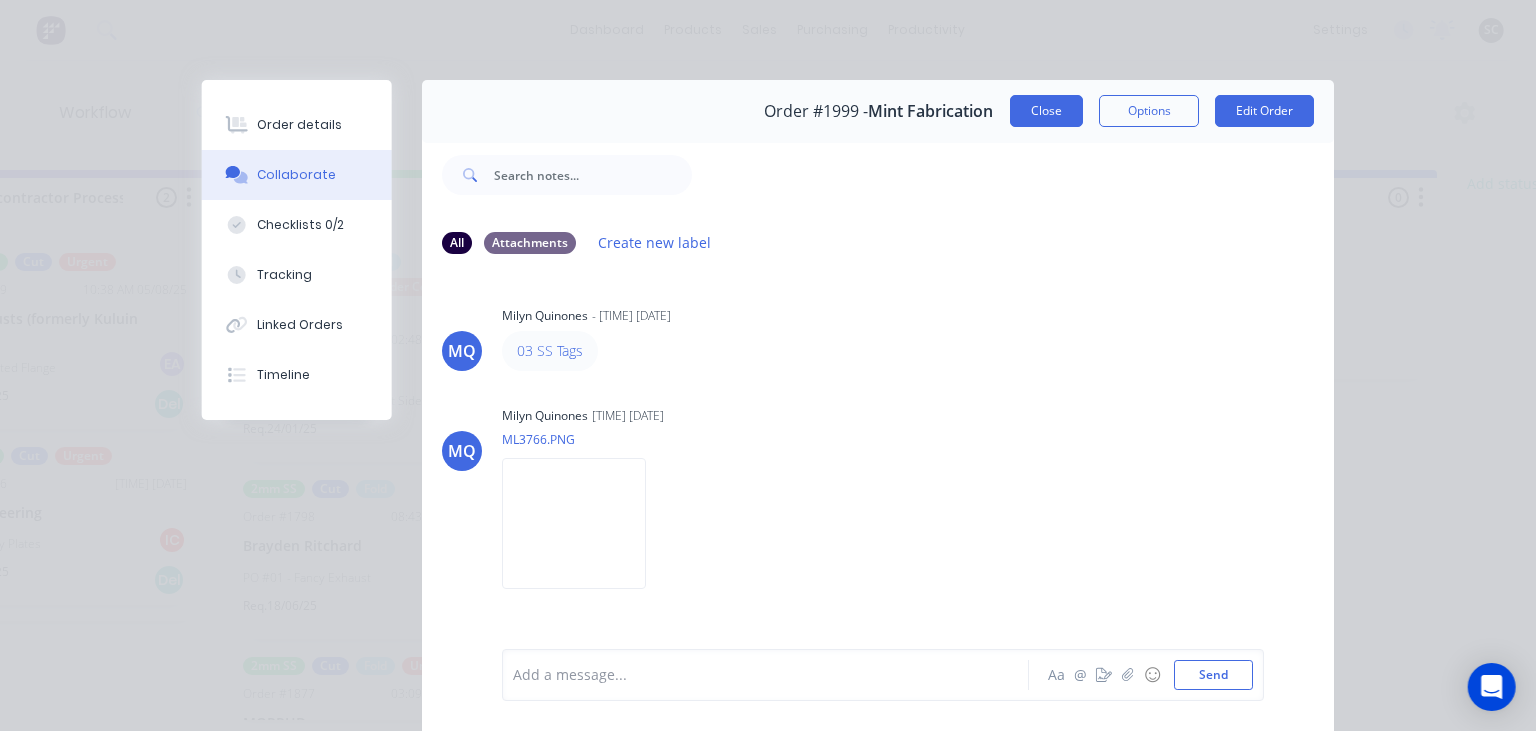 click on "Close" at bounding box center [1046, 111] 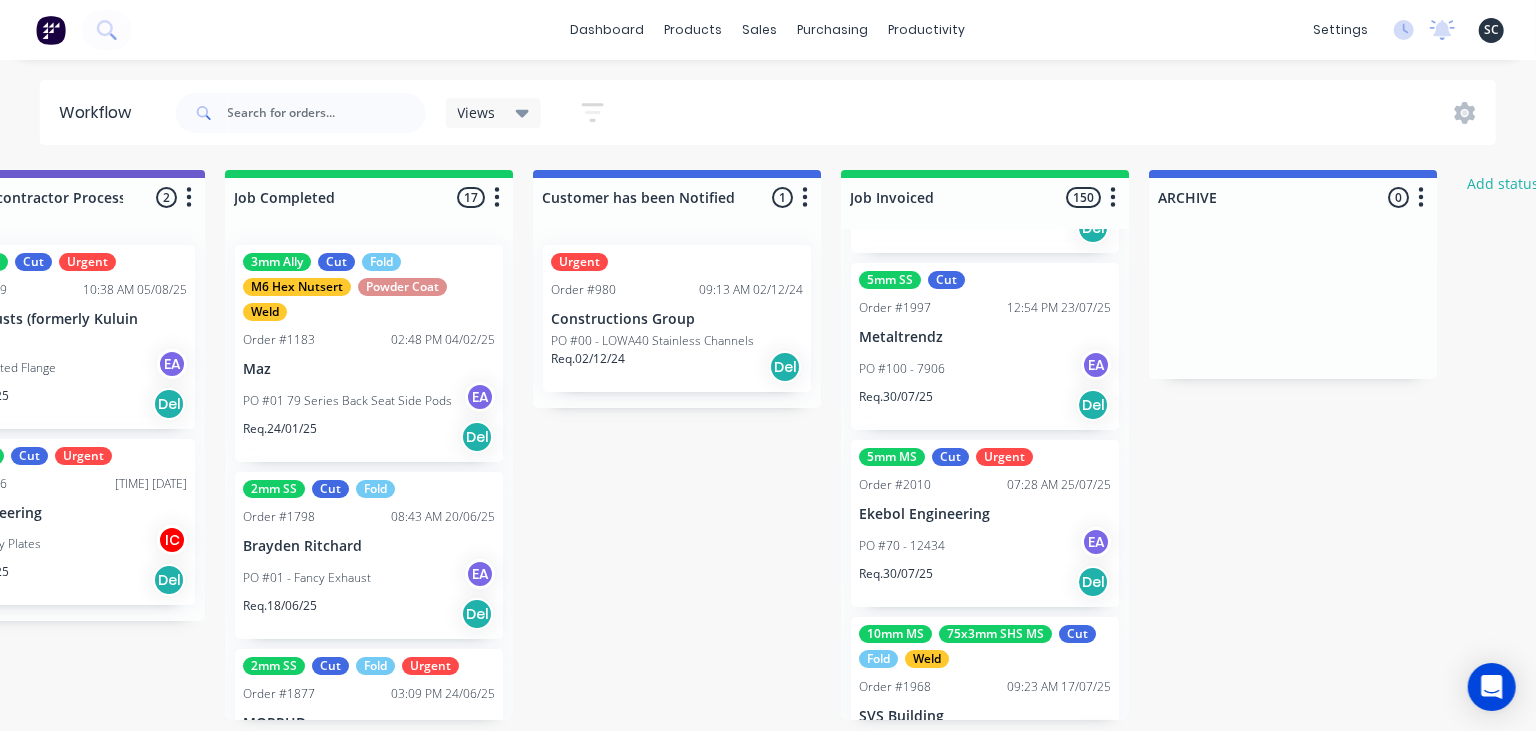 scroll, scrollTop: 24248, scrollLeft: 0, axis: vertical 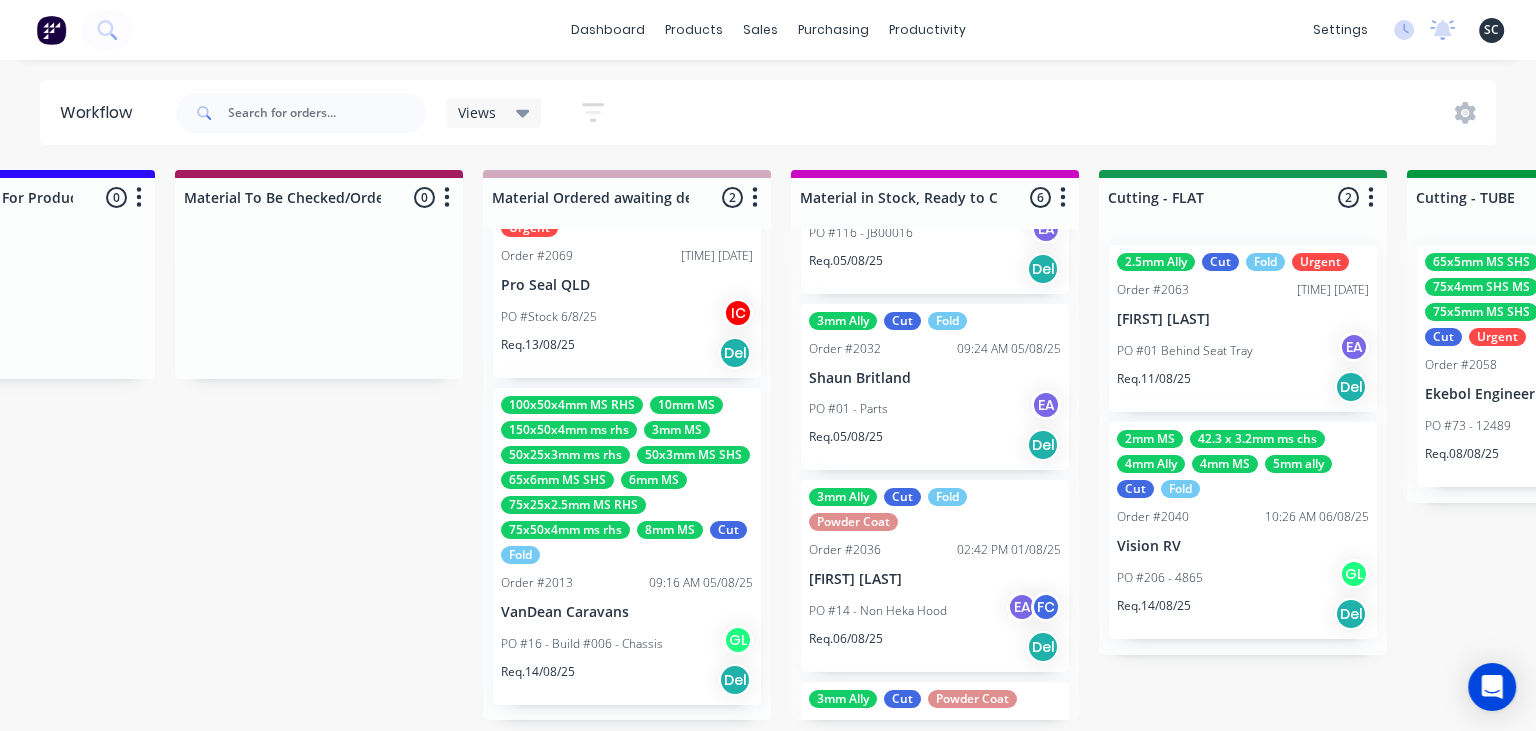 click on "Req. 05/08/25 Del" at bounding box center [935, 445] 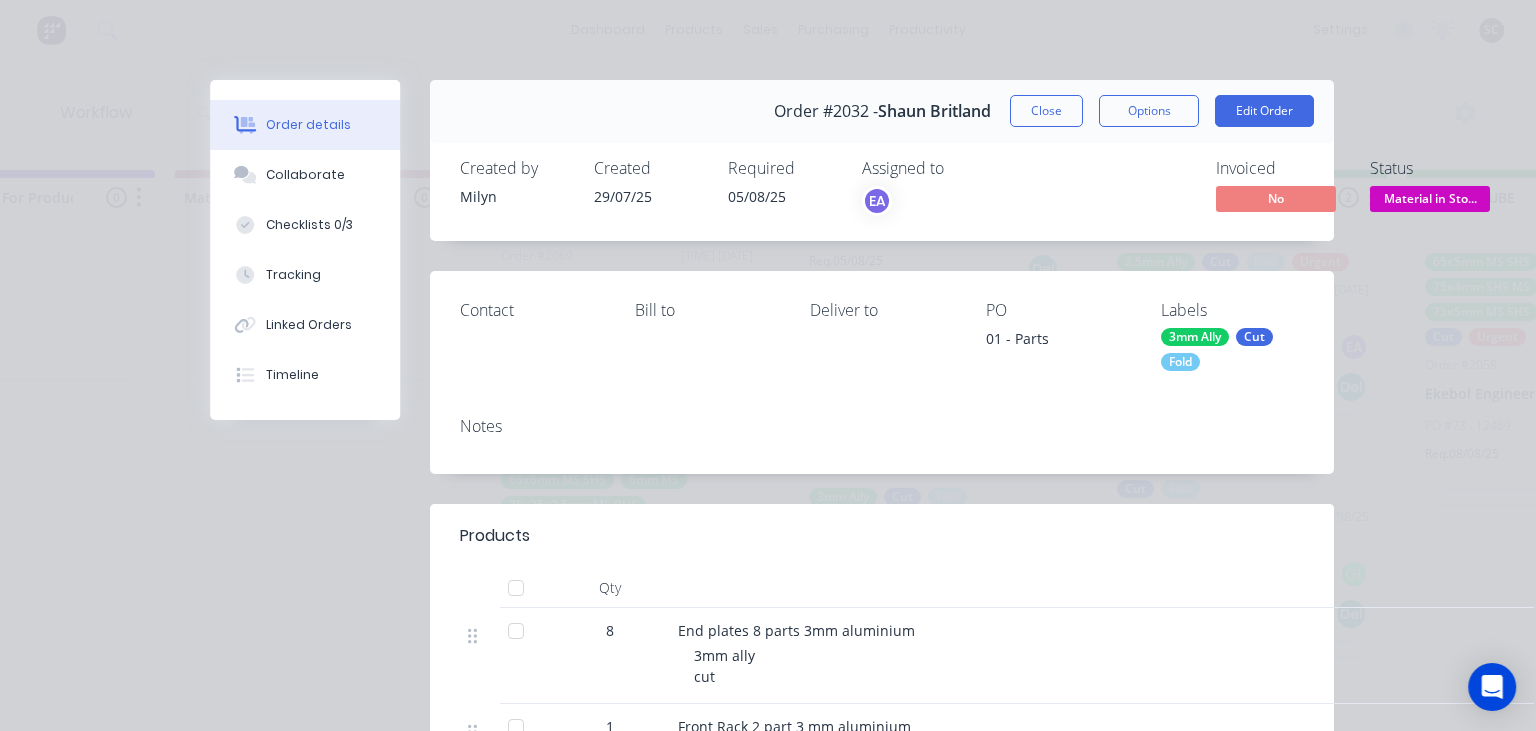 scroll, scrollTop: 345, scrollLeft: 0, axis: vertical 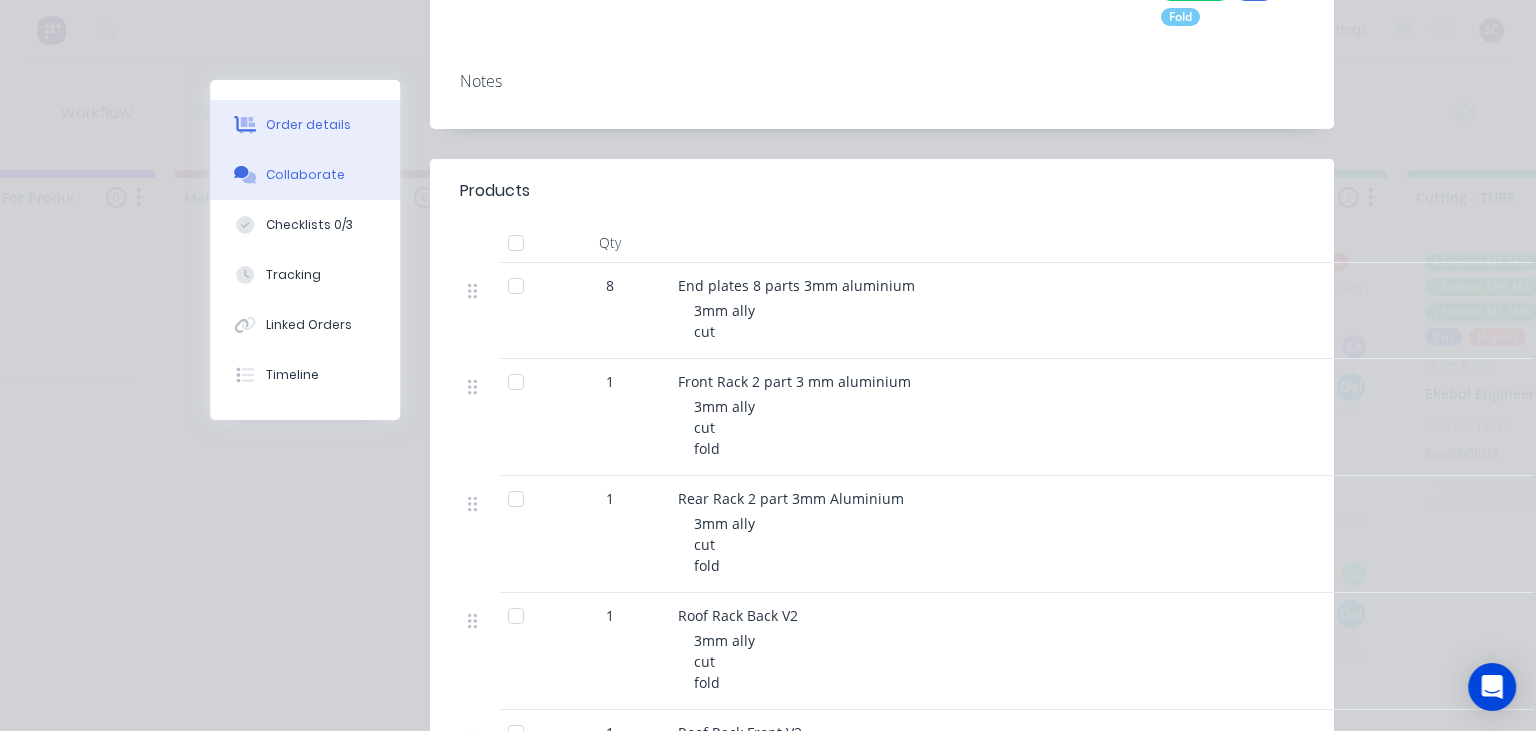 click on "Collaborate" at bounding box center [305, 175] 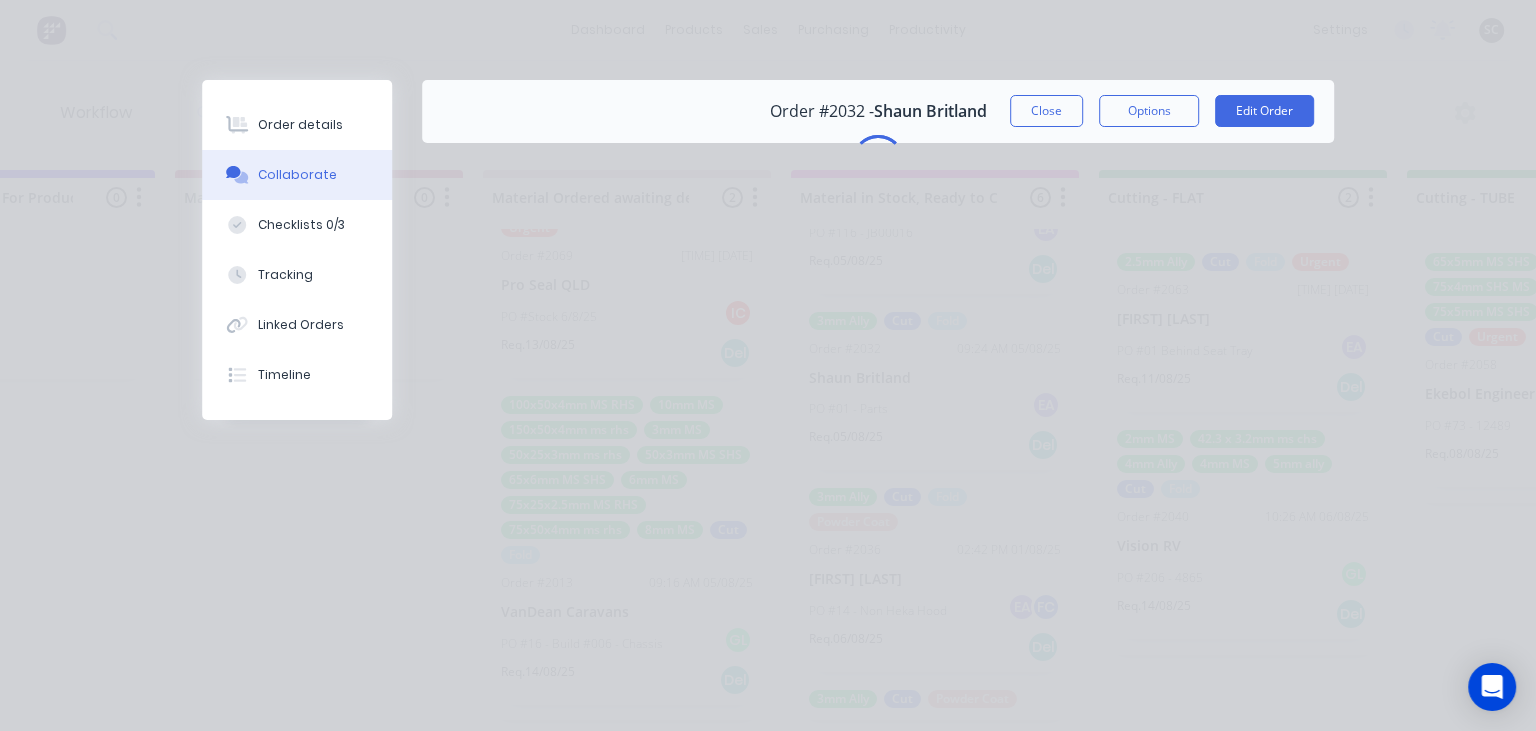 scroll, scrollTop: 0, scrollLeft: 0, axis: both 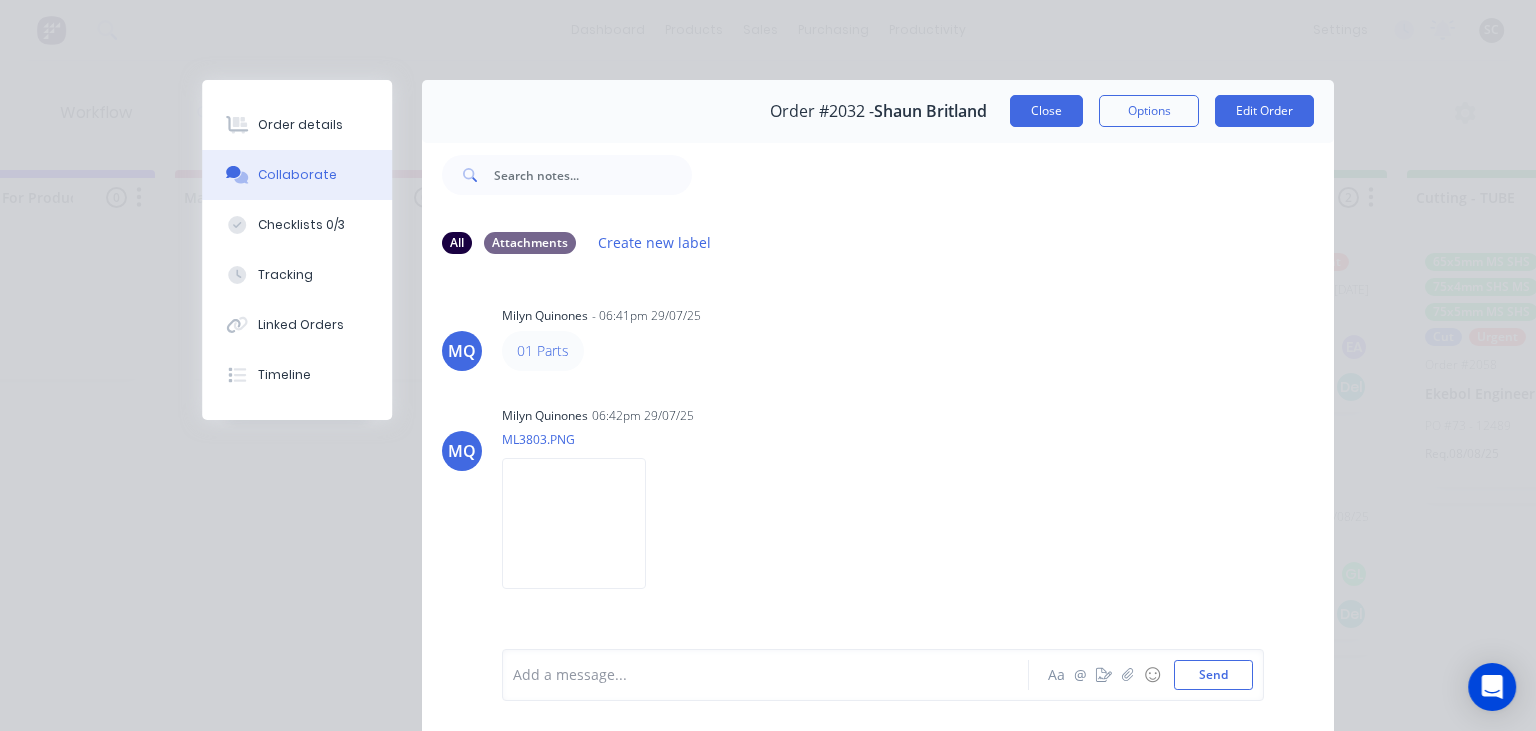click on "Close" at bounding box center [1046, 111] 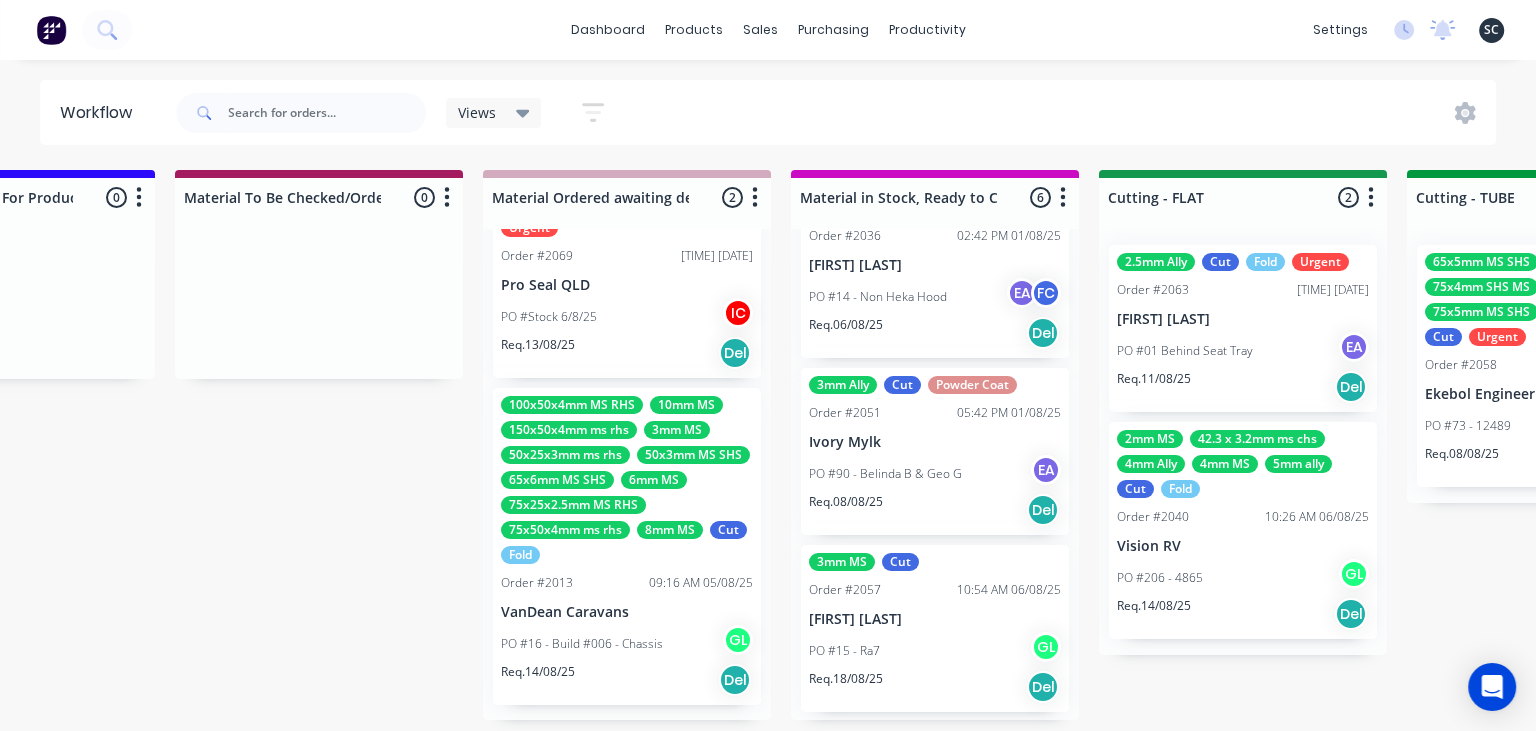 scroll, scrollTop: 666, scrollLeft: 0, axis: vertical 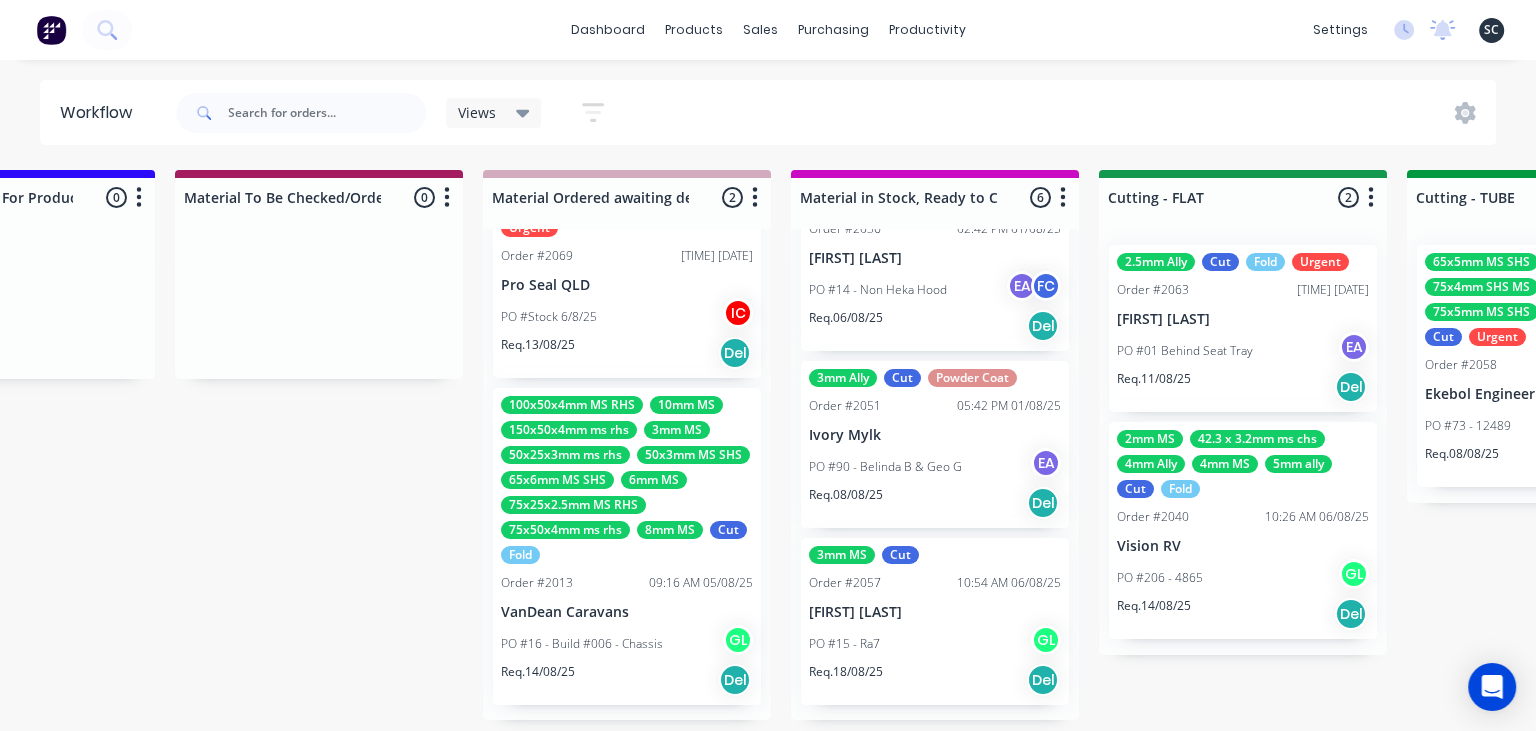 click on "PO #01 Behind Seat Tray" at bounding box center (1185, 351) 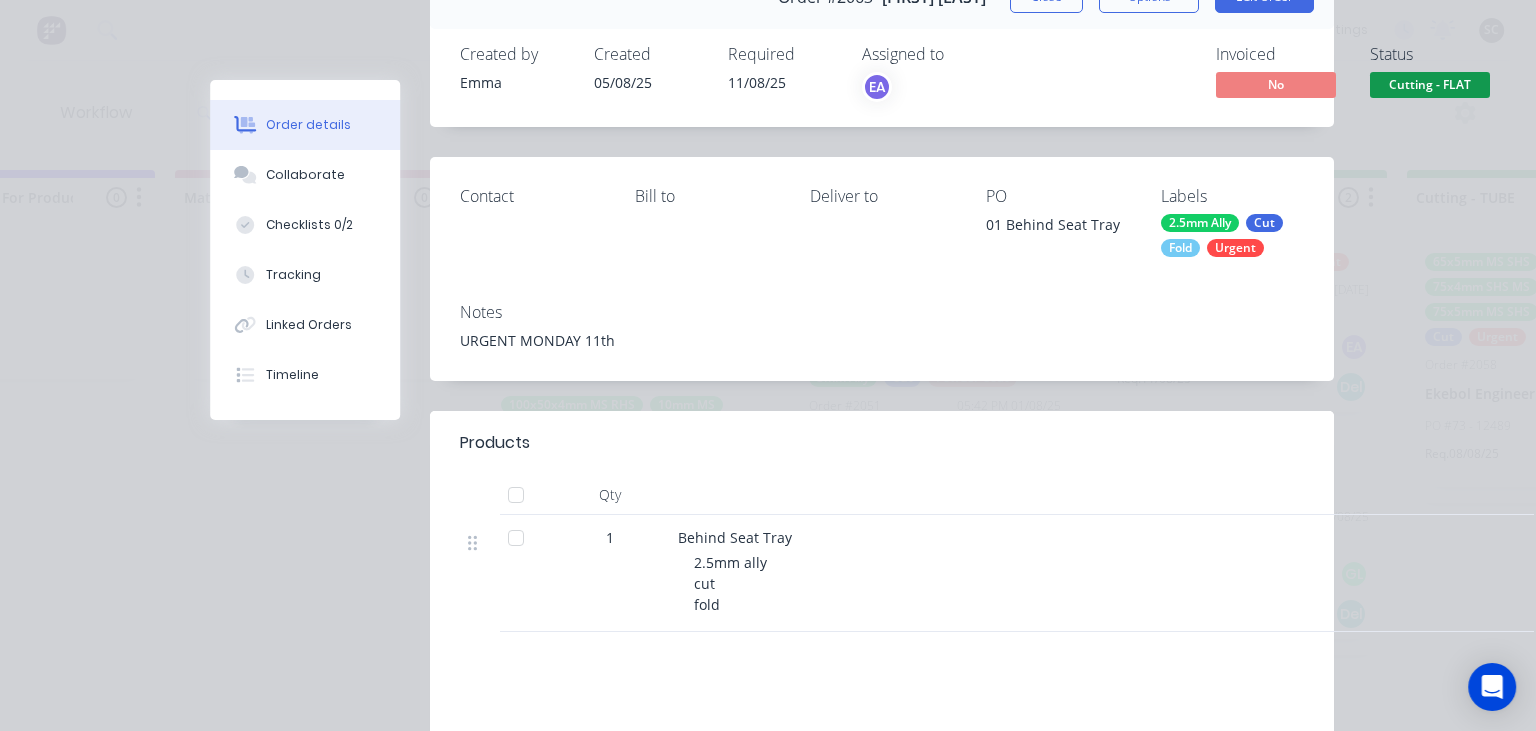 scroll, scrollTop: 230, scrollLeft: 0, axis: vertical 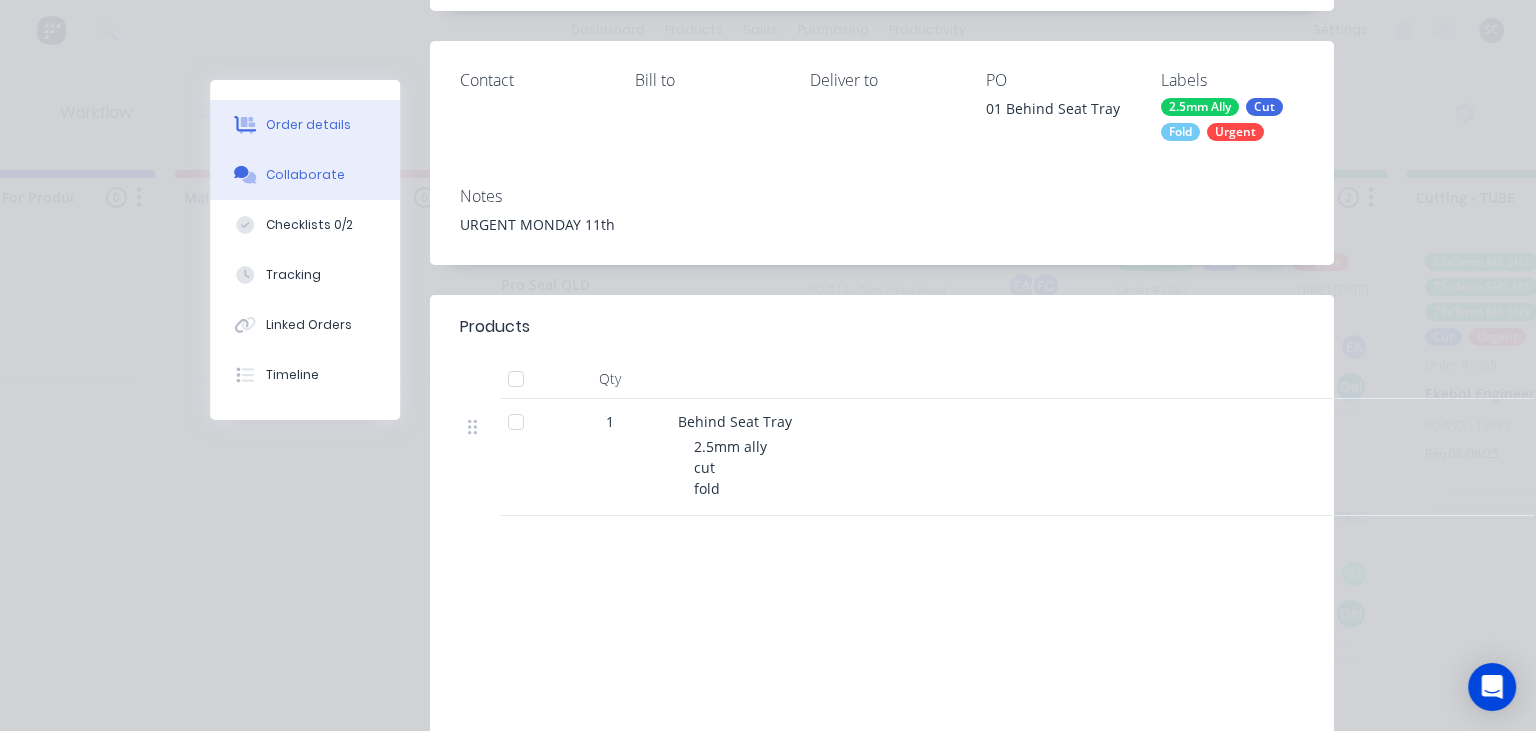 click on "Collaborate" at bounding box center (305, 175) 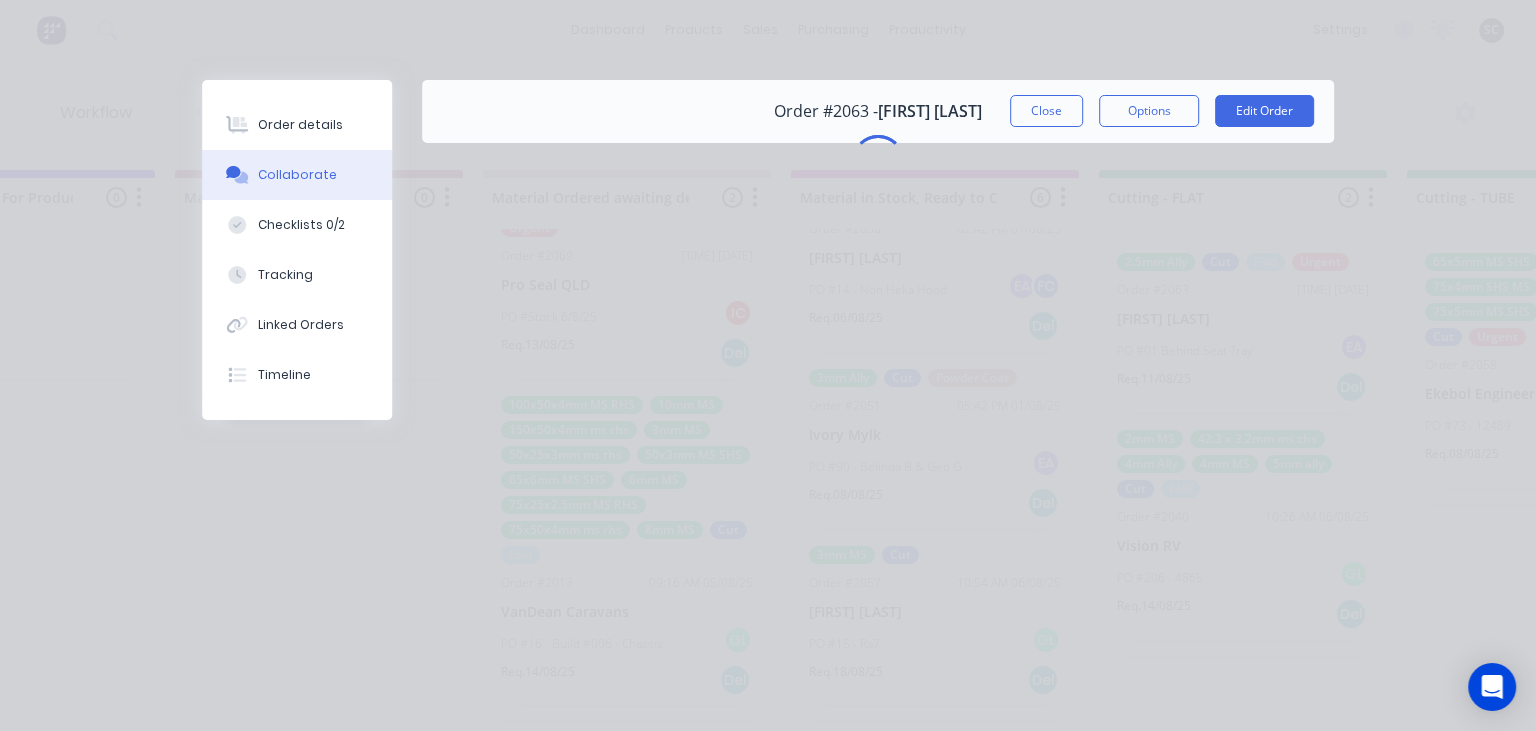 scroll, scrollTop: 0, scrollLeft: 0, axis: both 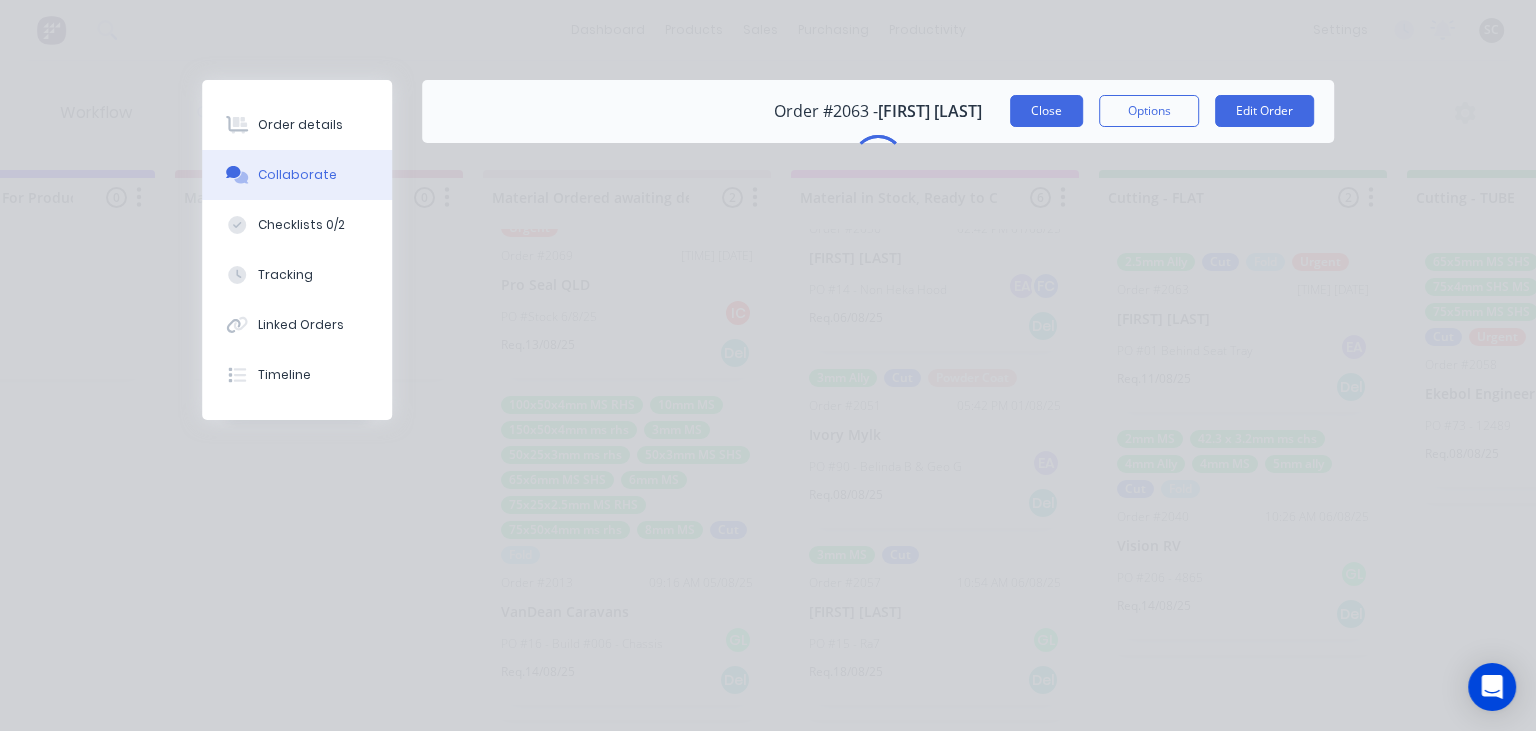 click on "Close" at bounding box center [1046, 111] 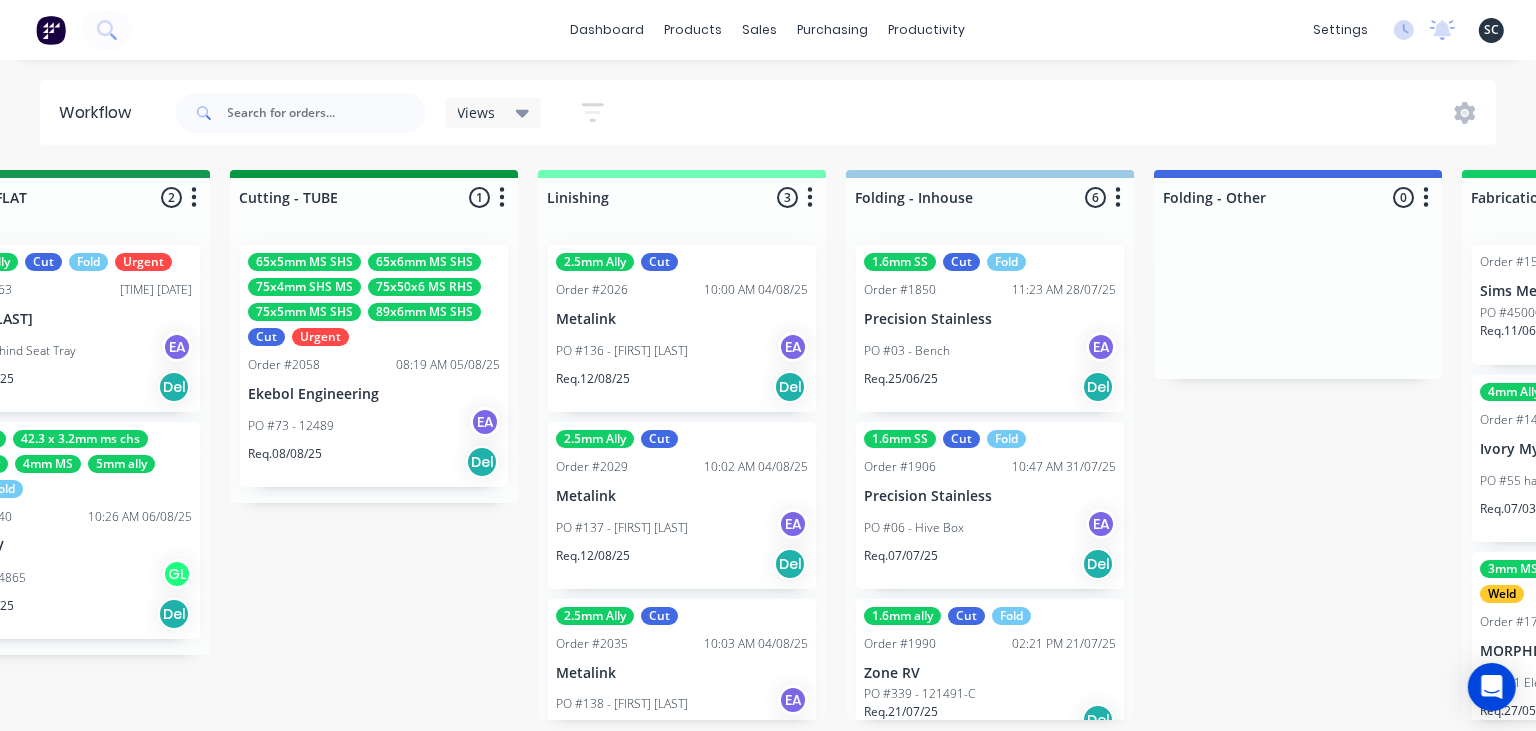 scroll, scrollTop: 0, scrollLeft: 3826, axis: horizontal 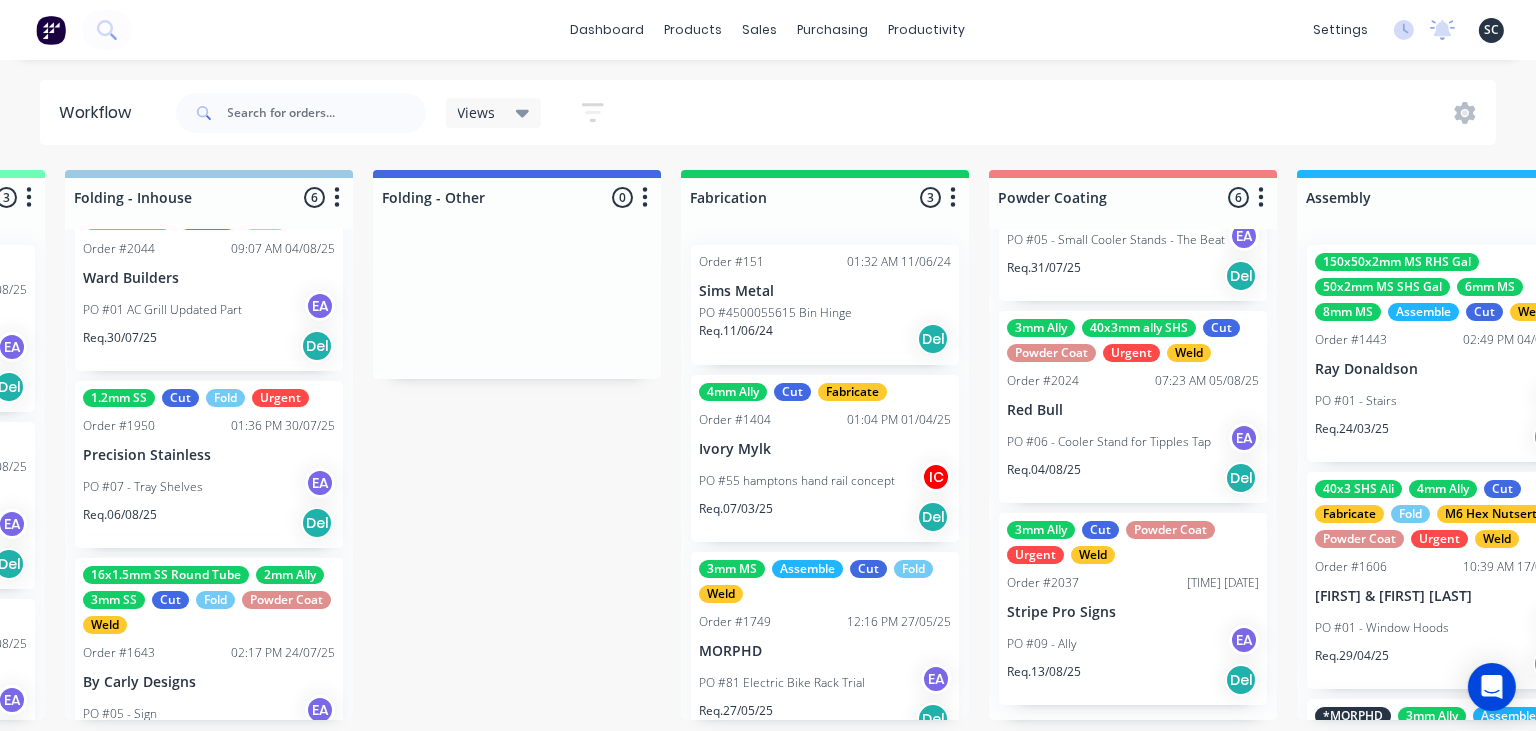 click on "PO #[NUMBER] - [PERSON]
EA" at bounding box center (1133, 644) 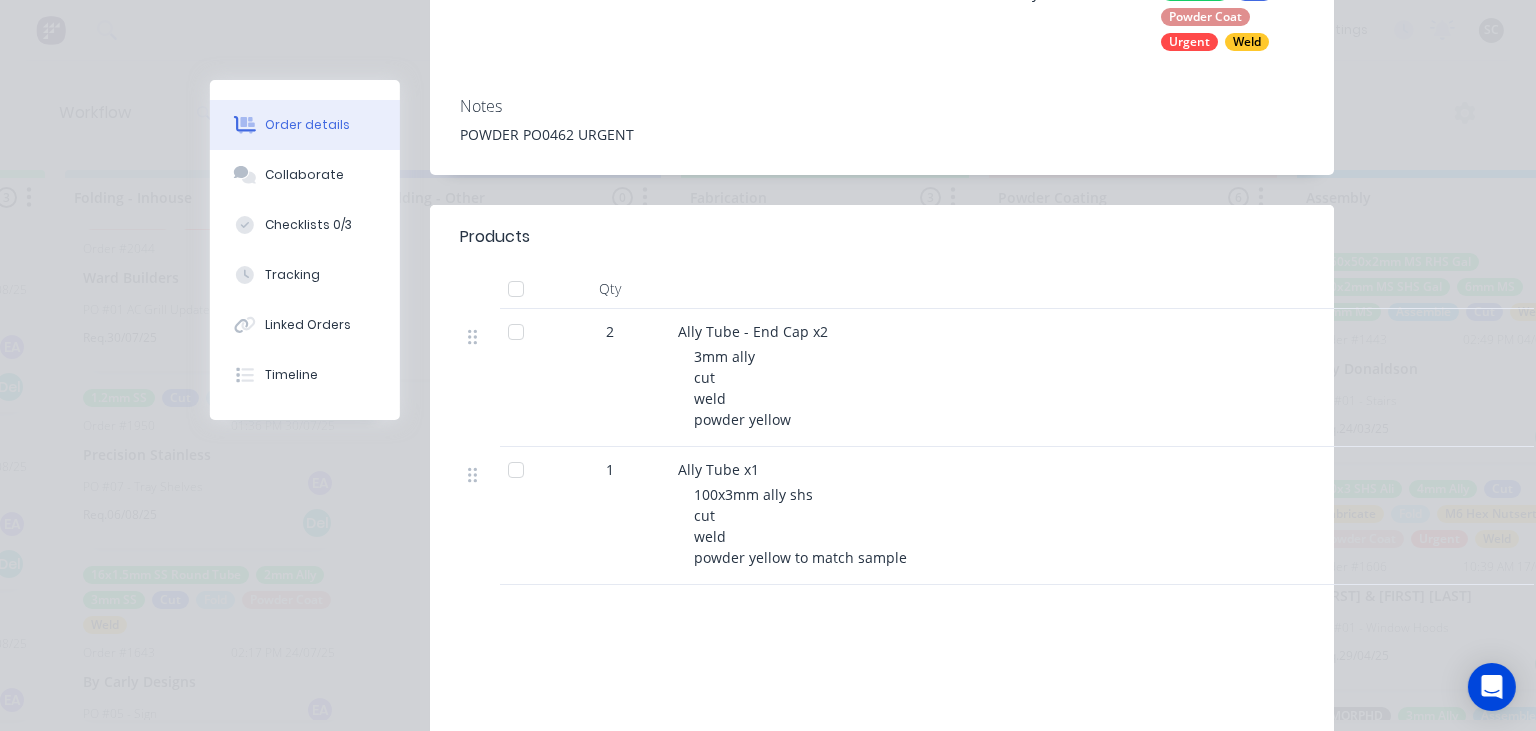 scroll, scrollTop: 0, scrollLeft: 0, axis: both 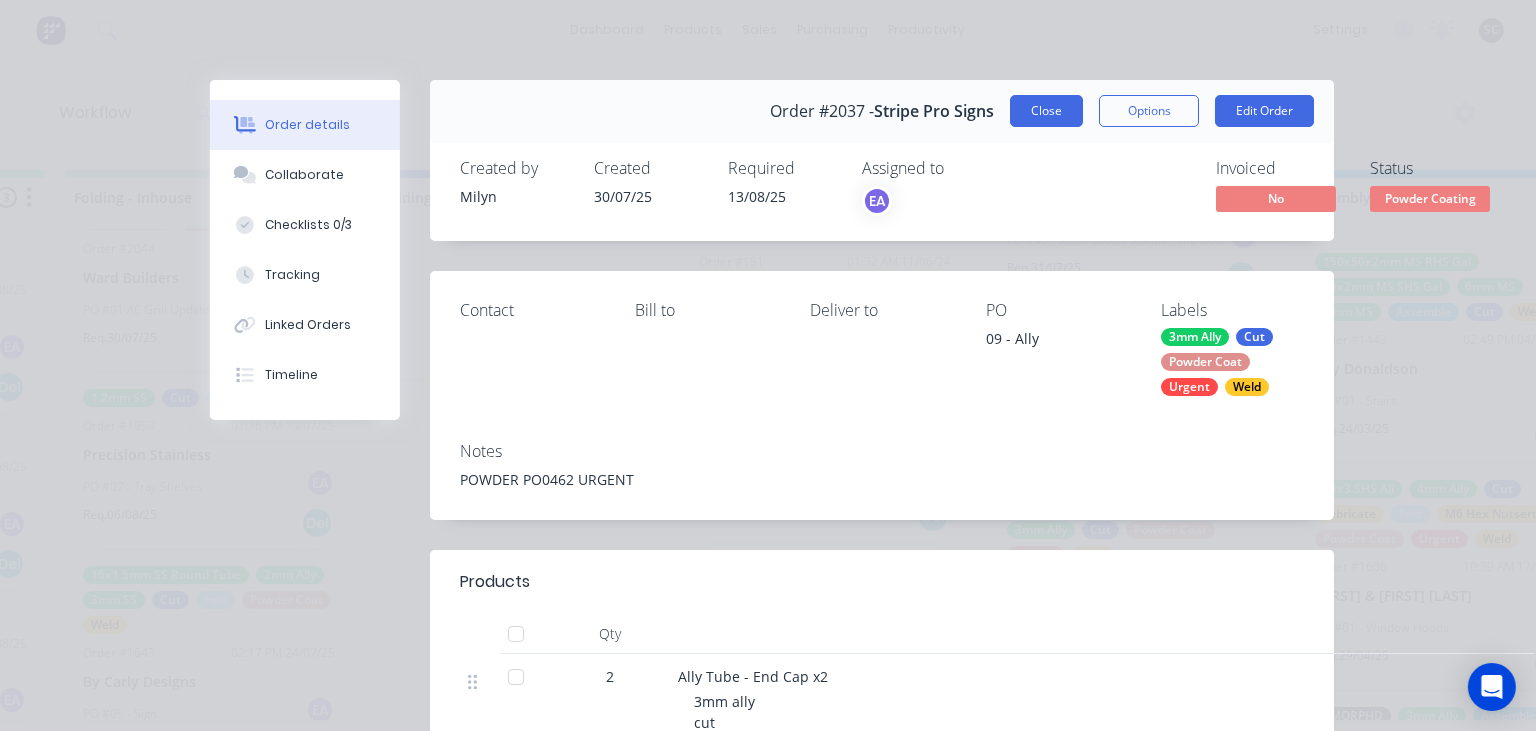 click on "Close" at bounding box center (1046, 111) 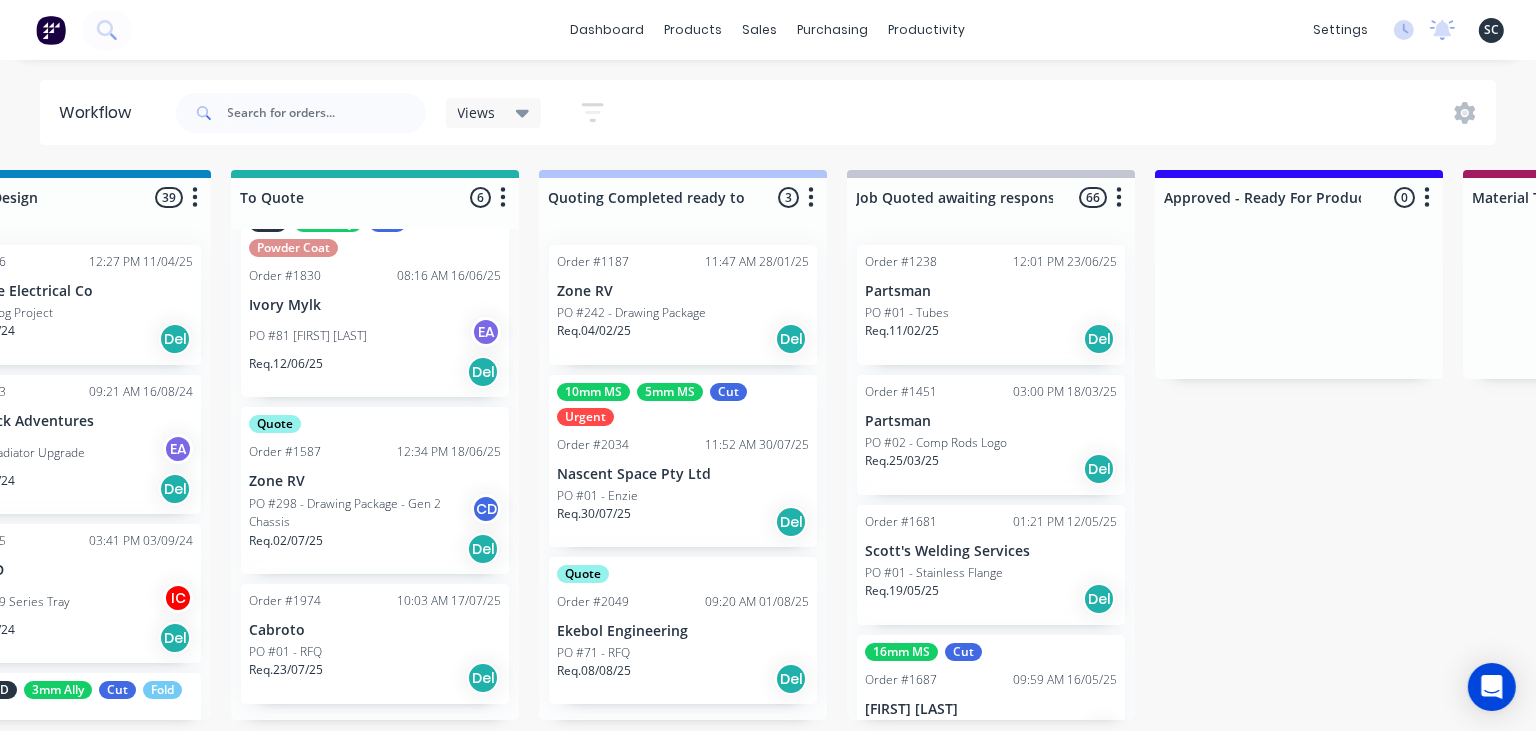 scroll, scrollTop: 0, scrollLeft: 1332, axis: horizontal 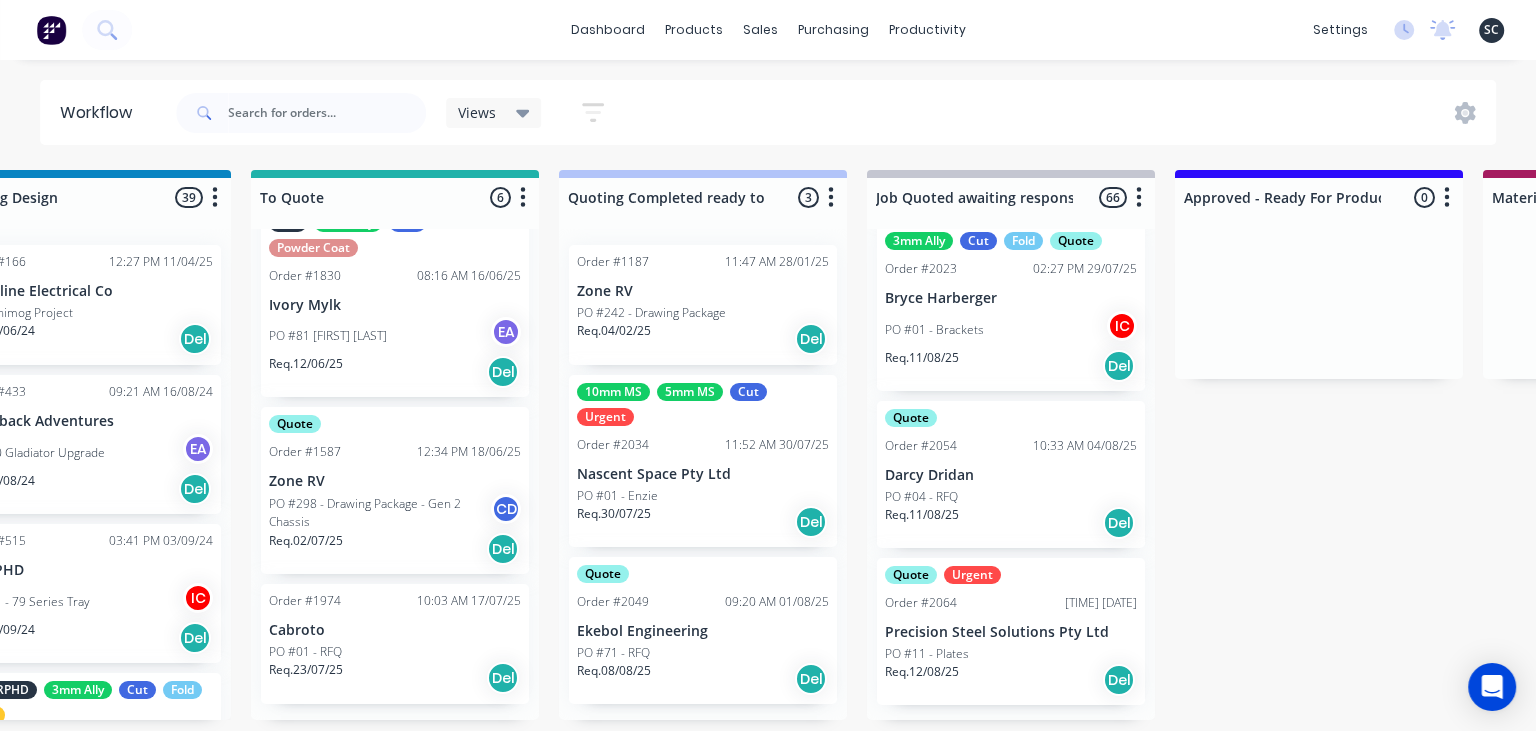 click on "PO #04 - RFQ" at bounding box center [1011, 497] 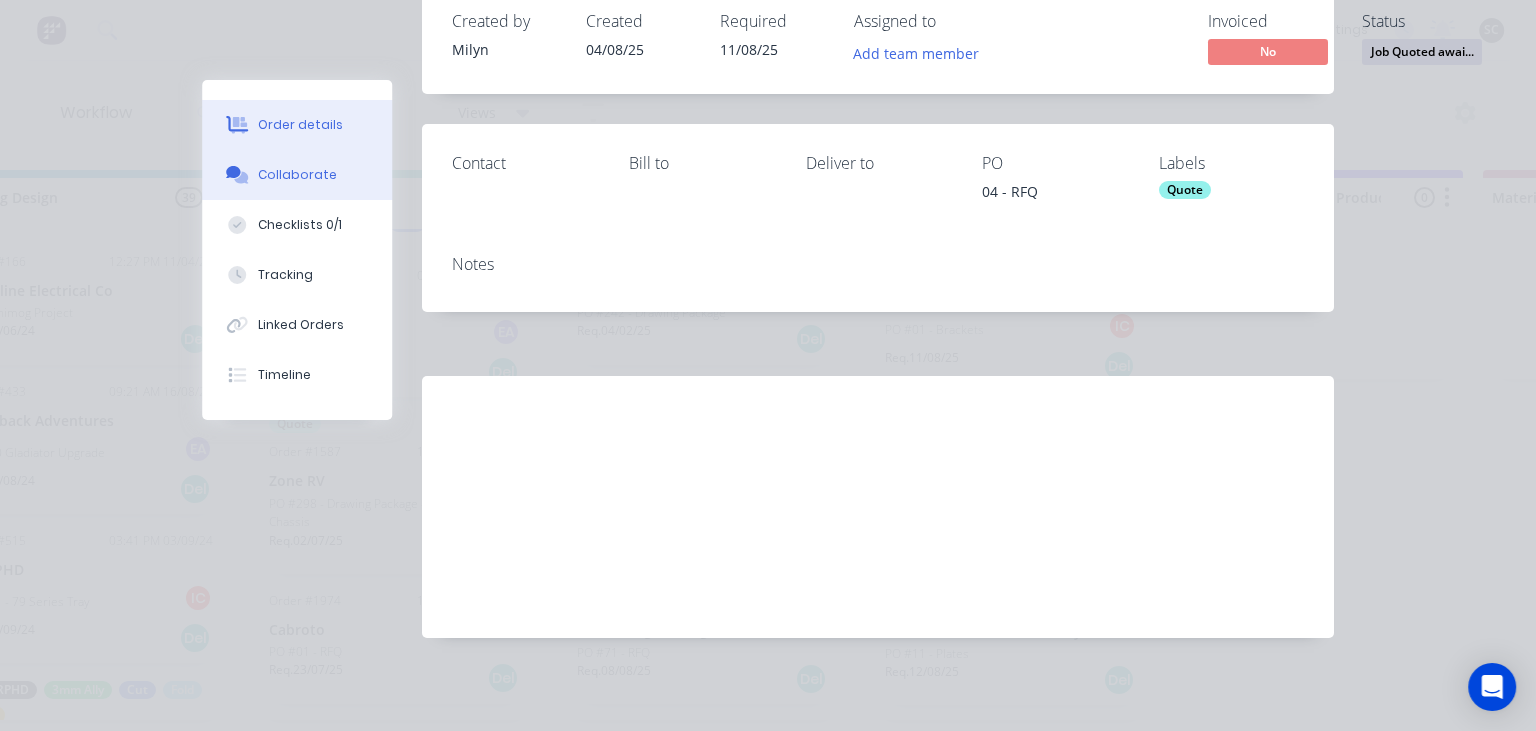 click on "Collaborate" at bounding box center [297, 175] 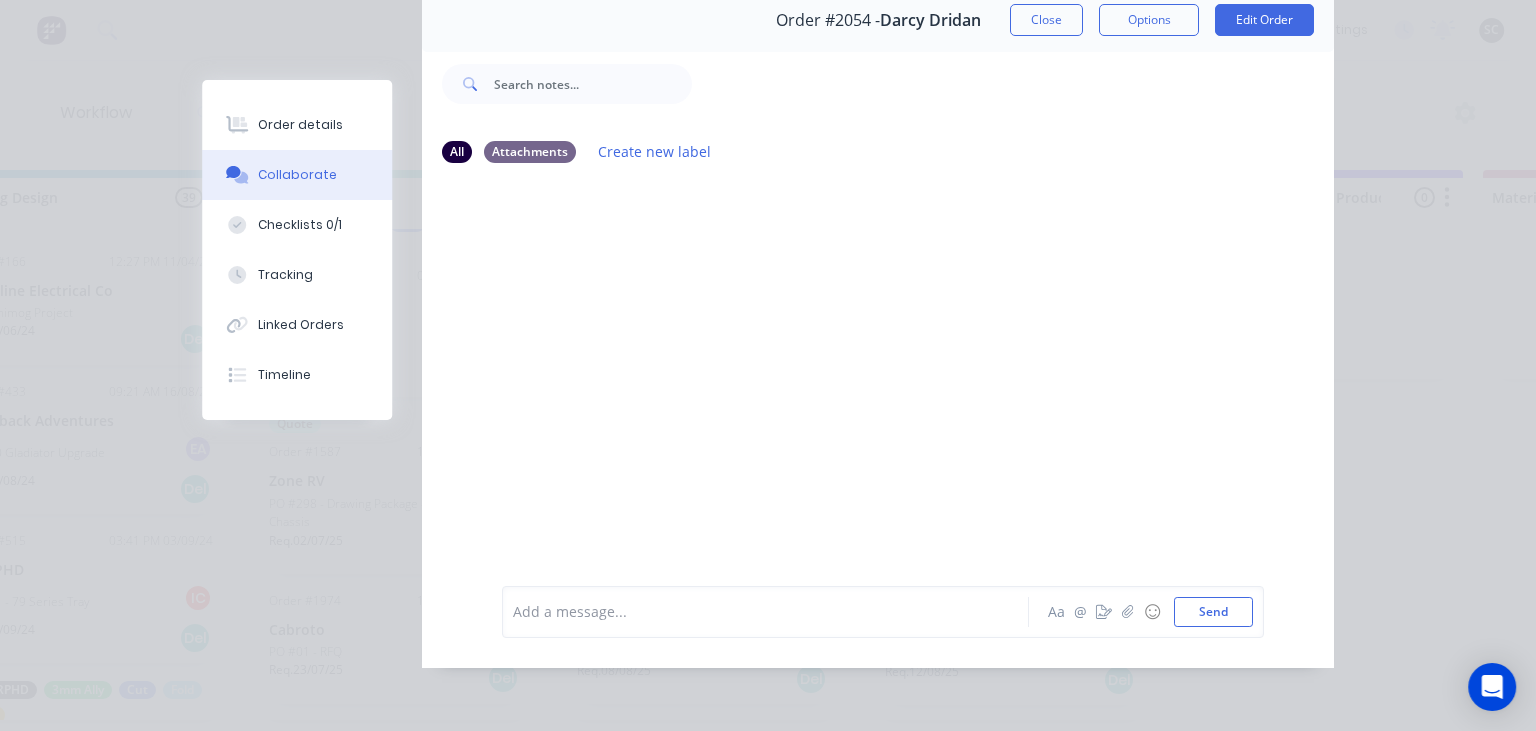 scroll, scrollTop: 89, scrollLeft: 0, axis: vertical 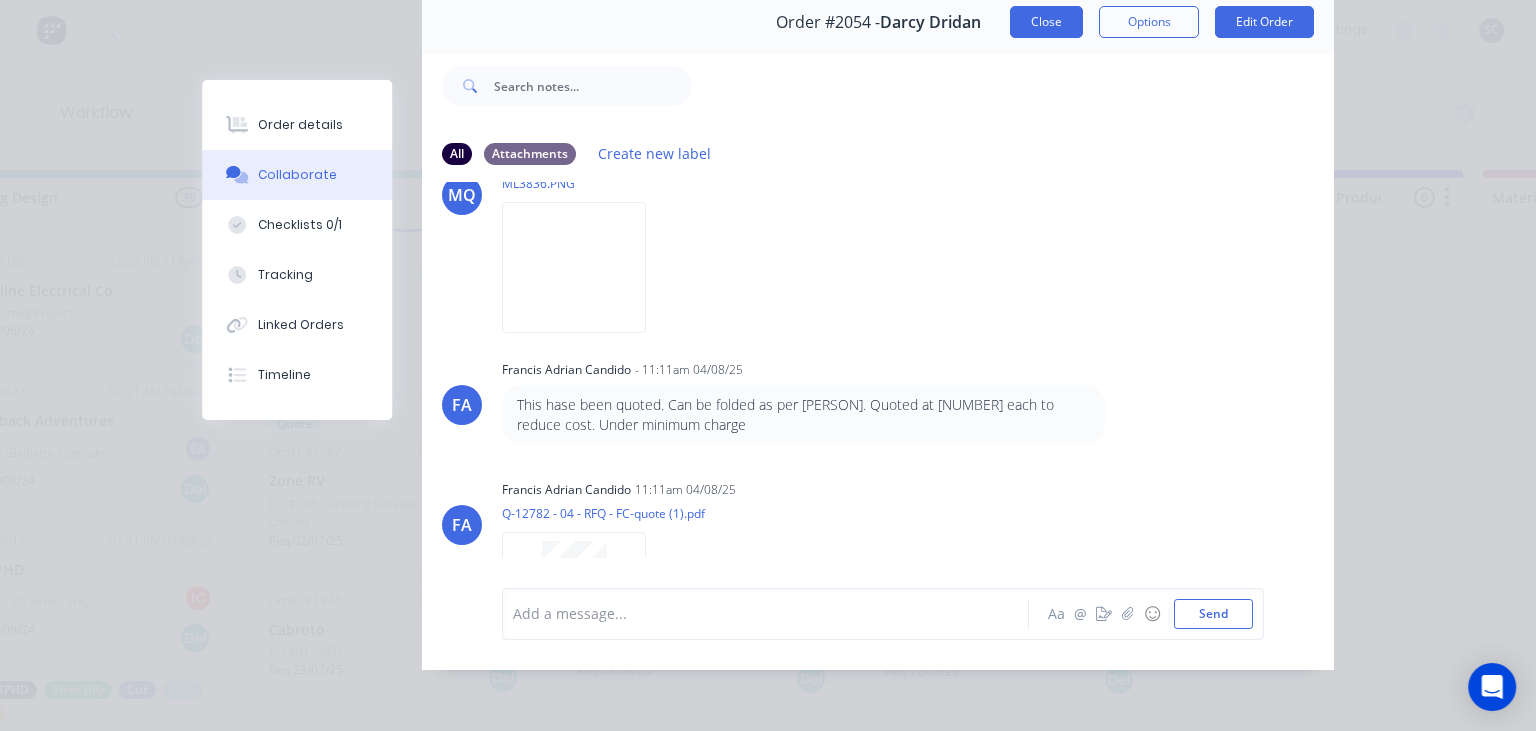click on "Close" at bounding box center [1046, 22] 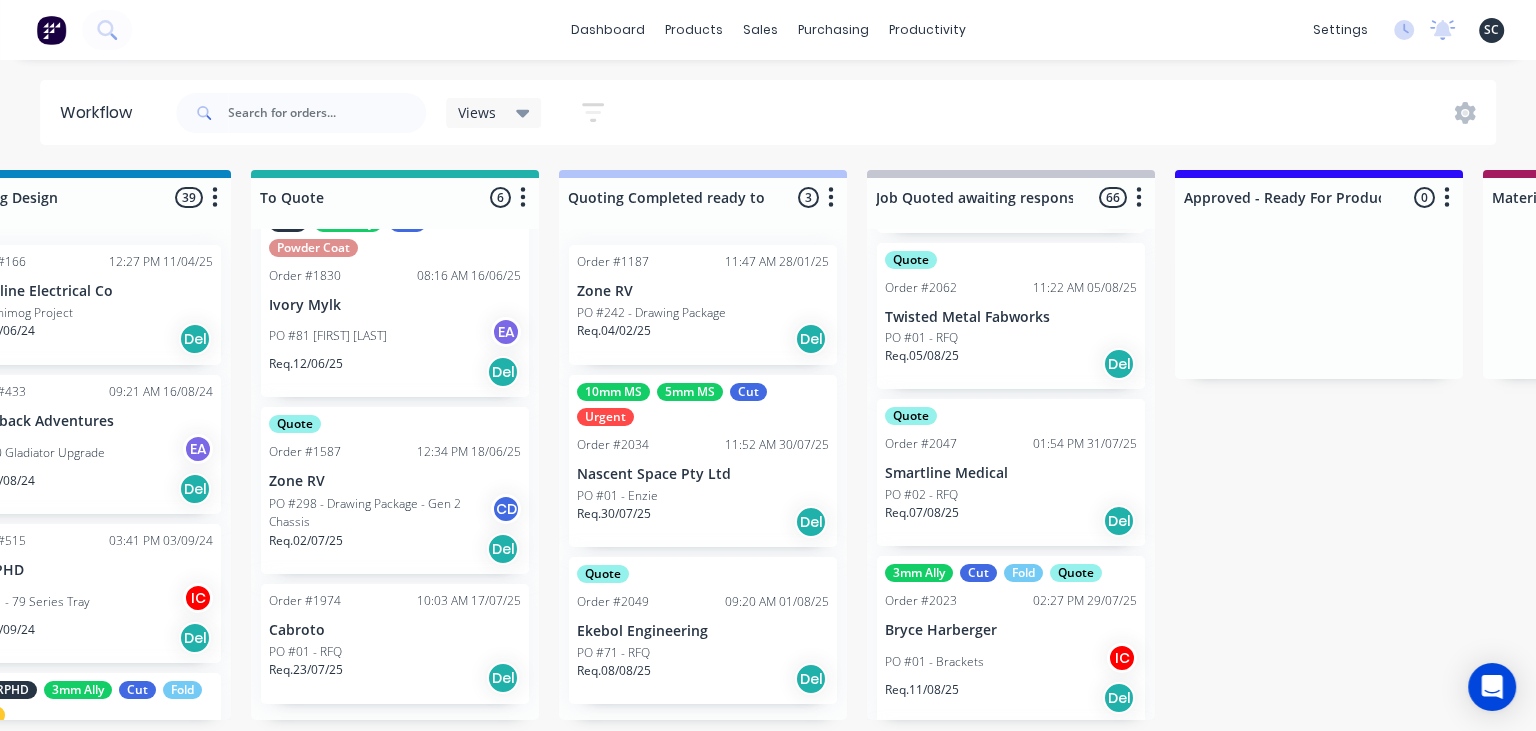 scroll, scrollTop: 10408, scrollLeft: 0, axis: vertical 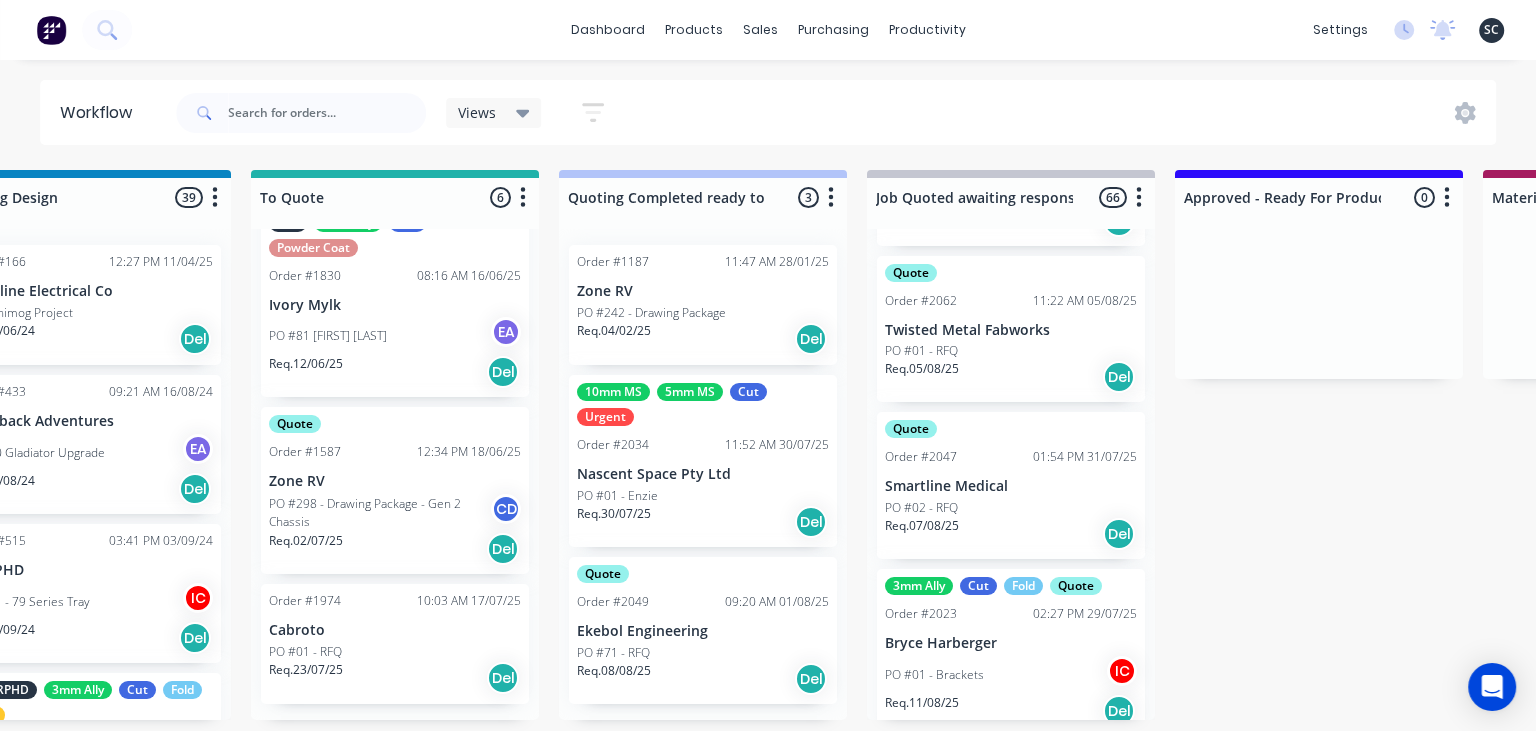 click on "Smartline Medical" at bounding box center (1011, 486) 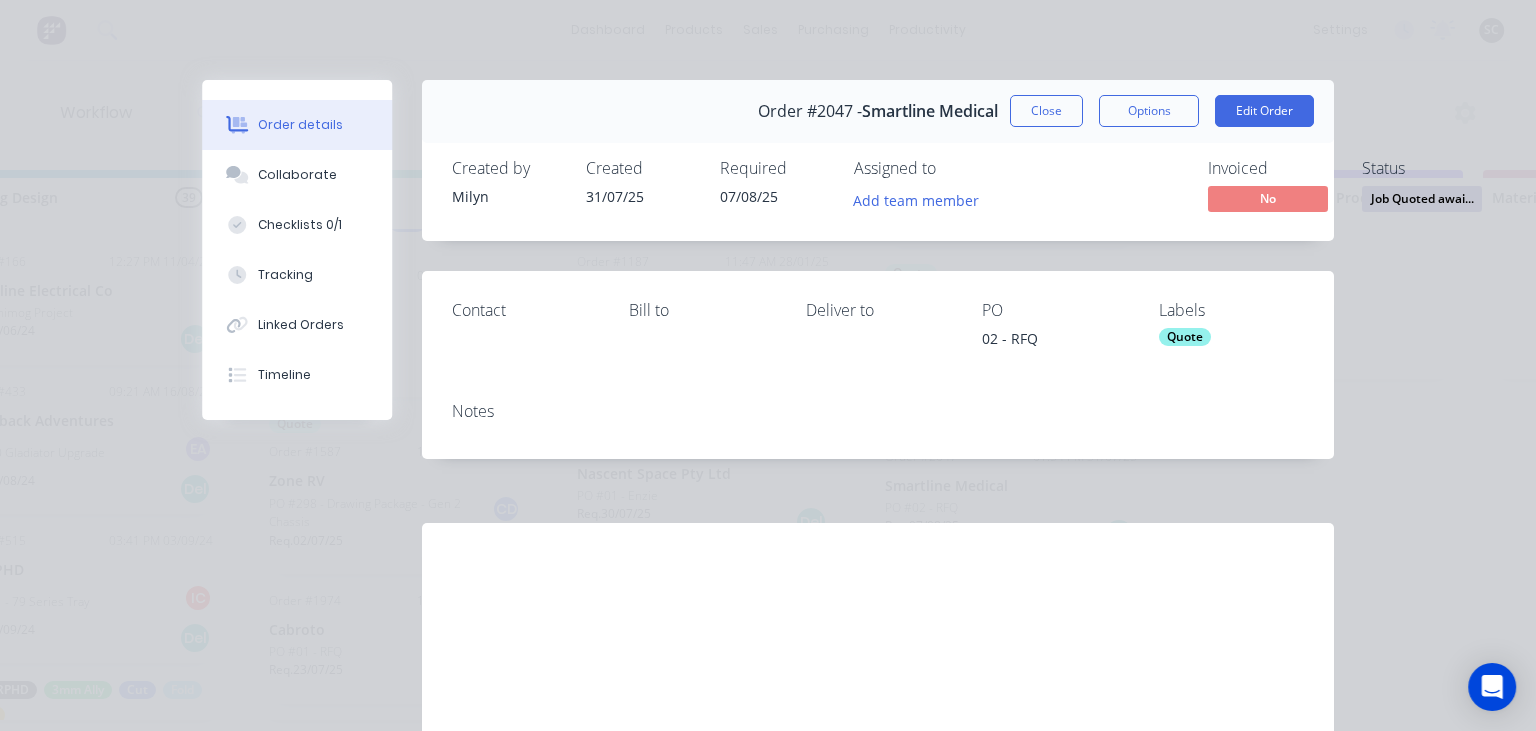 scroll, scrollTop: 147, scrollLeft: 0, axis: vertical 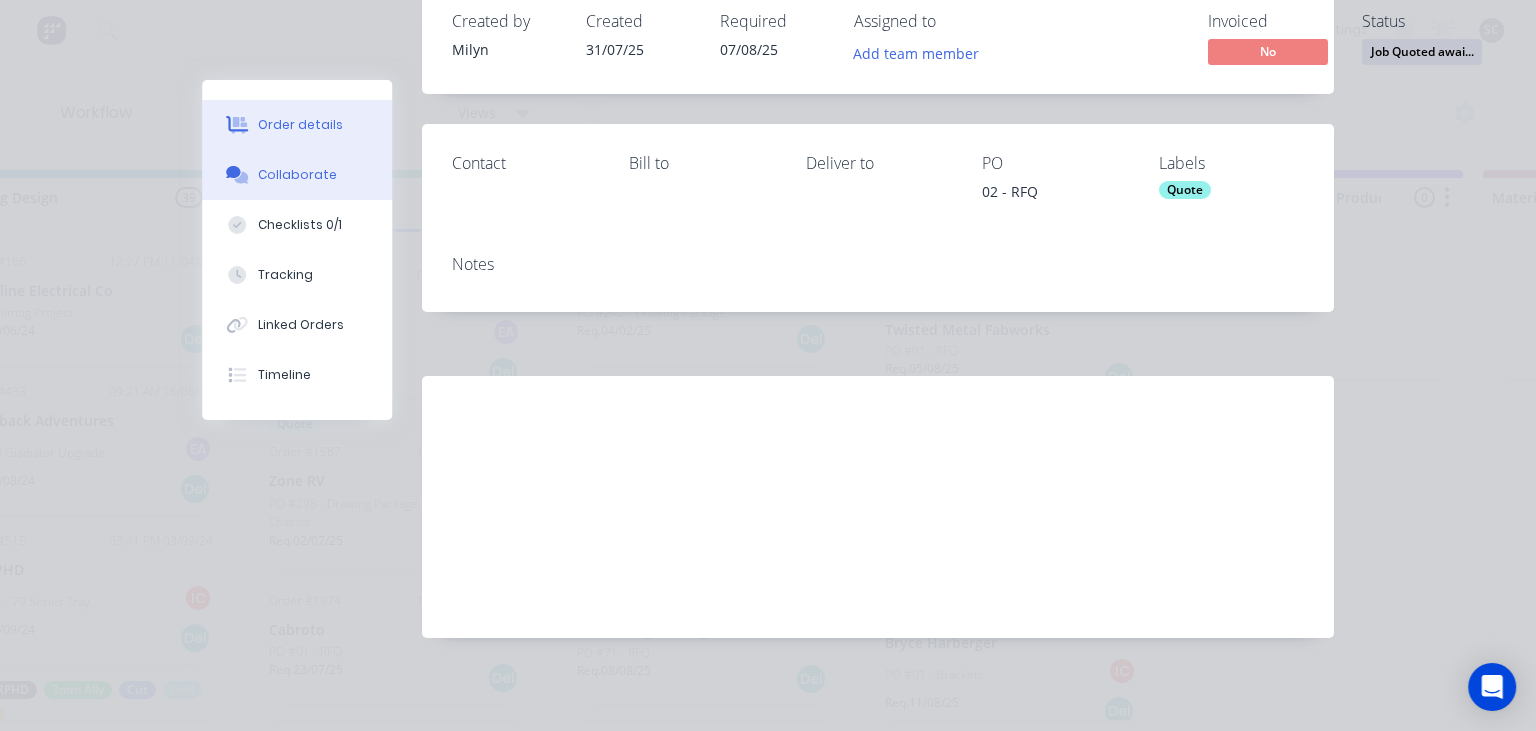 click on "Collaborate" at bounding box center [297, 175] 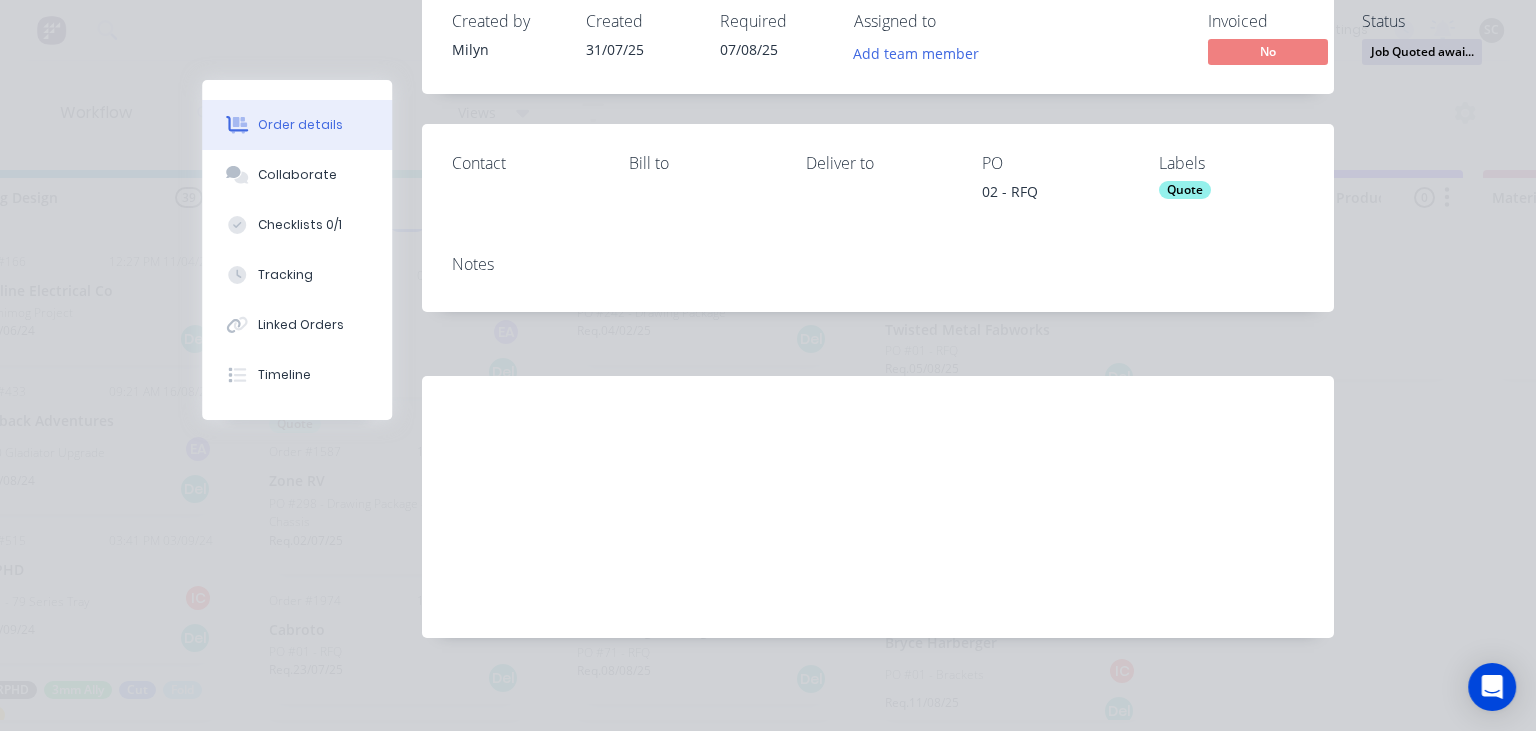 scroll, scrollTop: 0, scrollLeft: 0, axis: both 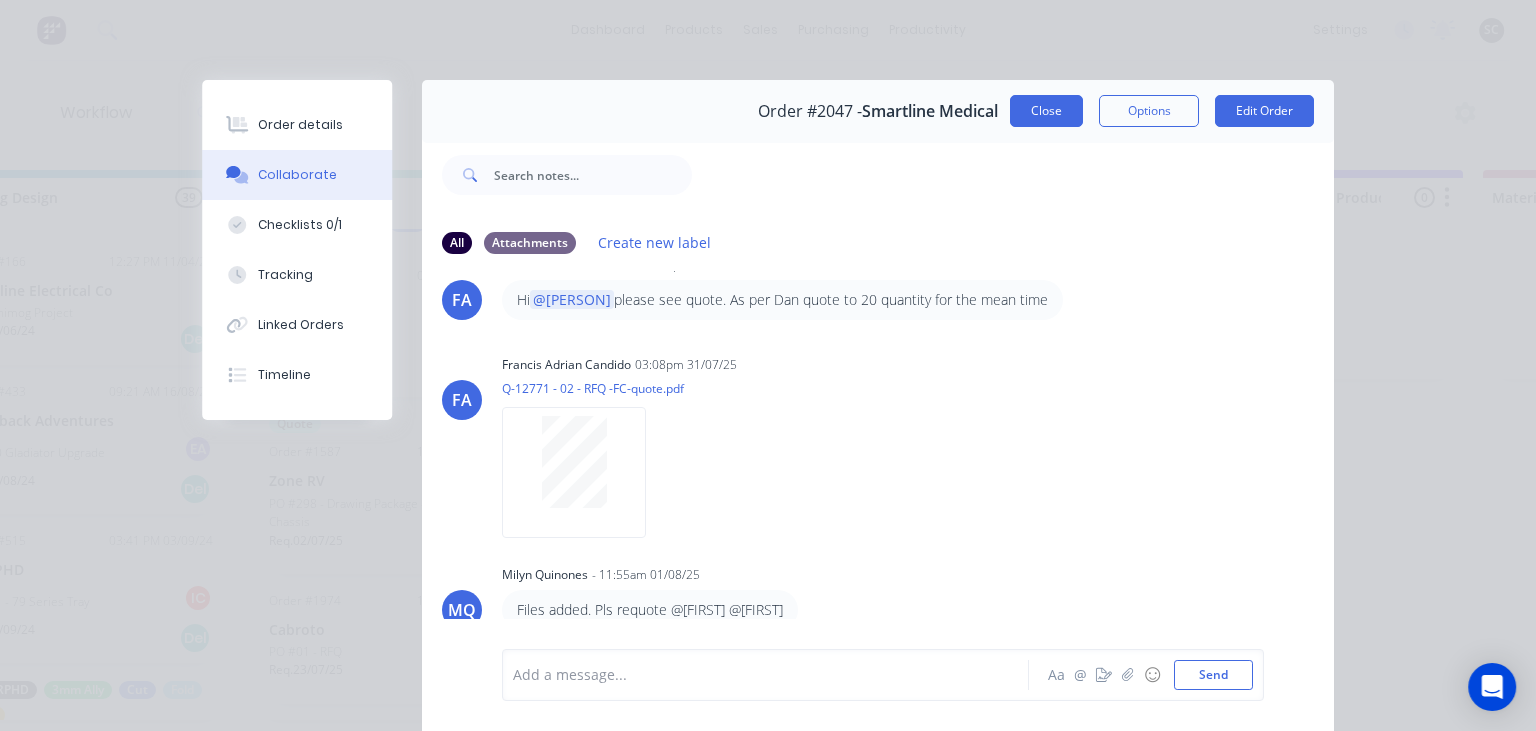 click on "Close" at bounding box center (1046, 111) 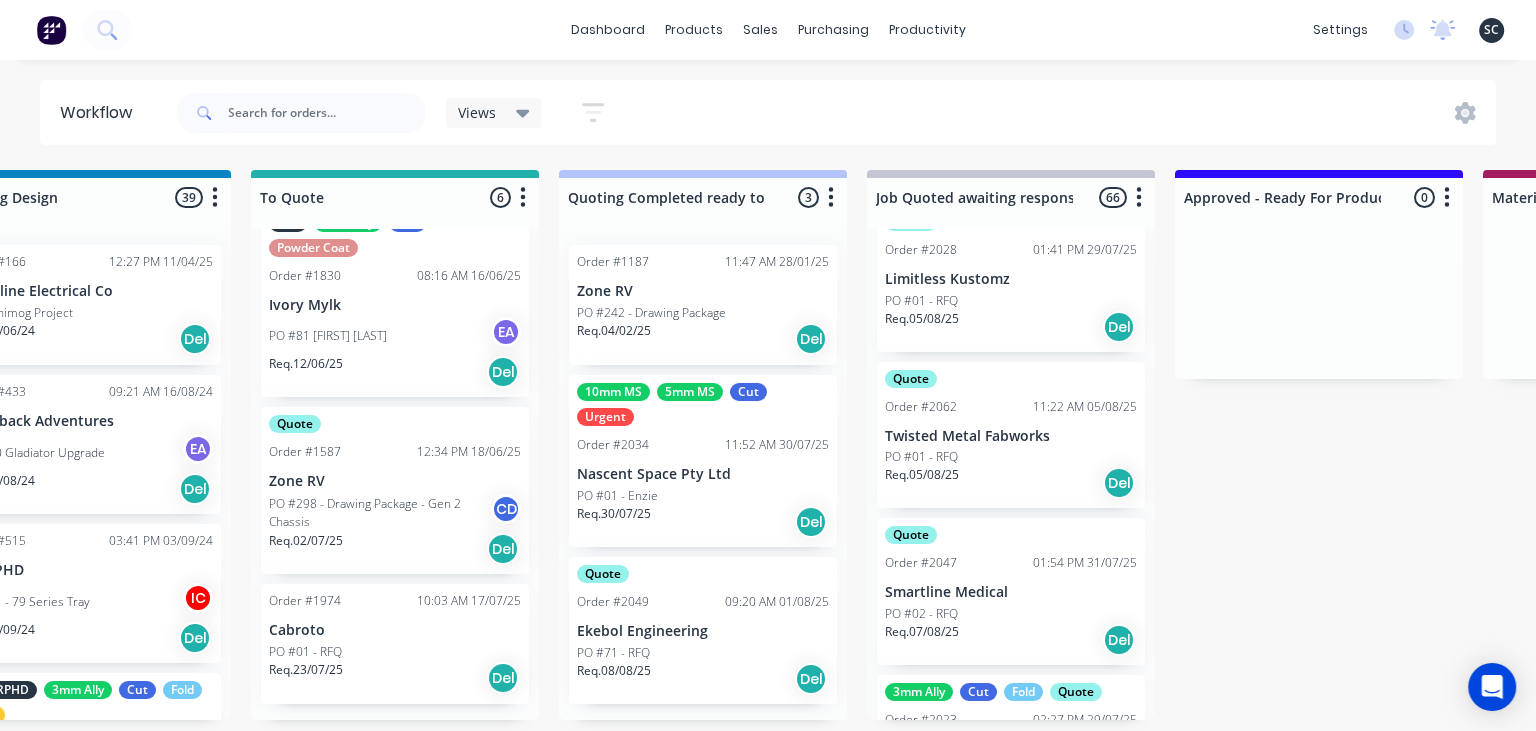 scroll, scrollTop: 10292, scrollLeft: 0, axis: vertical 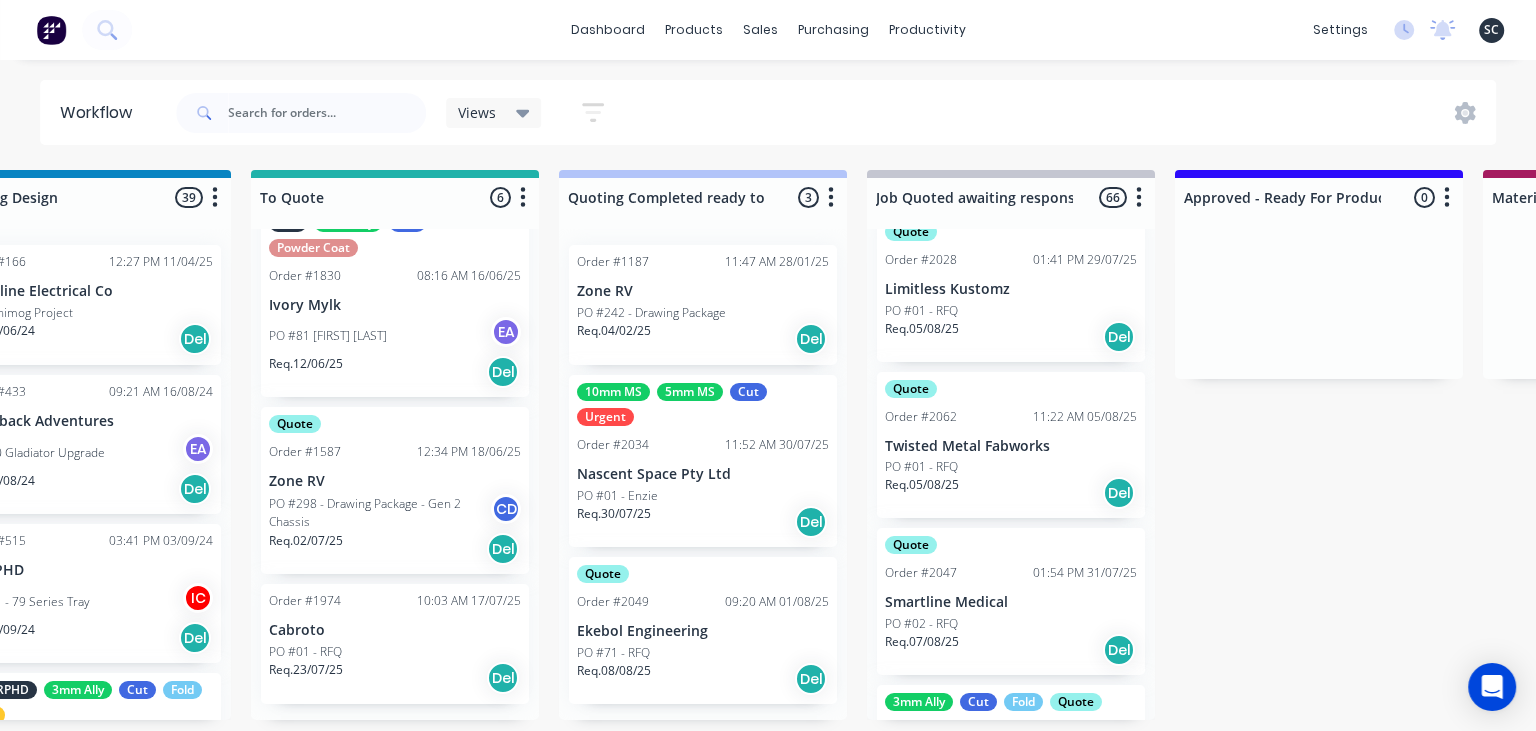 click on "Req. 05/08/25 Del" at bounding box center (1011, 493) 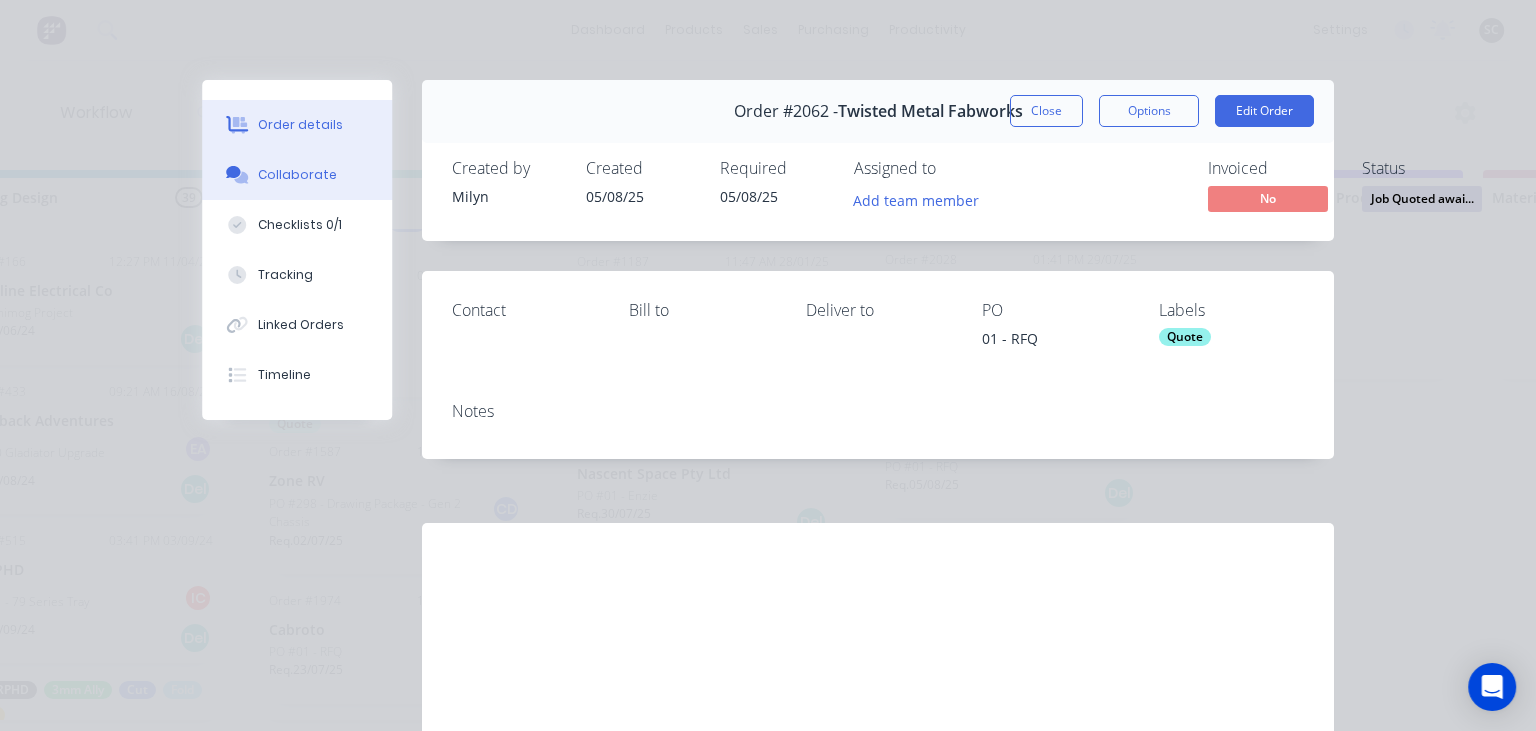 click on "Collaborate" at bounding box center [297, 175] 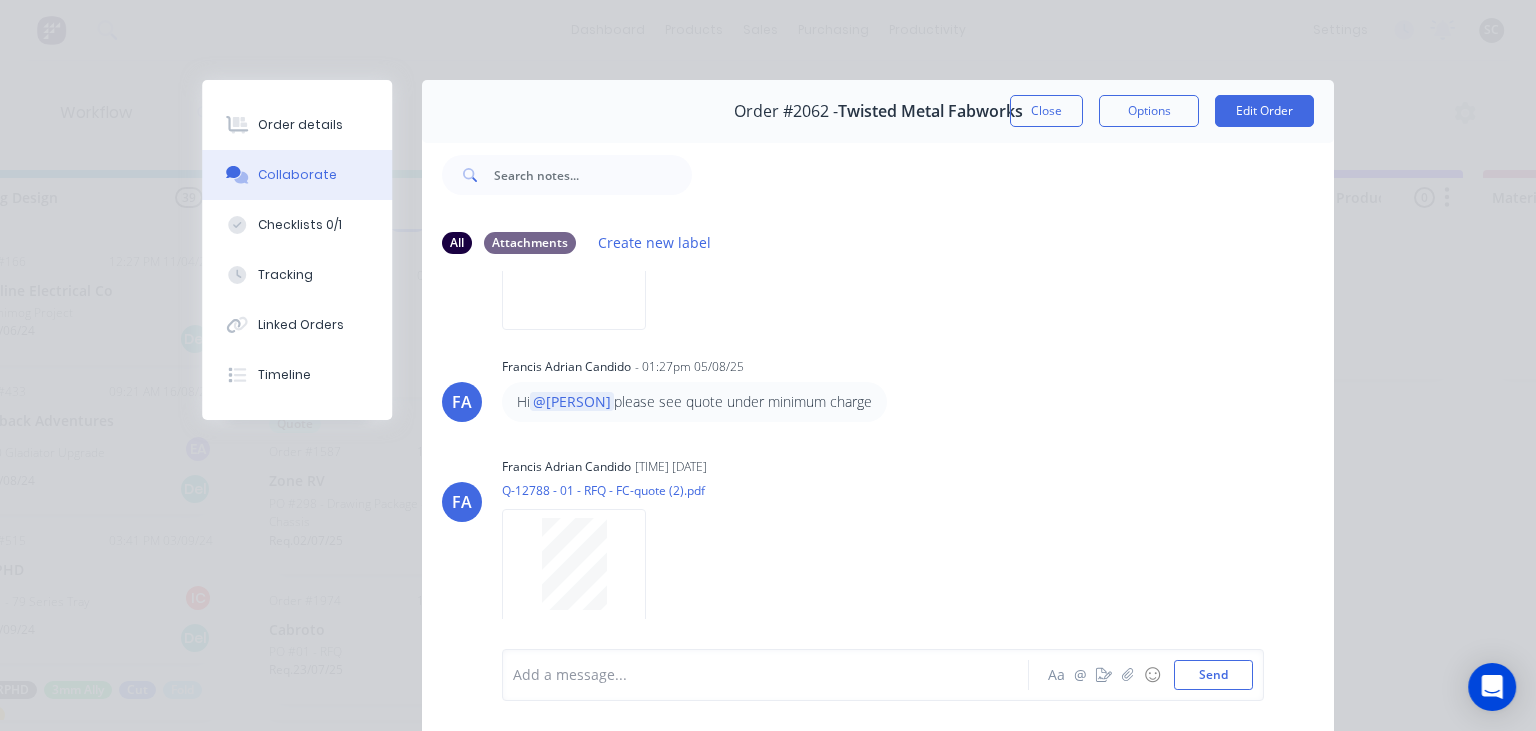 scroll, scrollTop: 472, scrollLeft: 0, axis: vertical 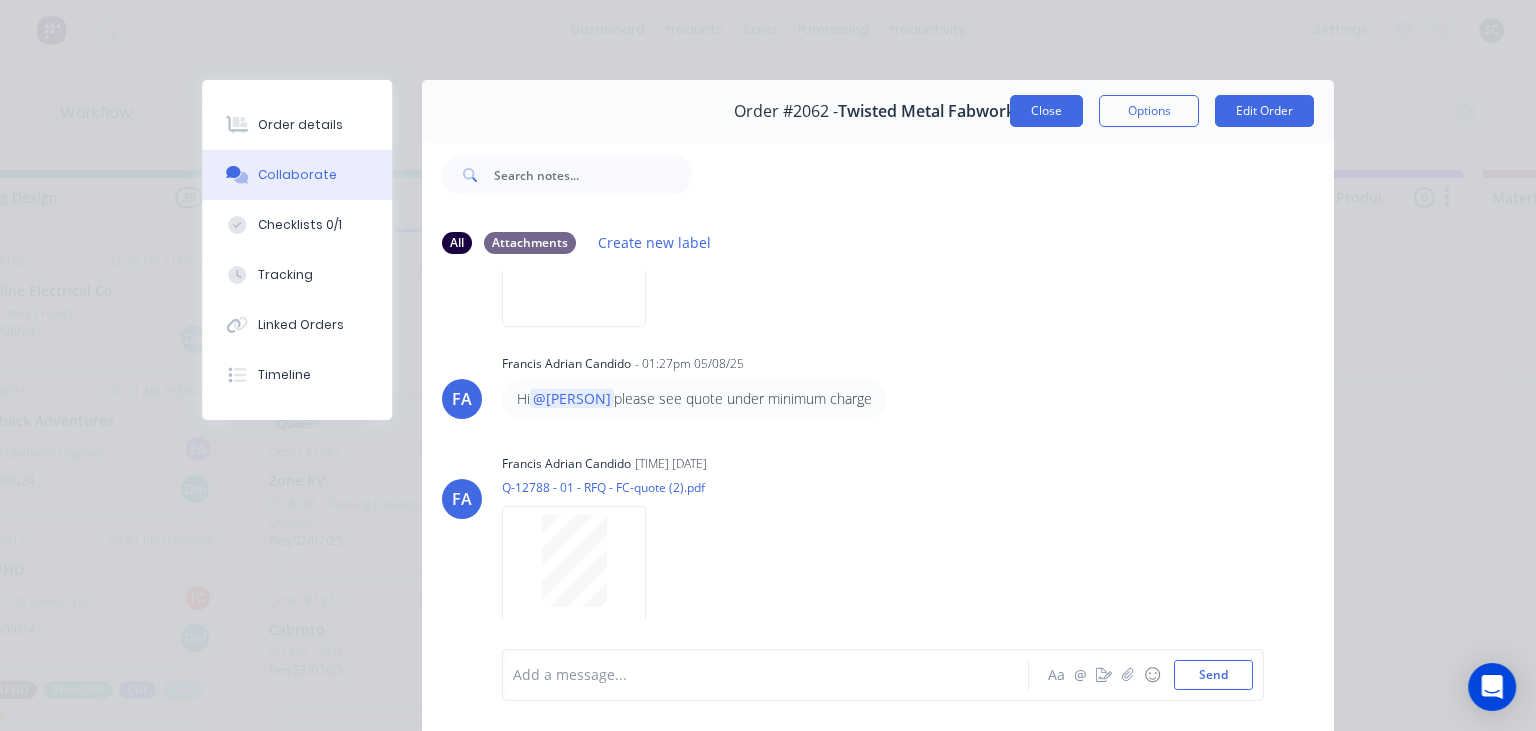 click on "Close" at bounding box center [1046, 111] 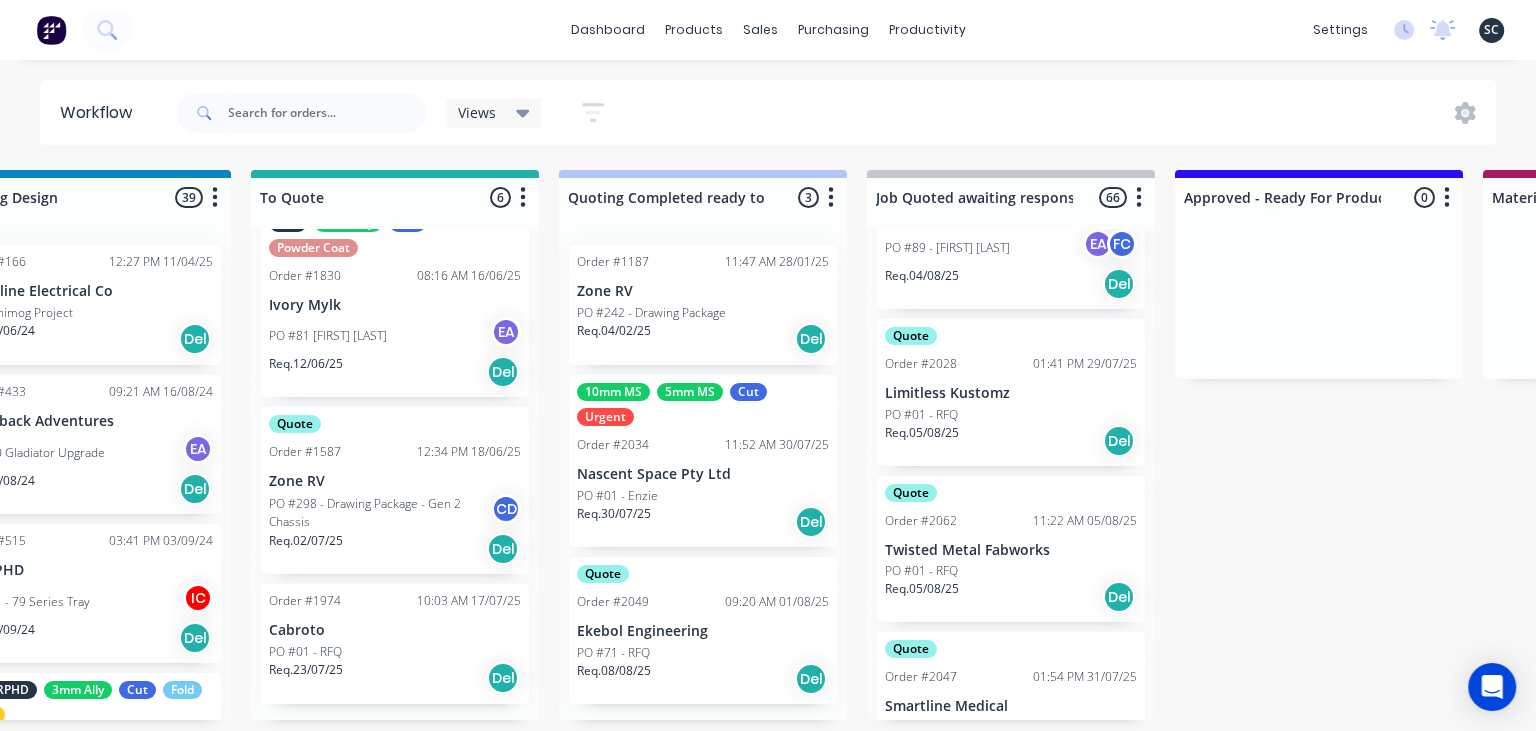 scroll, scrollTop: 10177, scrollLeft: 0, axis: vertical 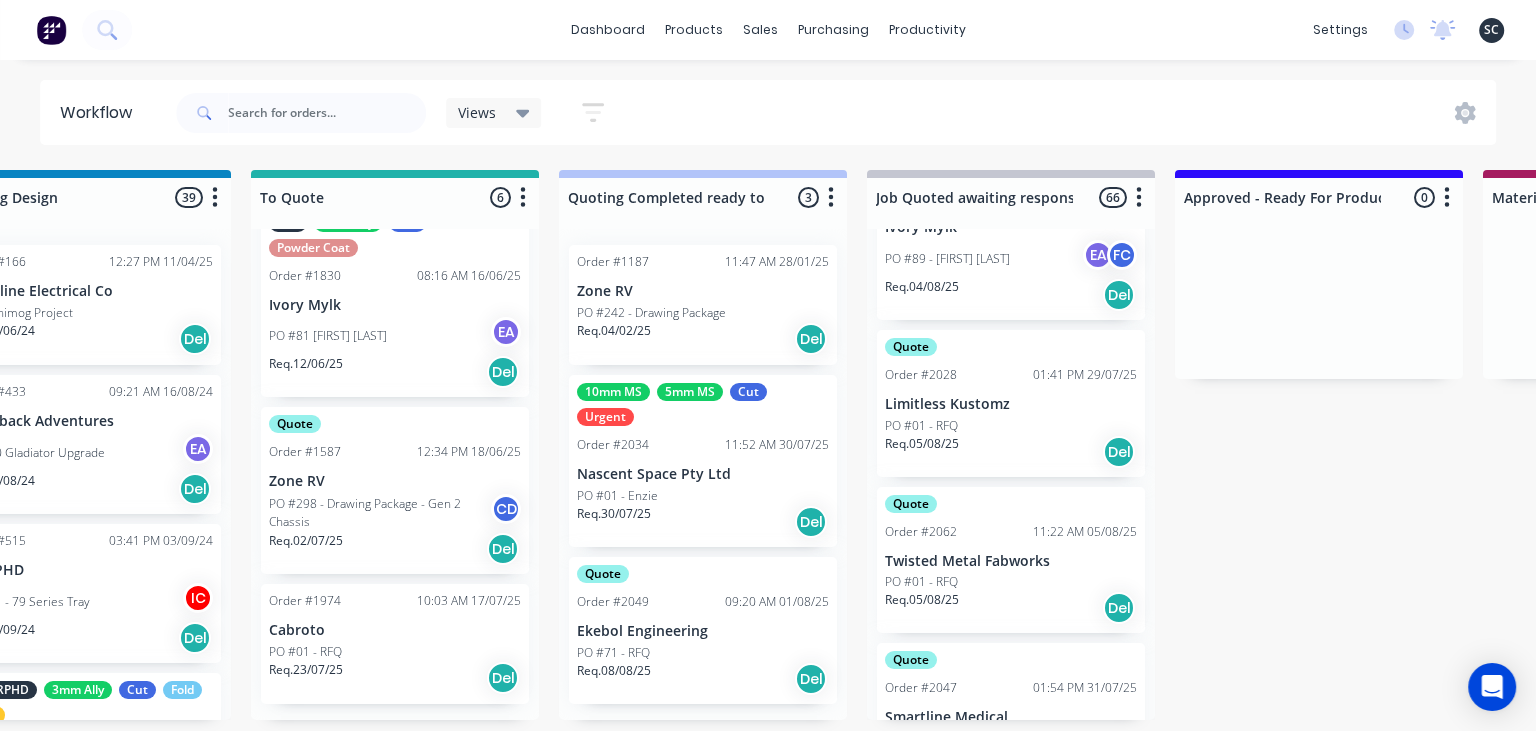 click on "Limitless Kustomz" at bounding box center [1011, 404] 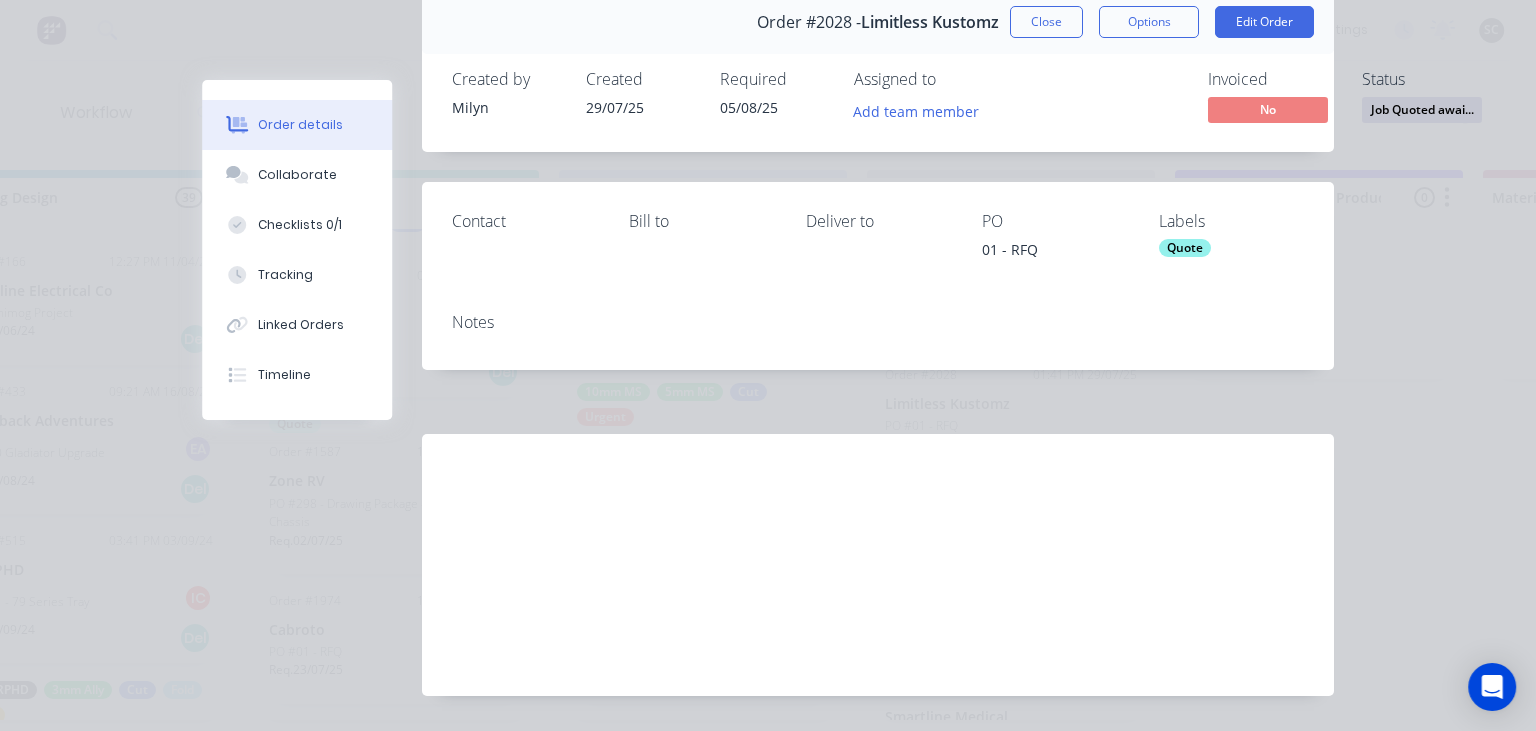 scroll, scrollTop: 147, scrollLeft: 0, axis: vertical 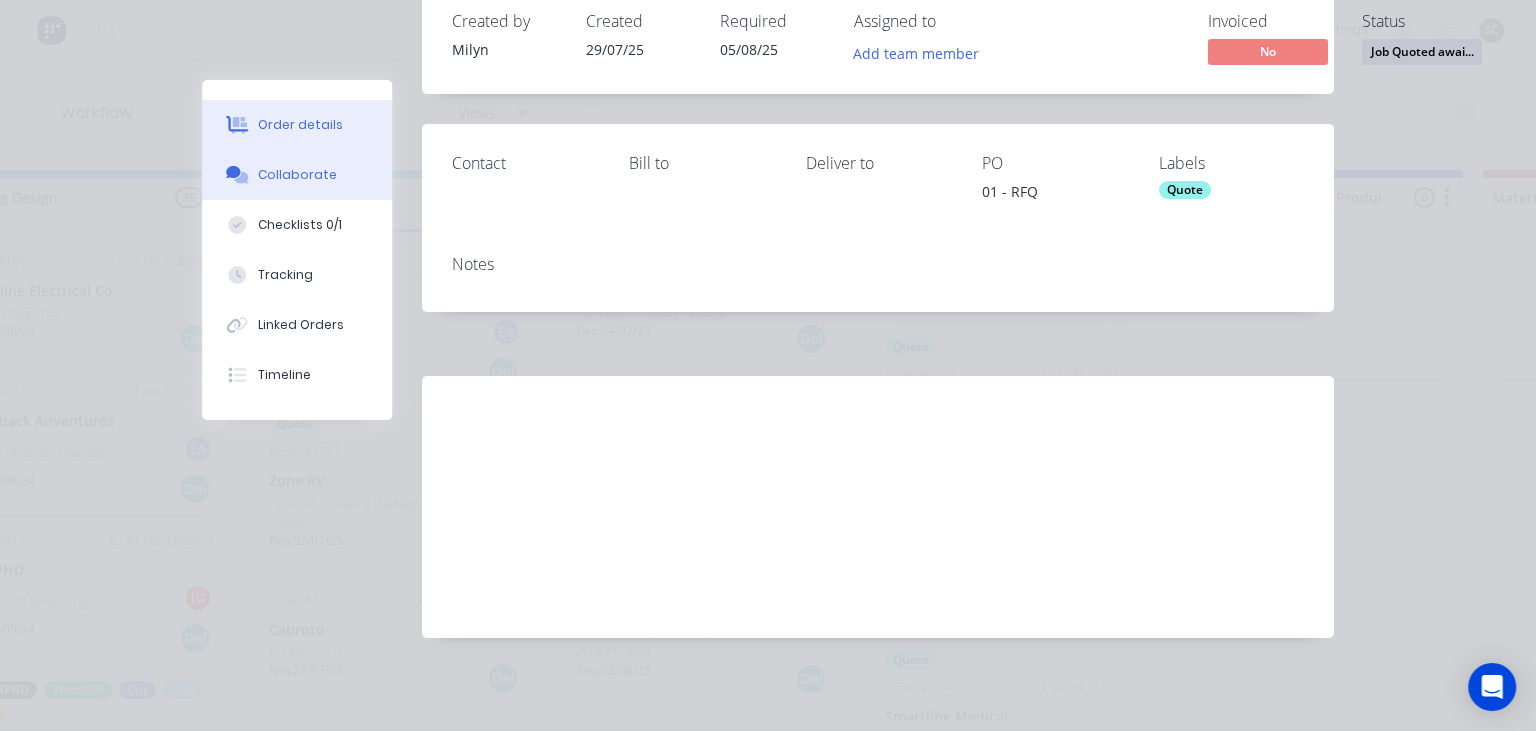 click on "Collaborate" at bounding box center (297, 175) 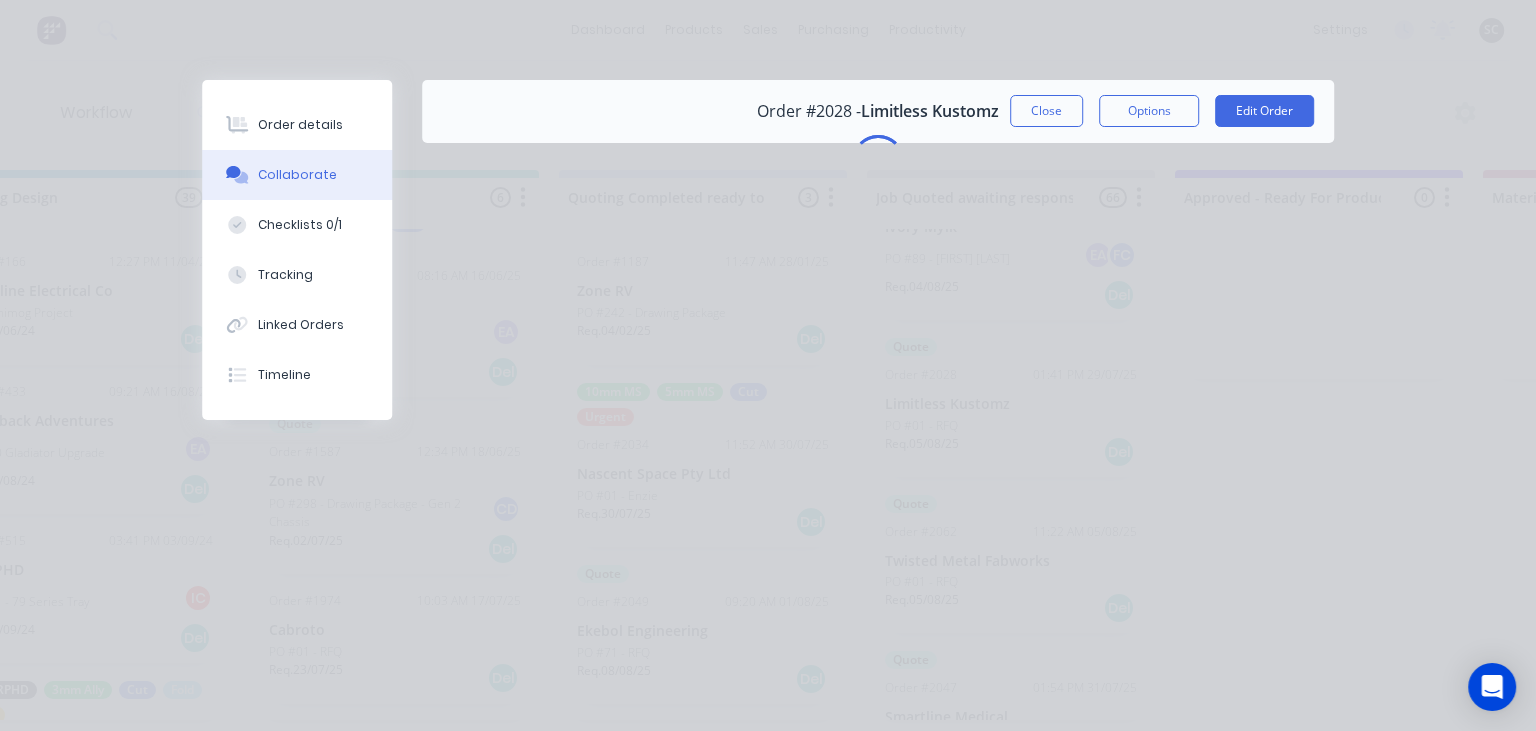 scroll, scrollTop: 0, scrollLeft: 0, axis: both 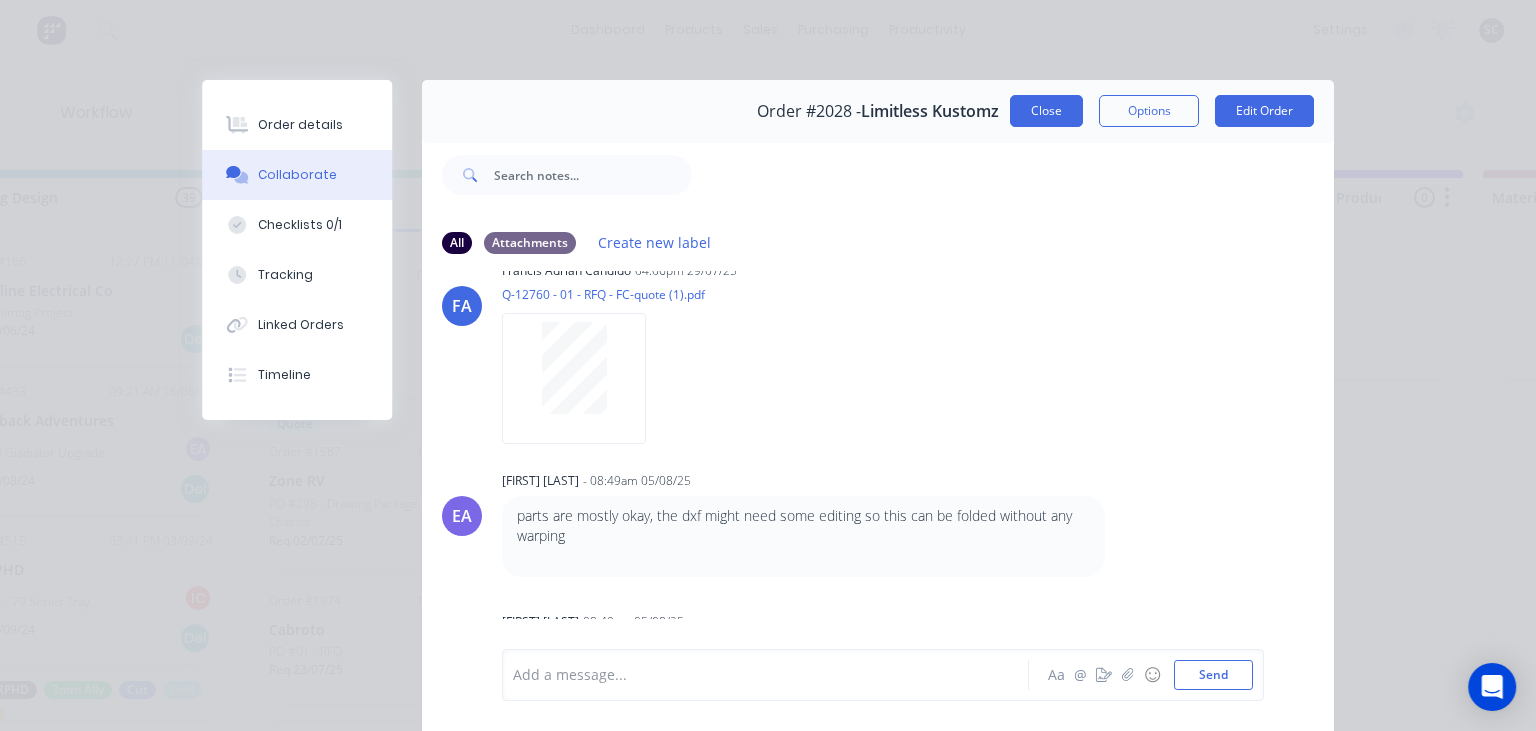 click on "Close" at bounding box center [1046, 111] 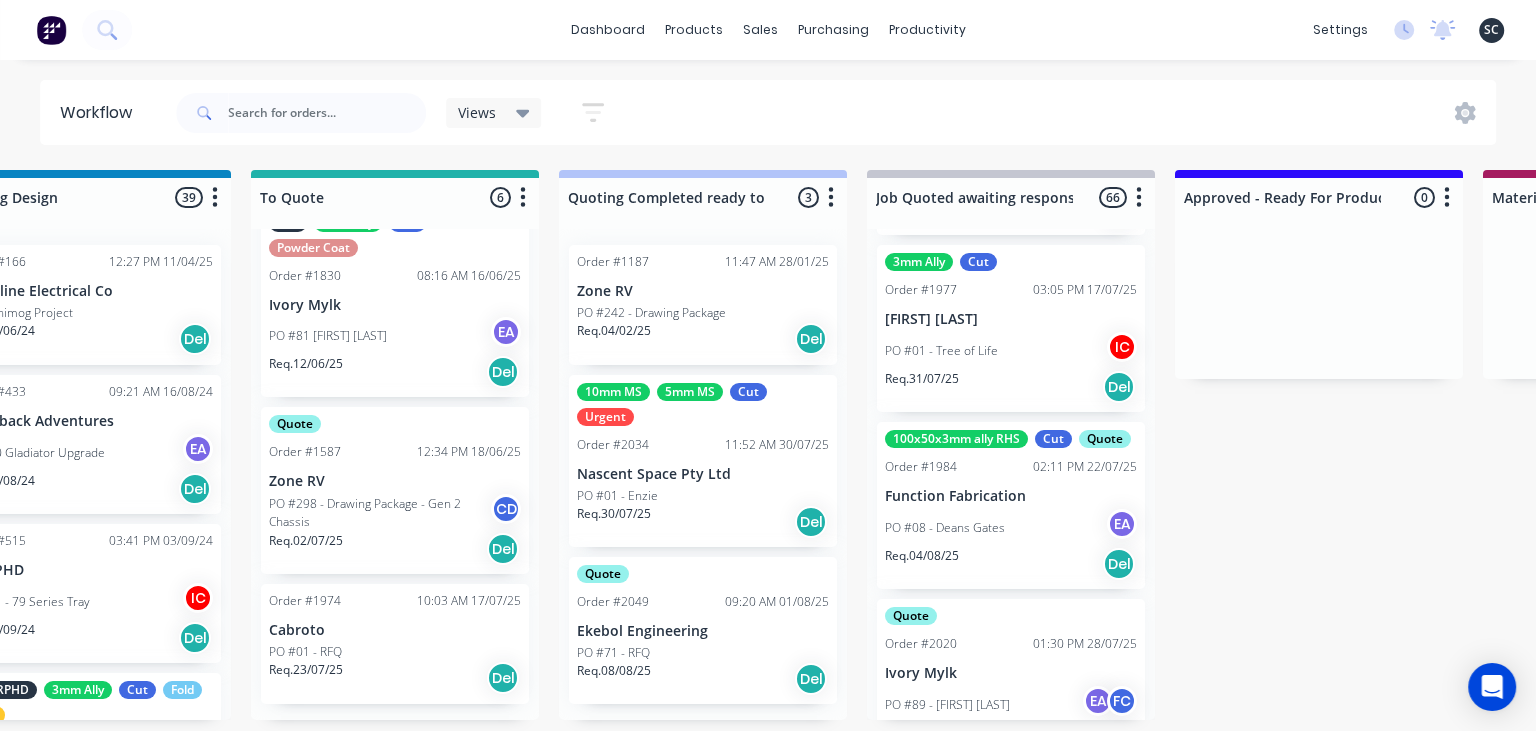scroll, scrollTop: 9716, scrollLeft: 0, axis: vertical 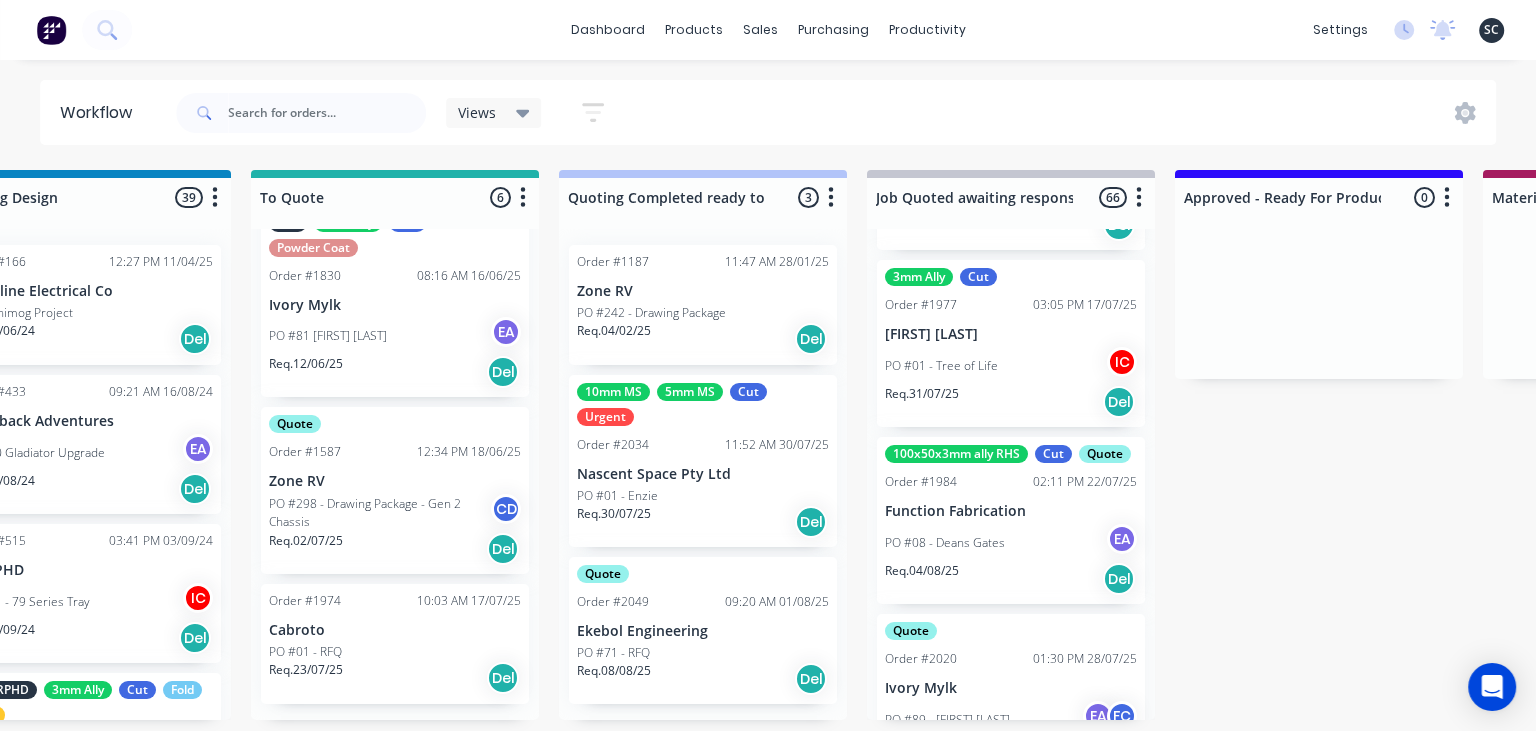 click on "PO #08 - Deans Gates
EA" at bounding box center (1011, 543) 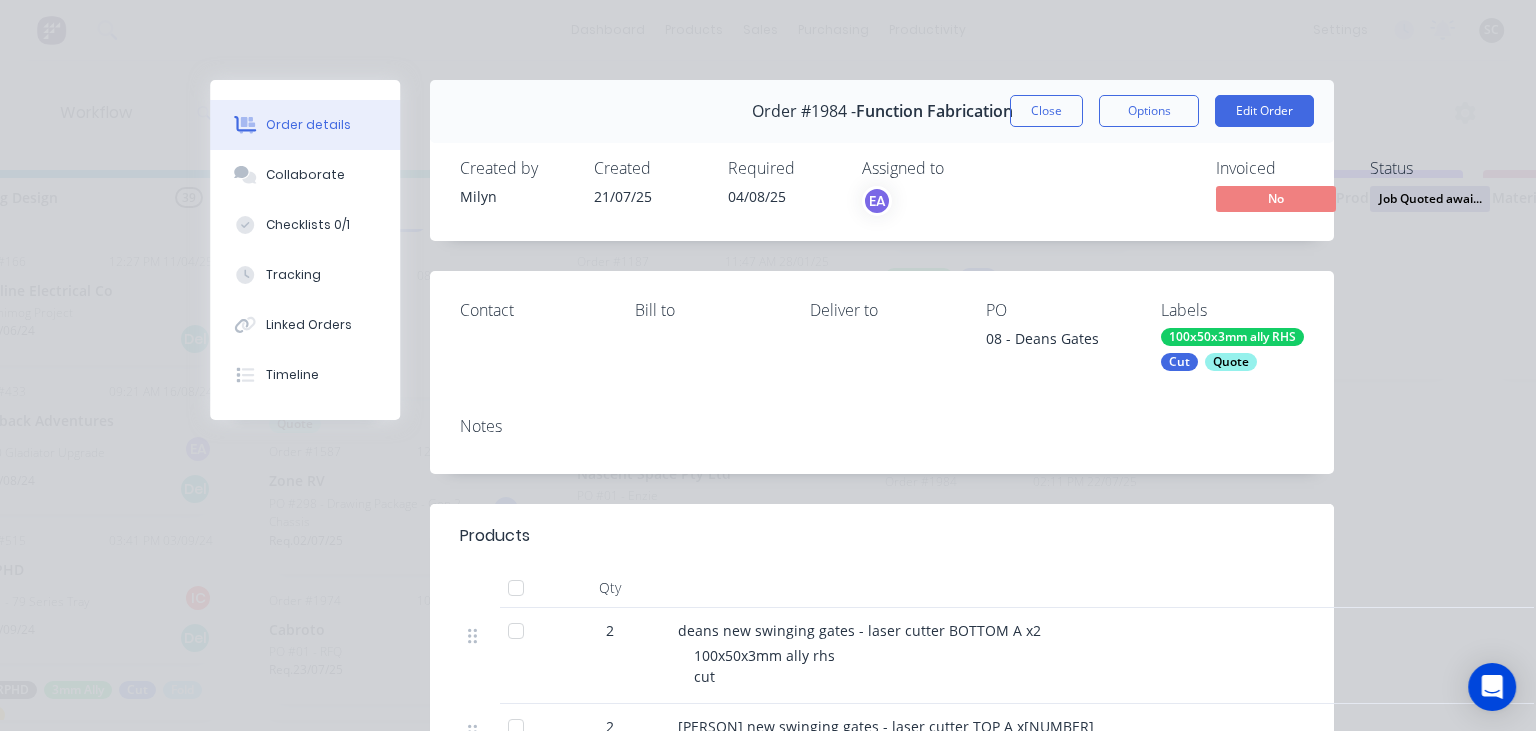 scroll, scrollTop: 115, scrollLeft: 0, axis: vertical 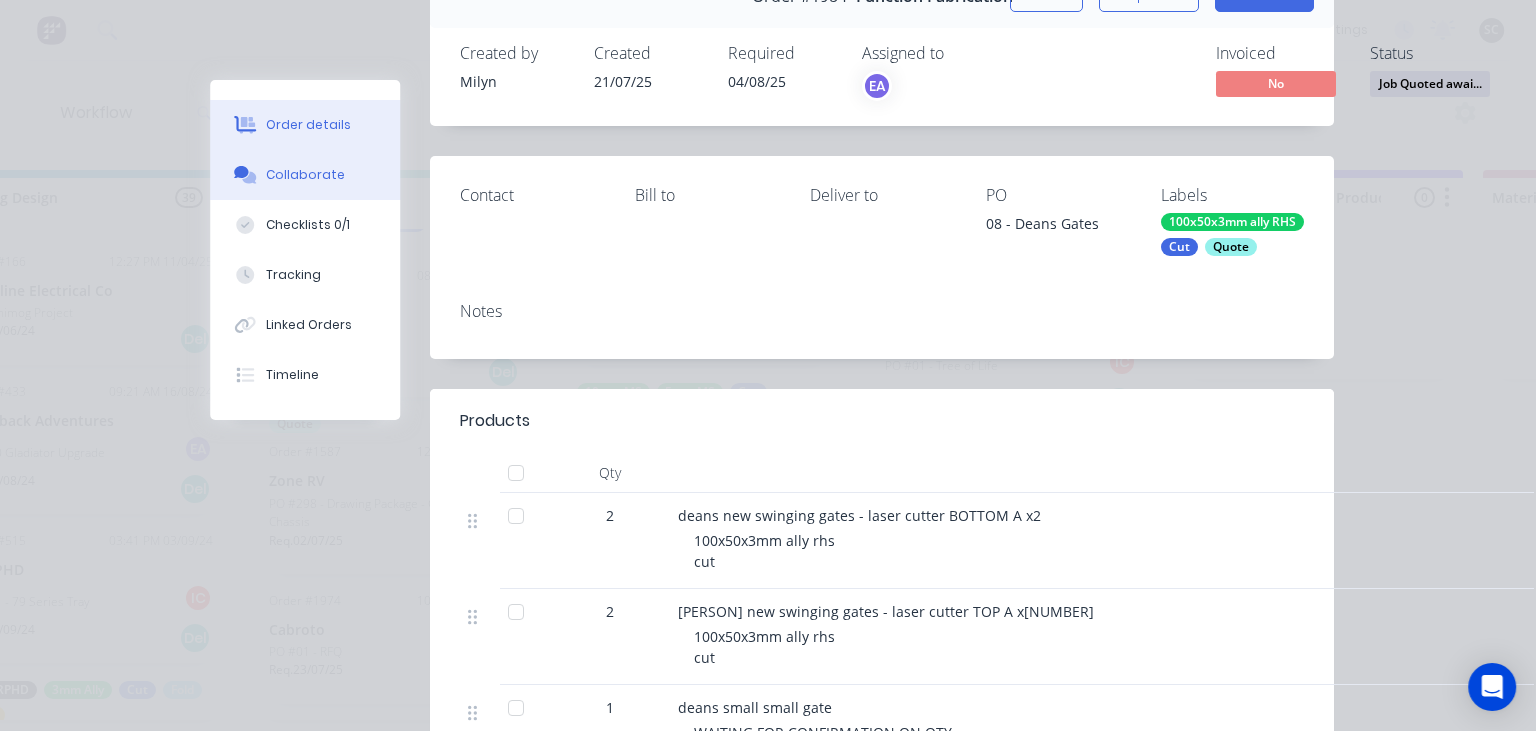 click on "Collaborate" at bounding box center (305, 175) 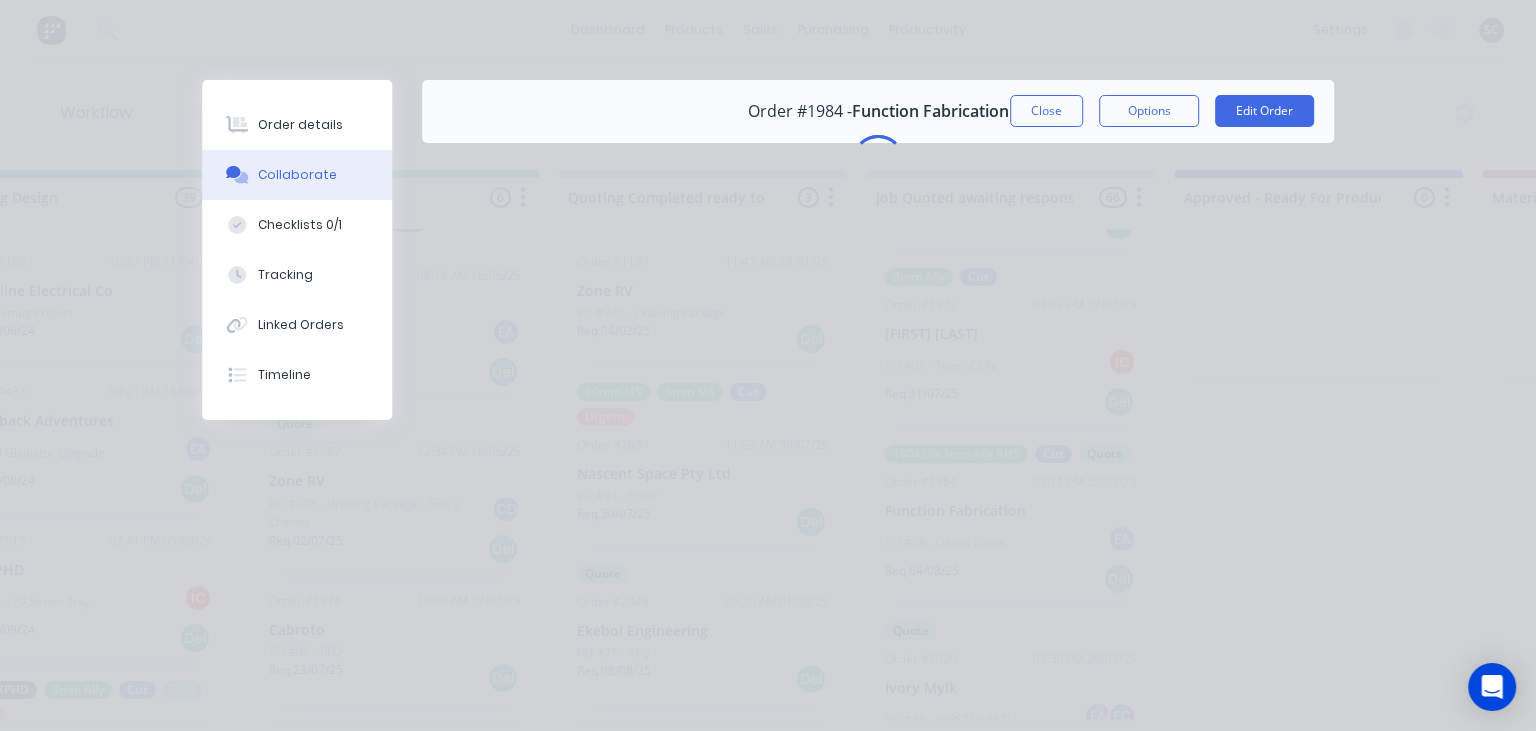 scroll, scrollTop: 0, scrollLeft: 0, axis: both 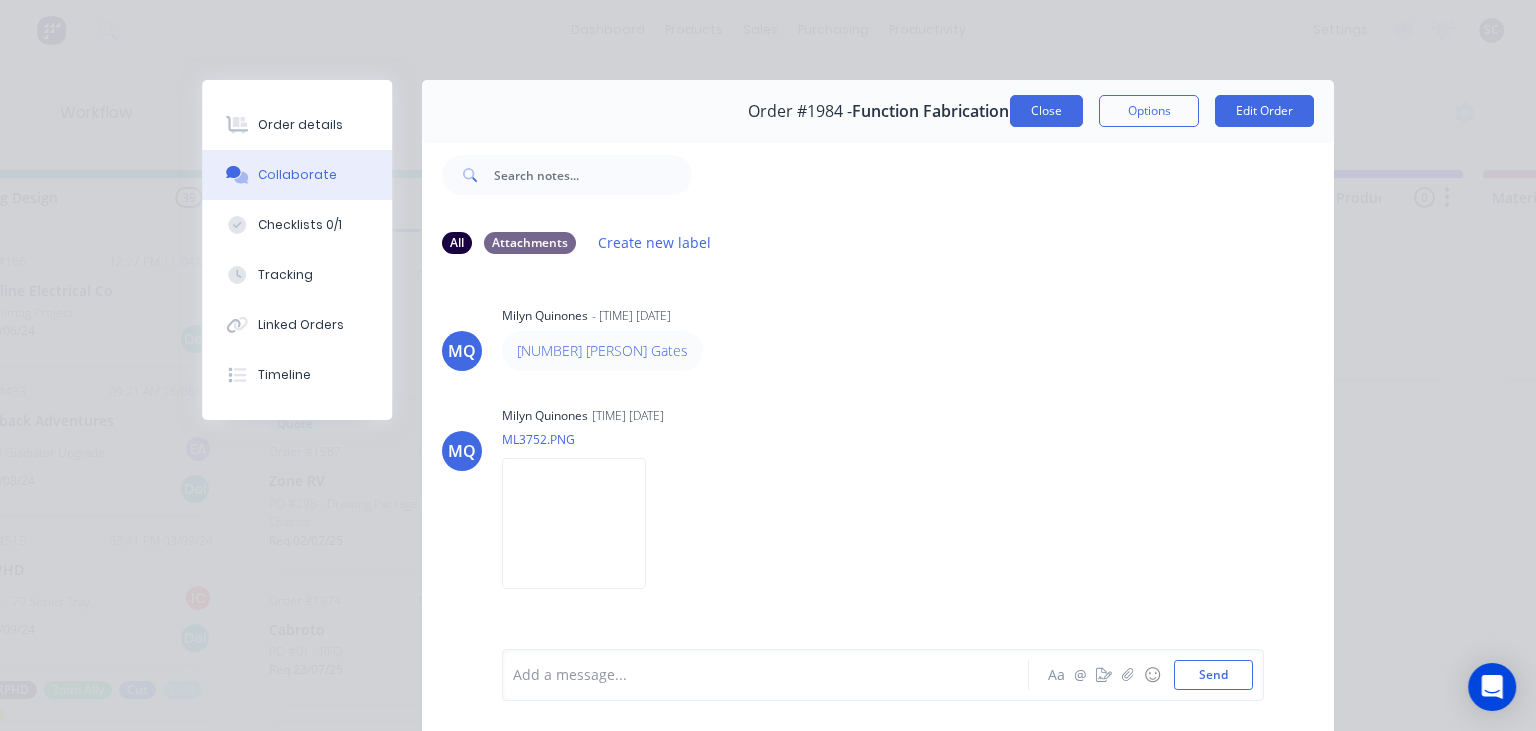 click on "Close" at bounding box center (1046, 111) 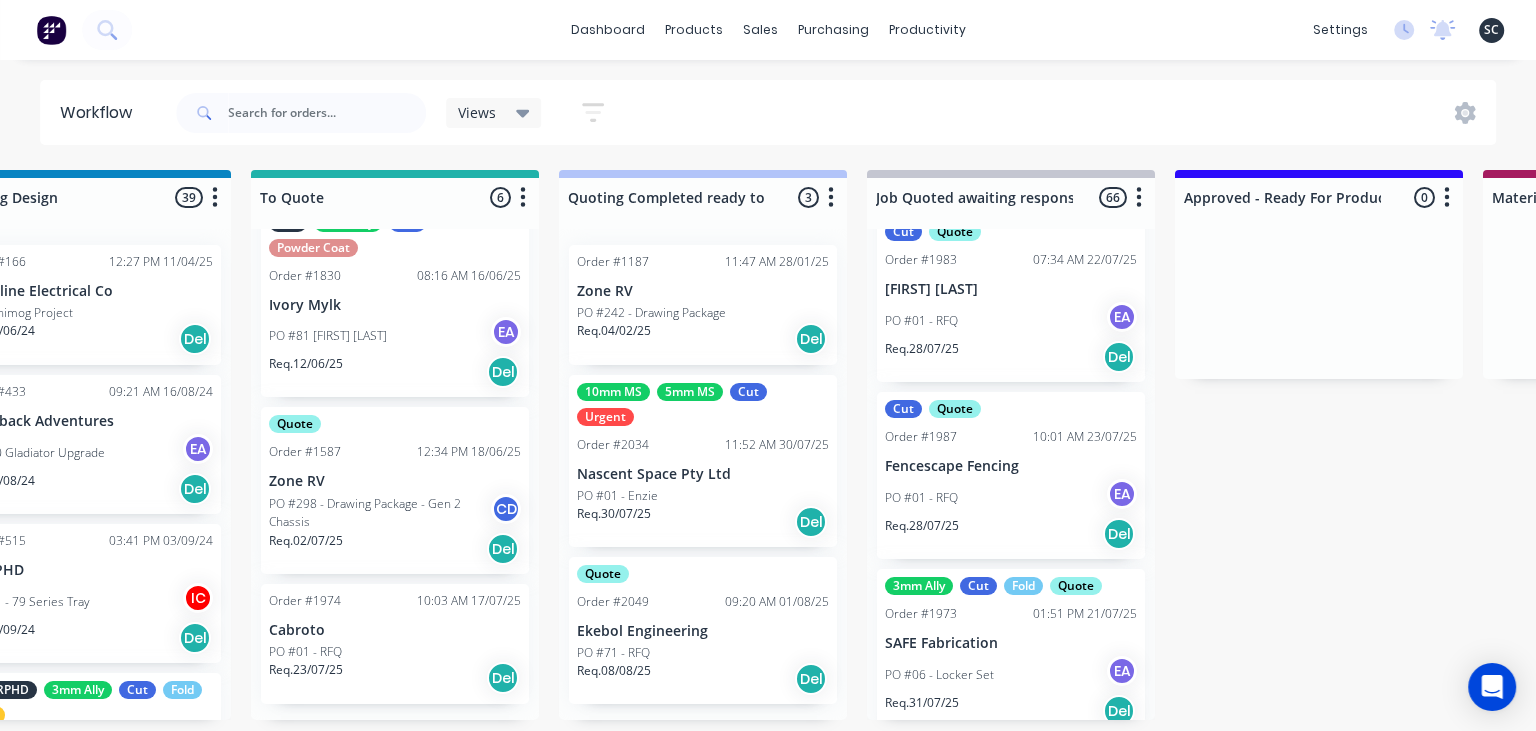scroll, scrollTop: 9025, scrollLeft: 0, axis: vertical 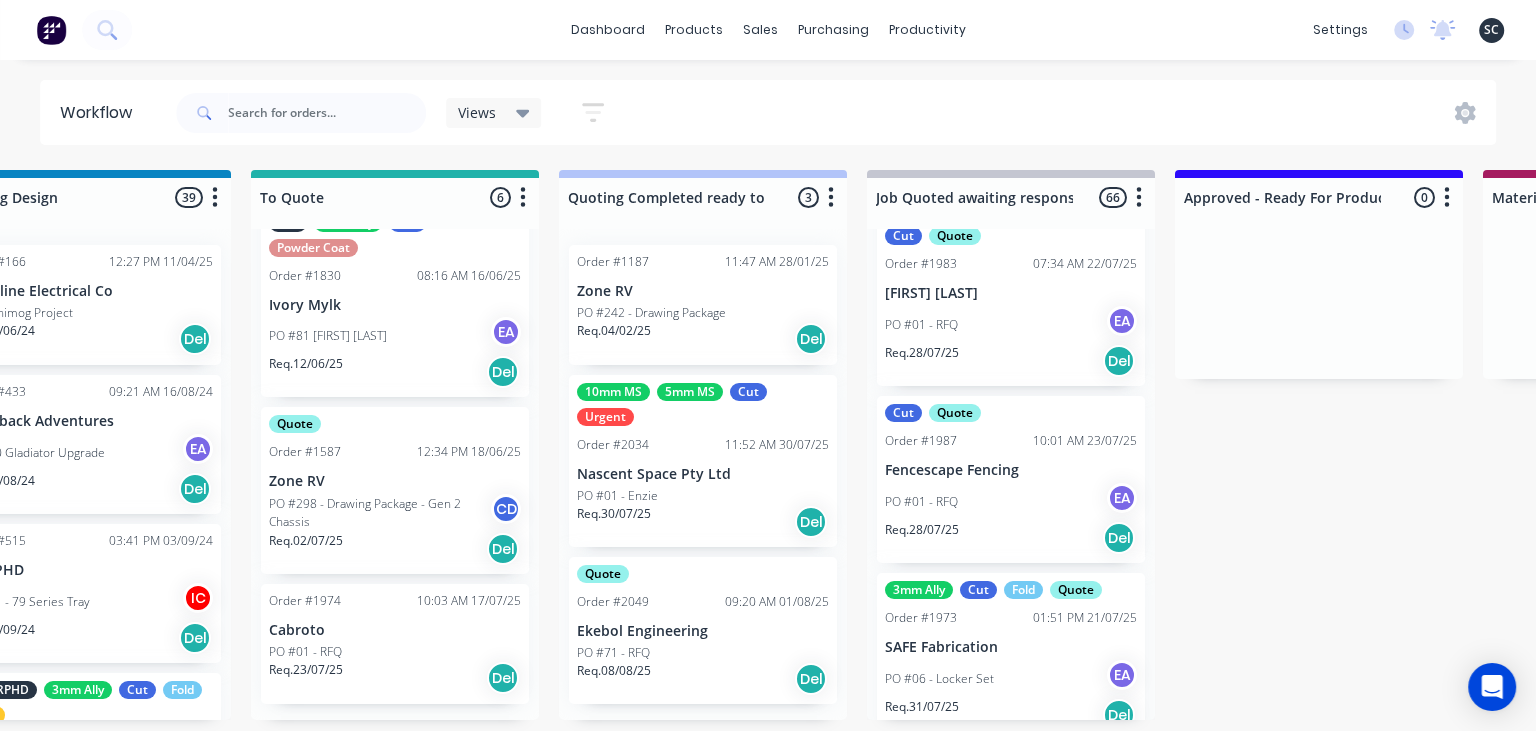 click on "PO #01 - RFQ EA" at bounding box center [1011, 502] 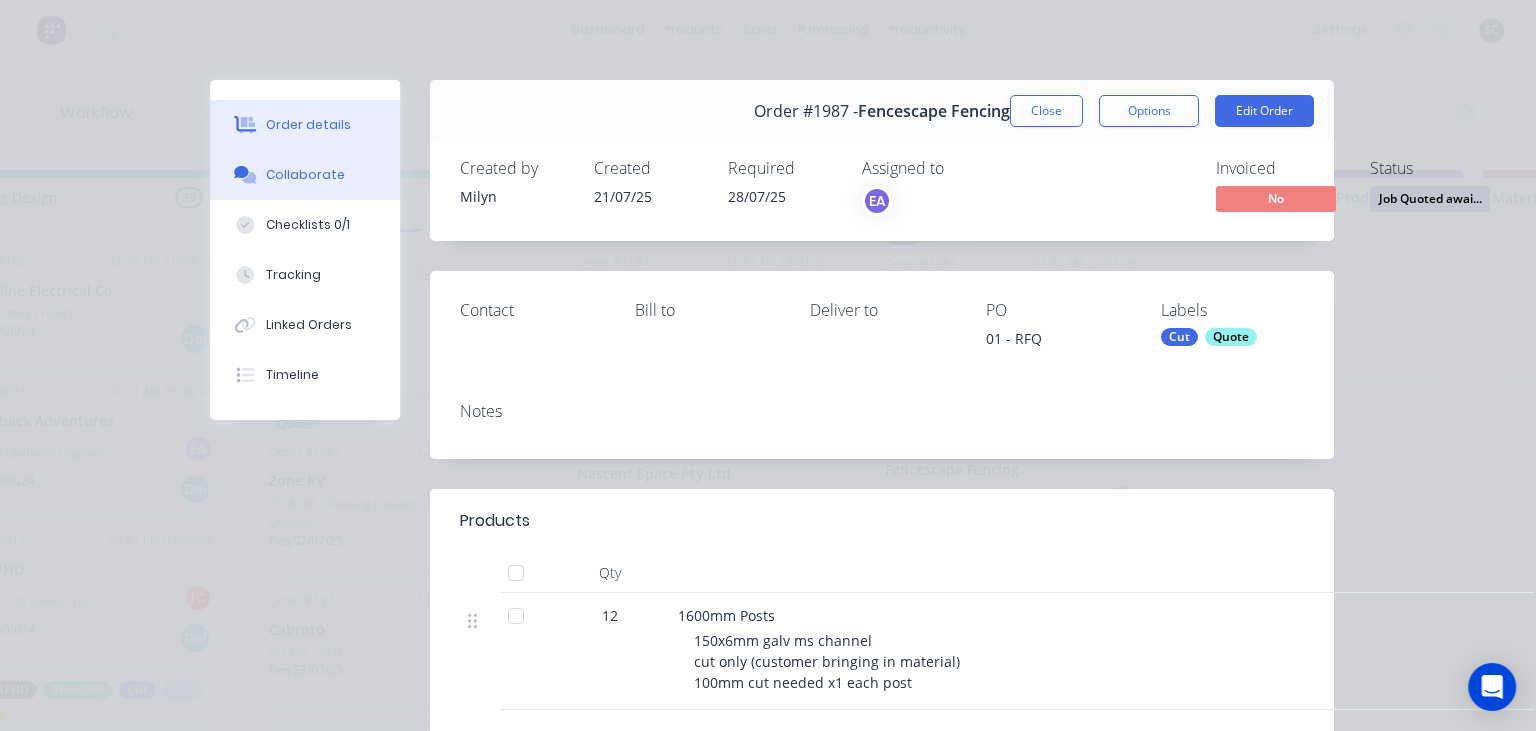 click on "Collaborate" at bounding box center [305, 175] 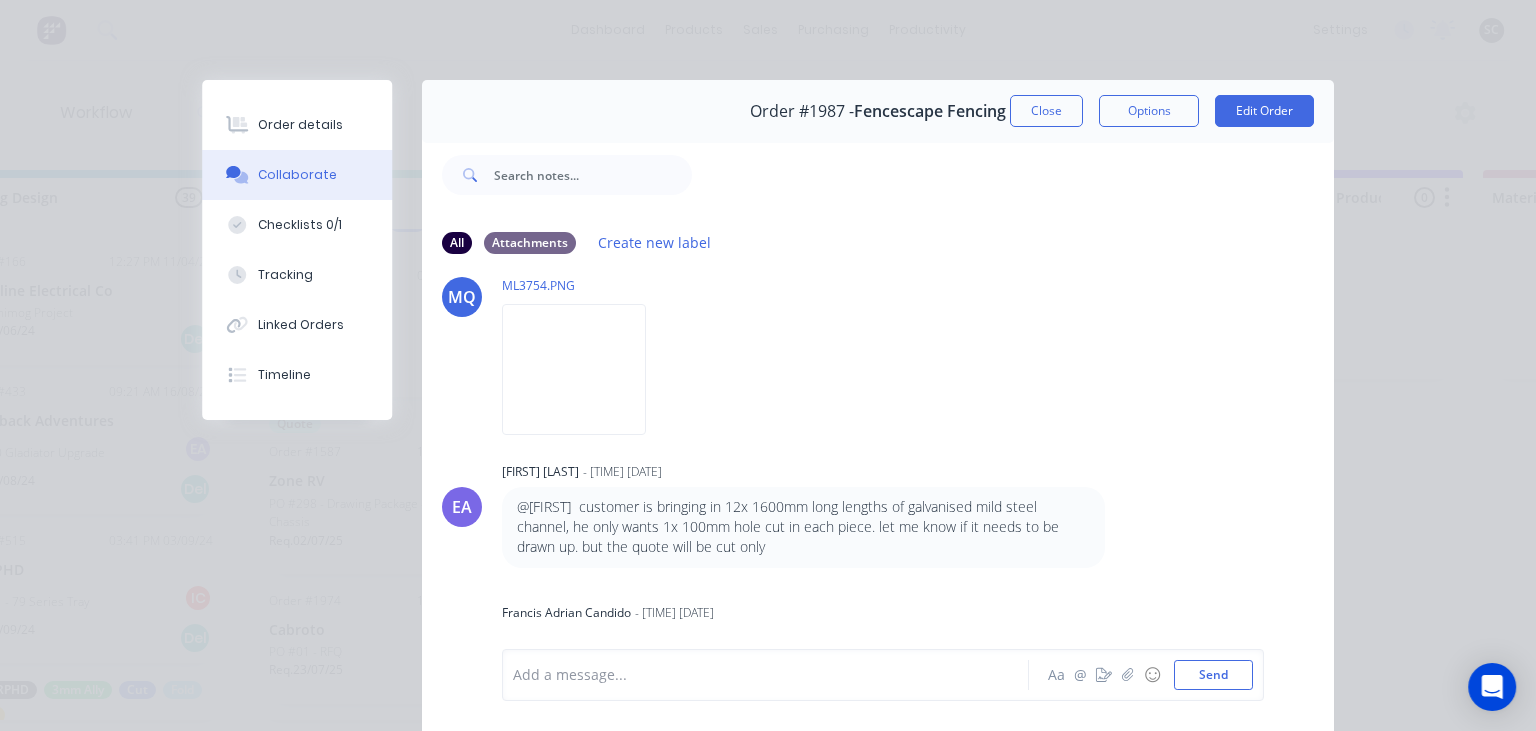 scroll, scrollTop: 195, scrollLeft: 0, axis: vertical 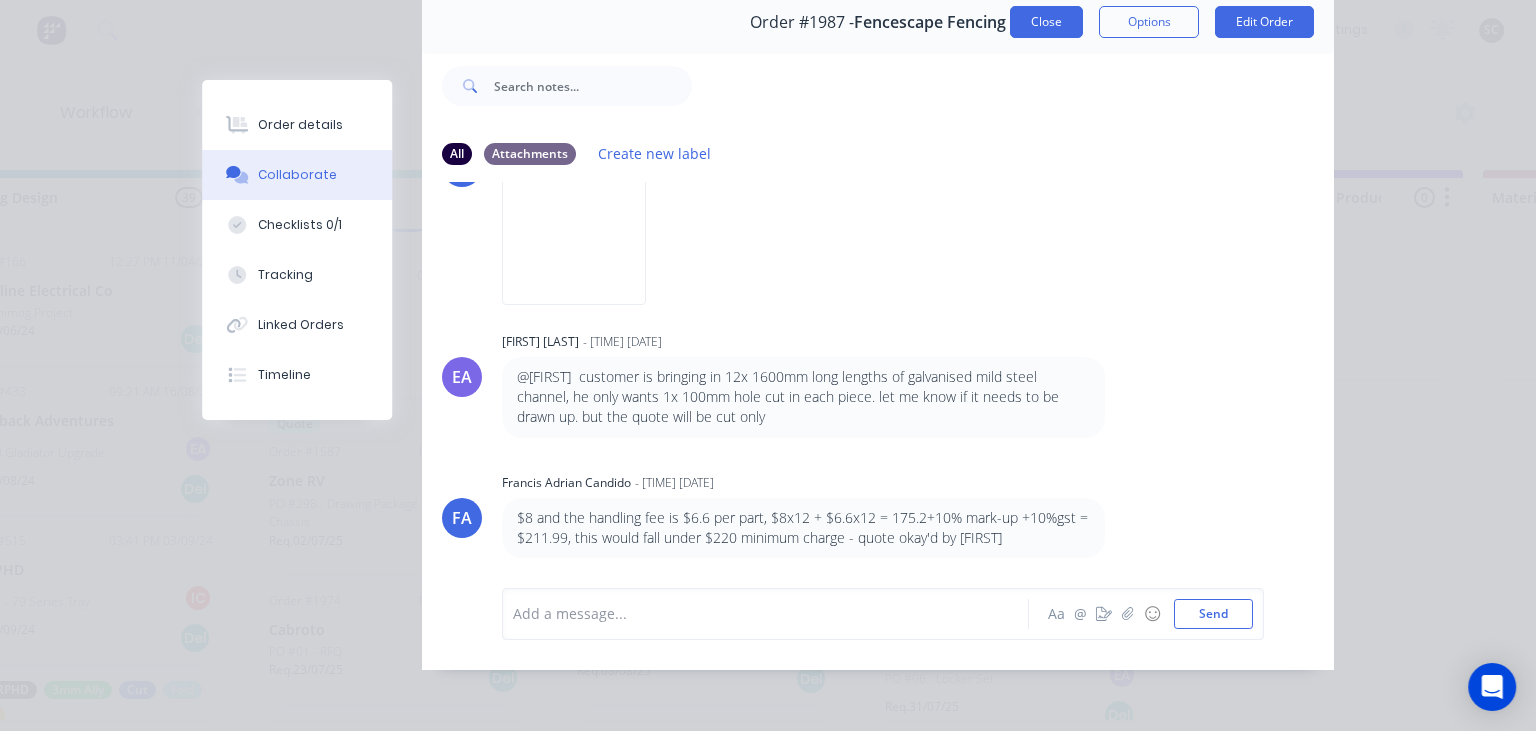 click on "Close" at bounding box center [1046, 22] 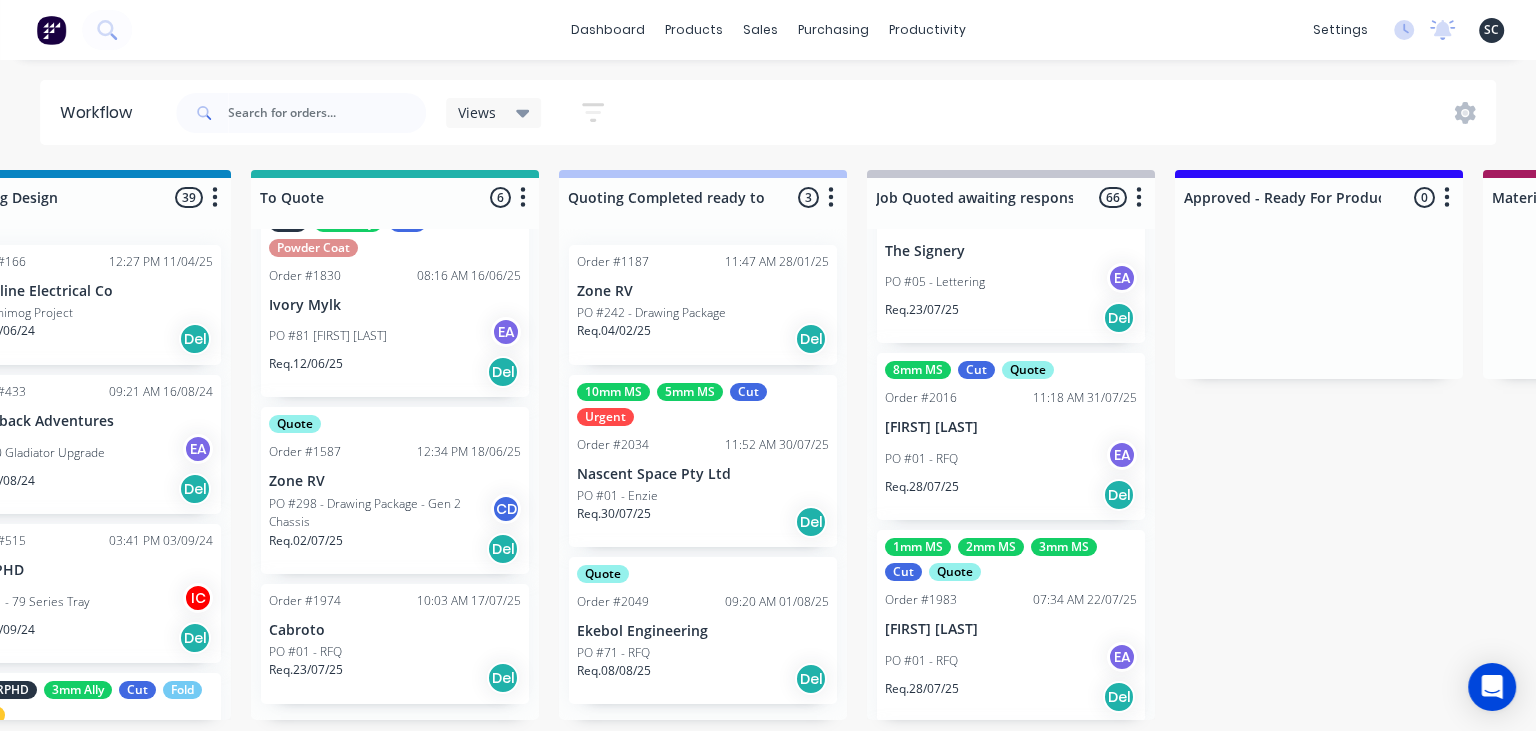 scroll, scrollTop: 8680, scrollLeft: 0, axis: vertical 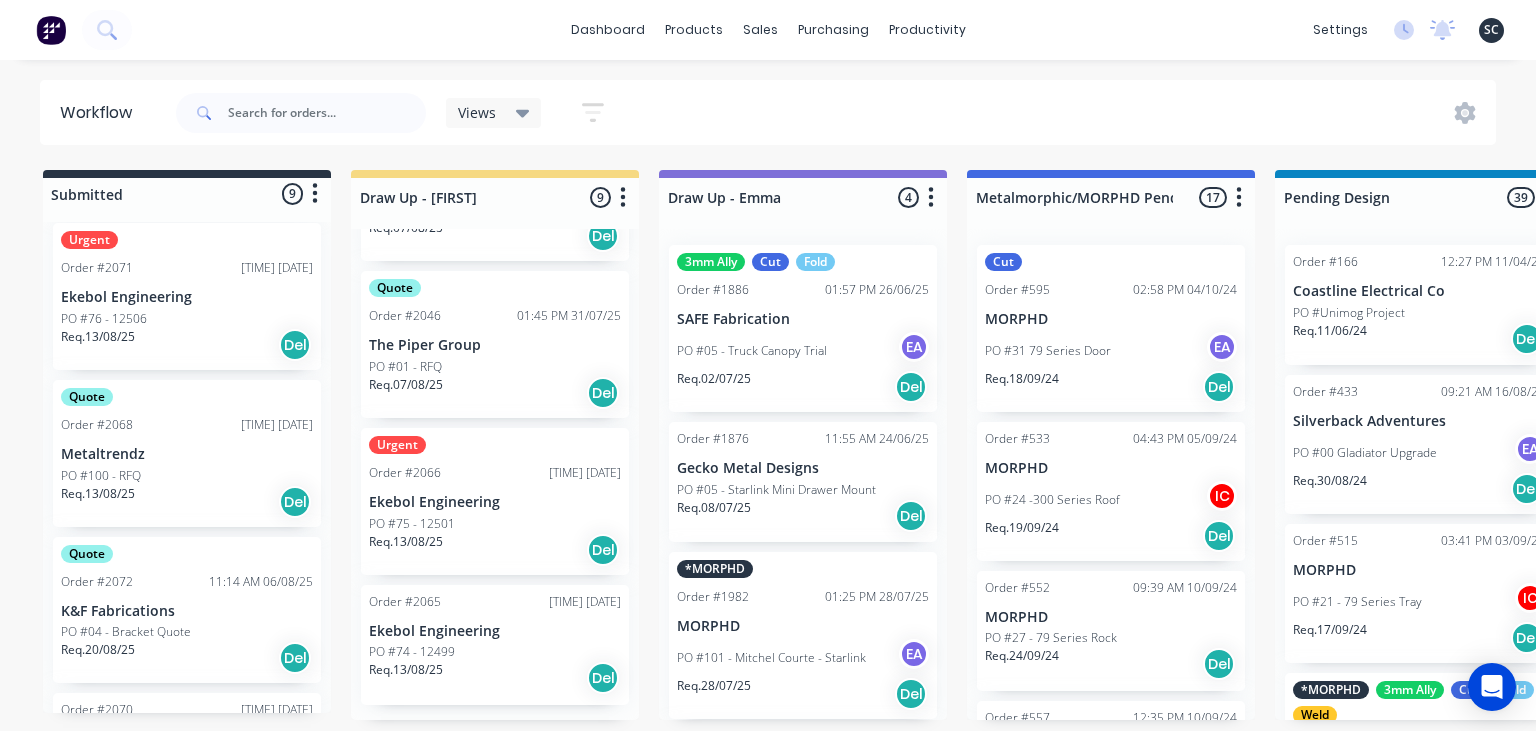 click on "K&F Fabrications" at bounding box center (187, 611) 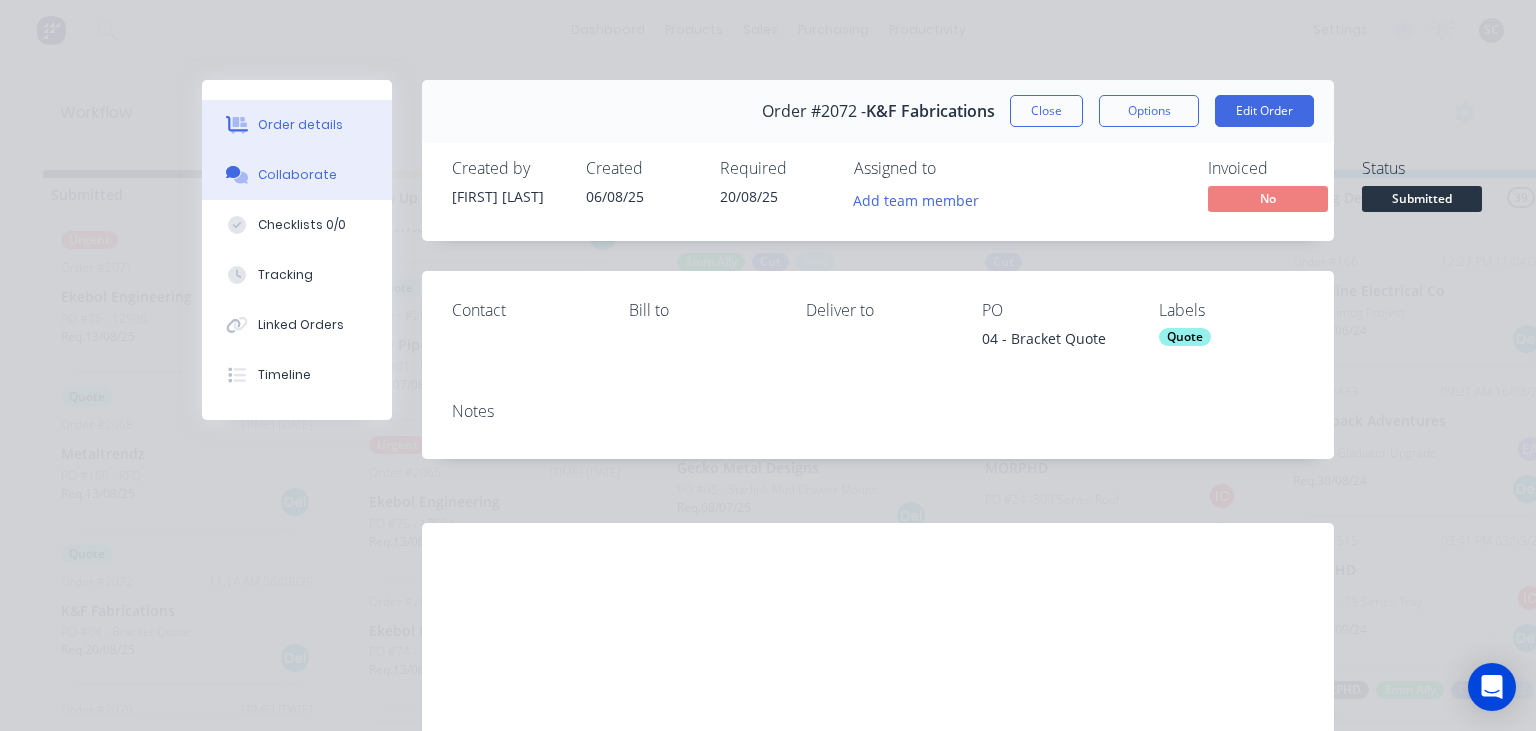 click on "Collaborate" at bounding box center (297, 175) 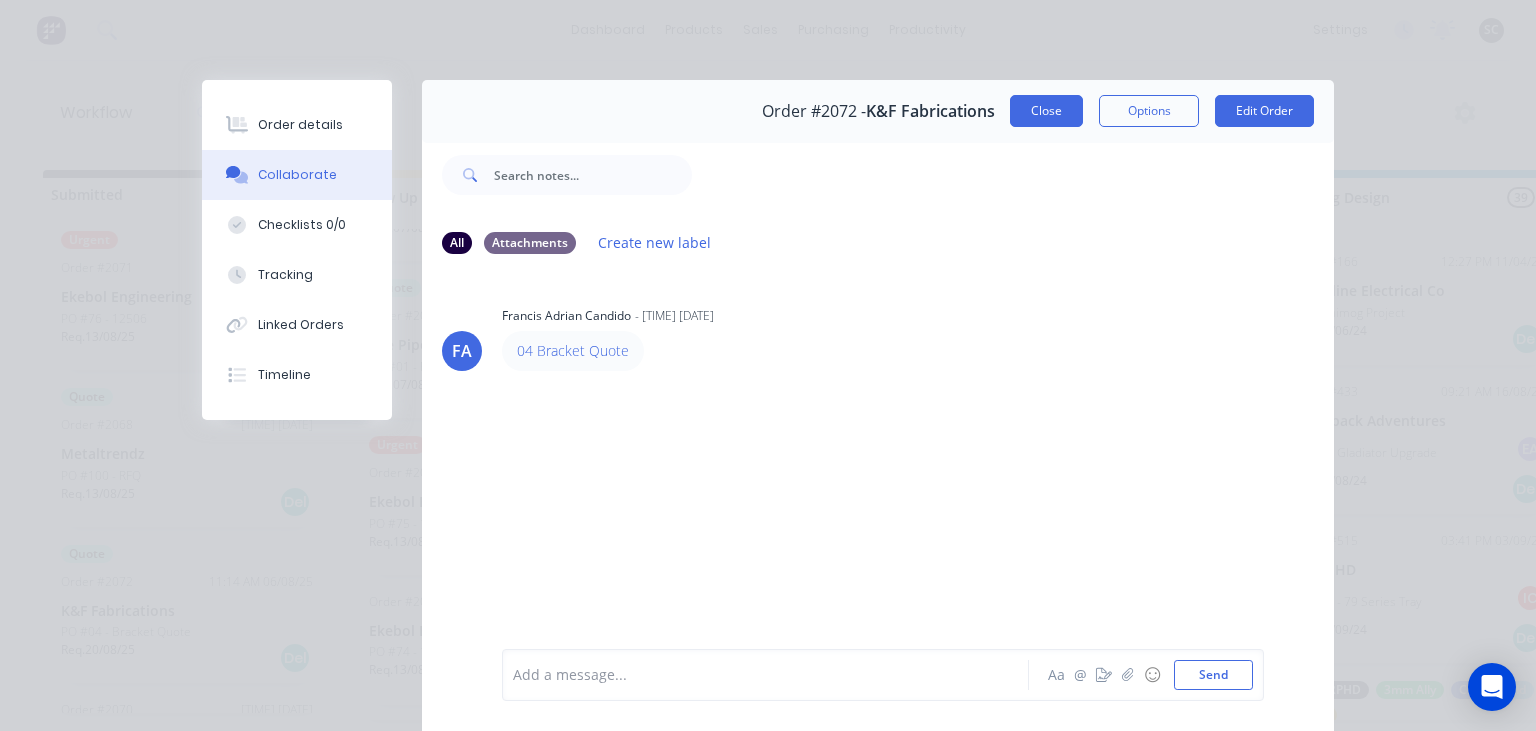 drag, startPoint x: 1034, startPoint y: 103, endPoint x: 358, endPoint y: 473, distance: 770.6335 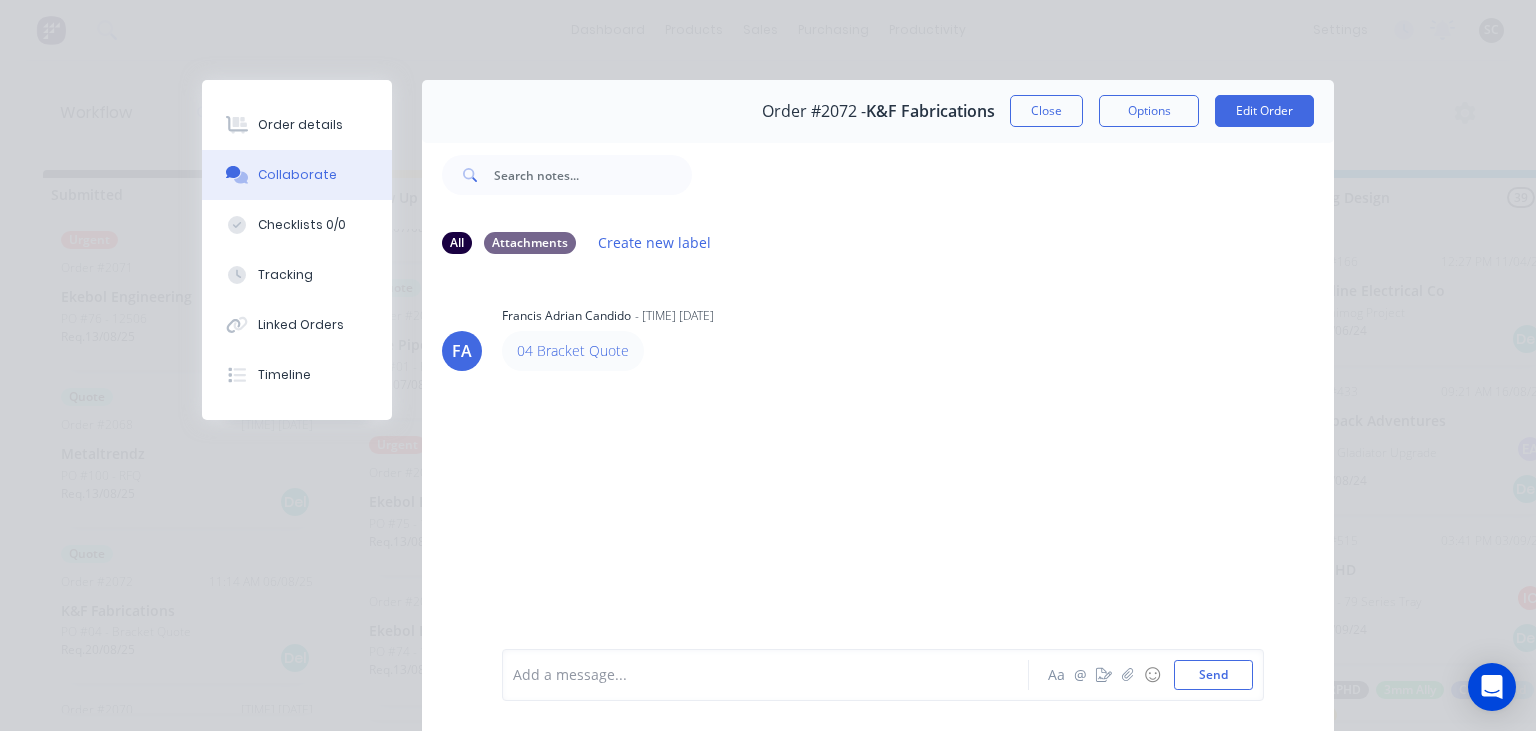 click on "Close" at bounding box center (1046, 111) 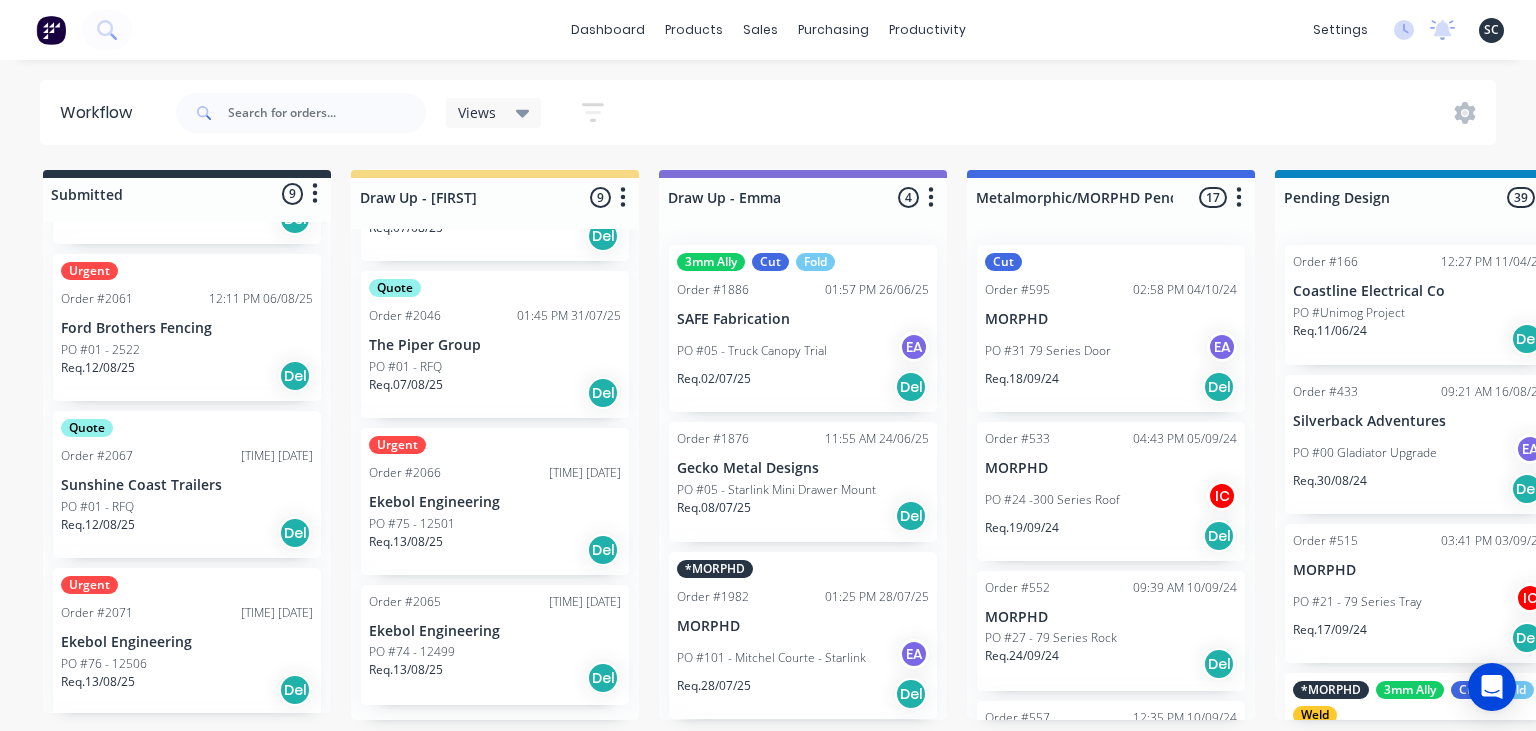 scroll, scrollTop: 1008, scrollLeft: 0, axis: vertical 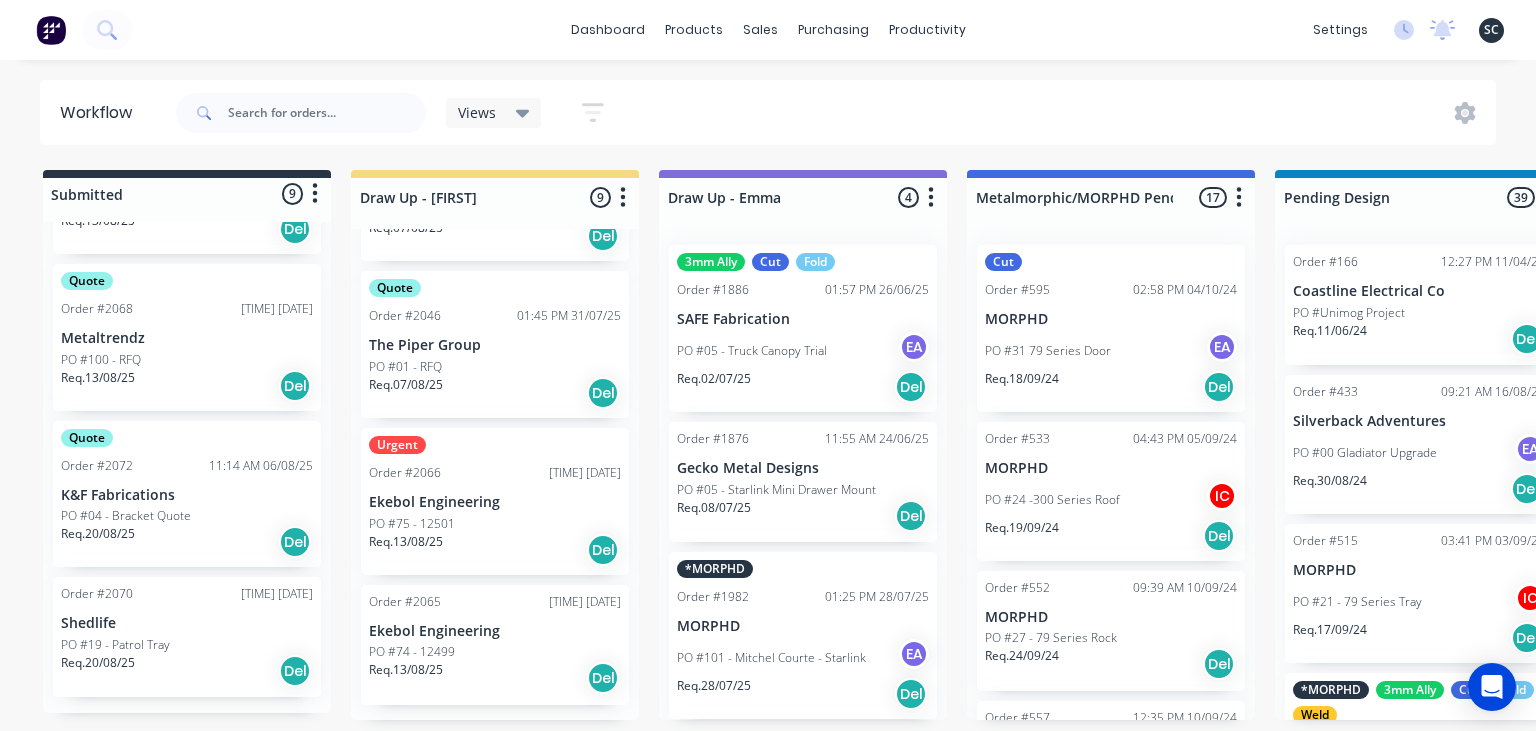 click on "PO #19 - Patrol Tray" at bounding box center [187, 645] 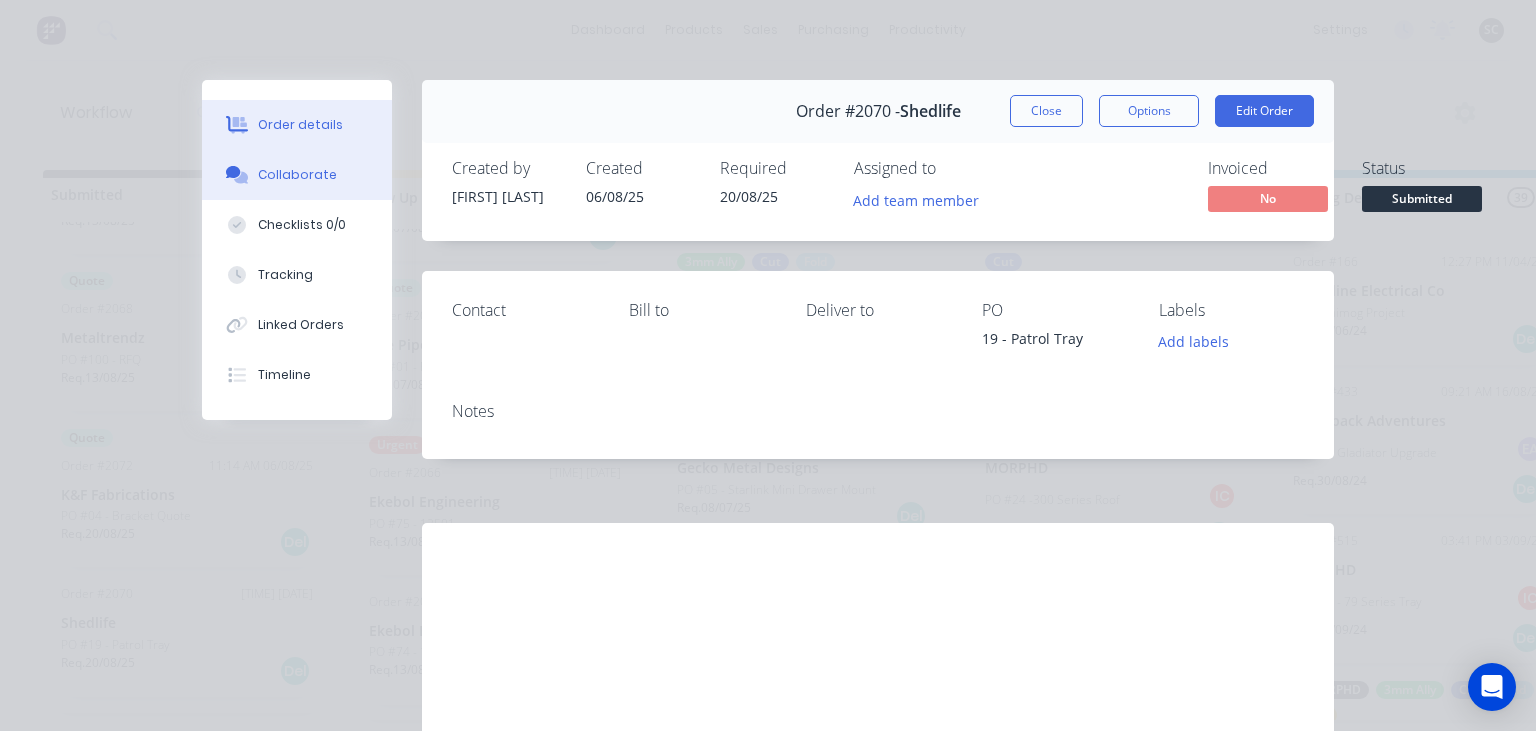 click on "Collaborate" at bounding box center (297, 175) 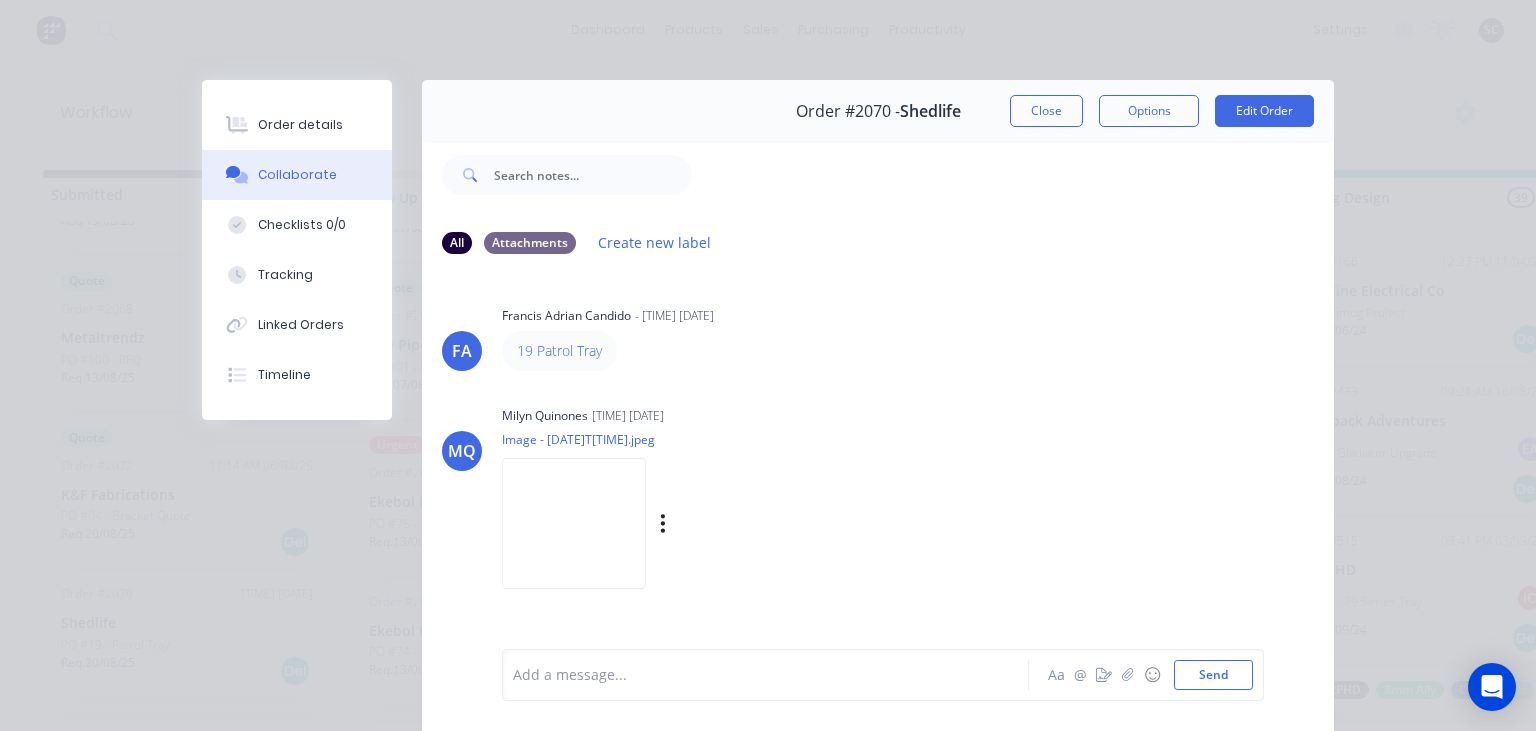 click at bounding box center (574, 523) 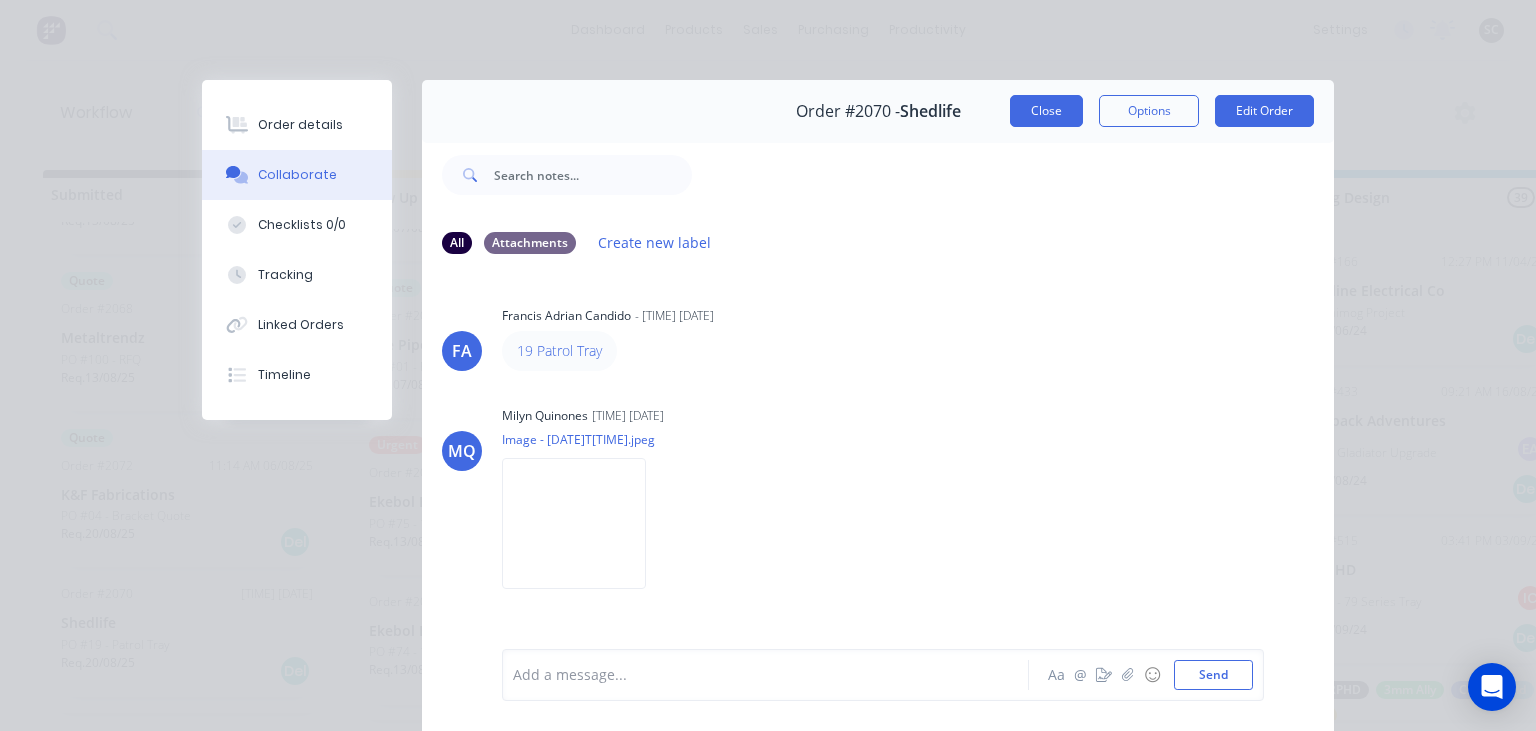 click on "Close" at bounding box center (1046, 111) 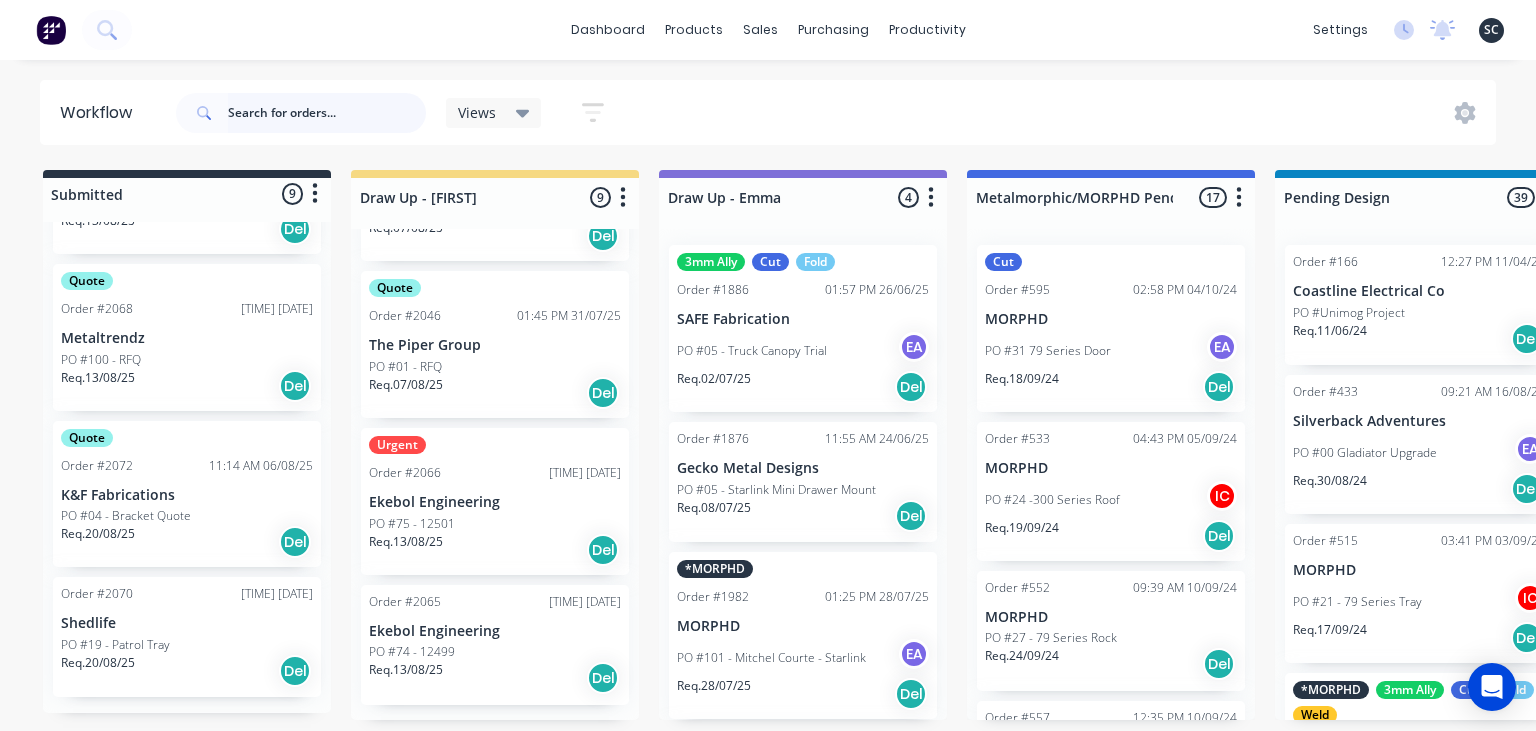 click at bounding box center (327, 113) 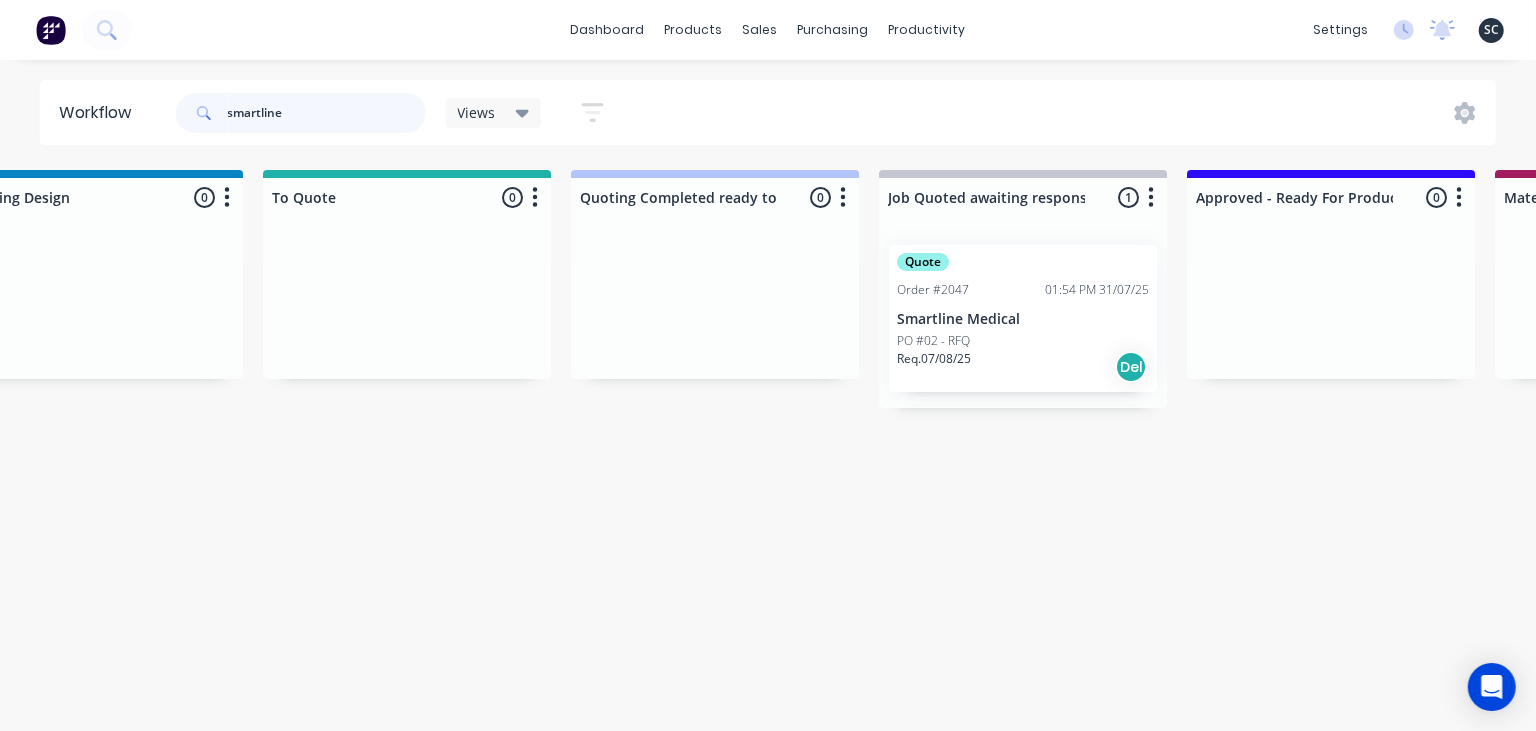 scroll, scrollTop: 0, scrollLeft: 1373, axis: horizontal 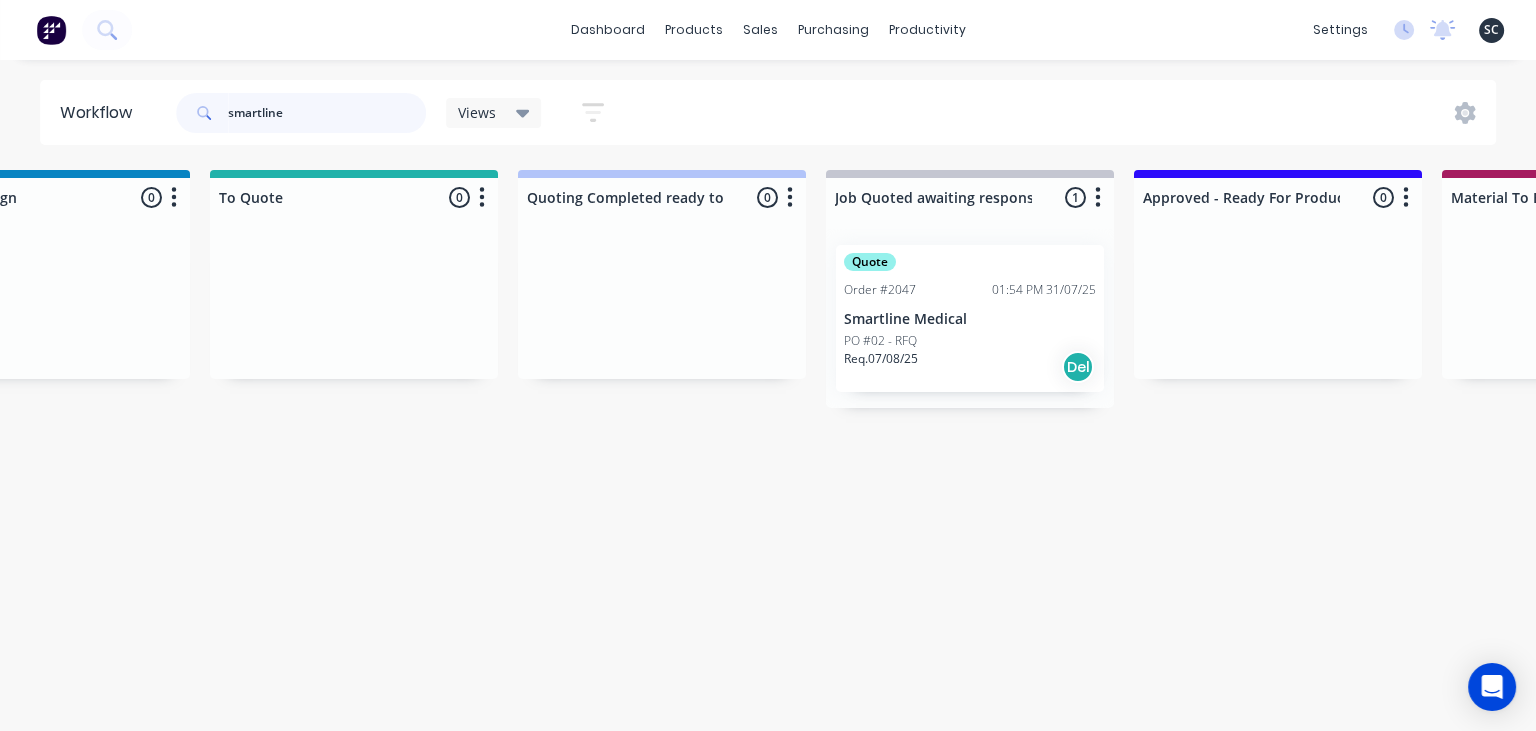 type on "smartline" 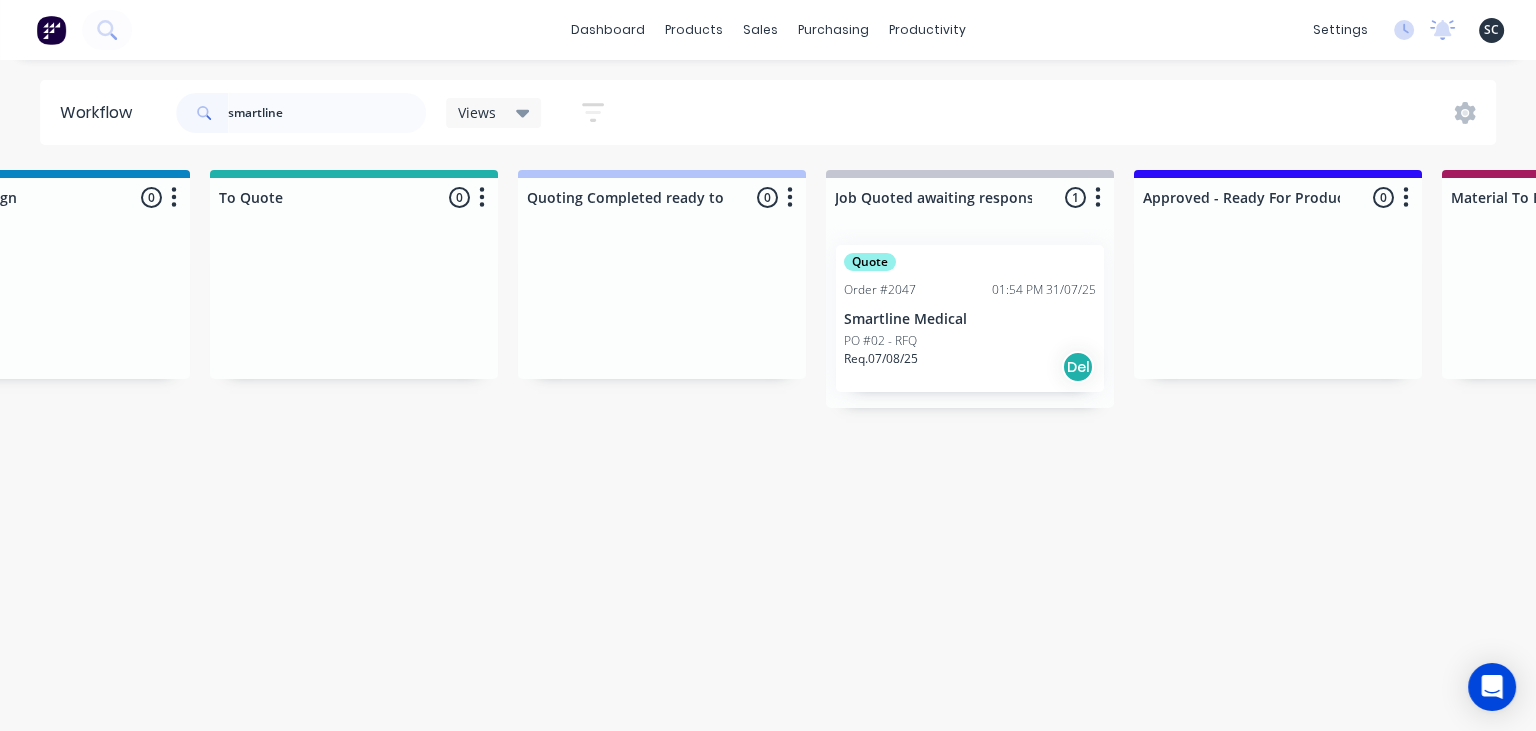 click on "Req. 07/08/25 Del" at bounding box center (970, 367) 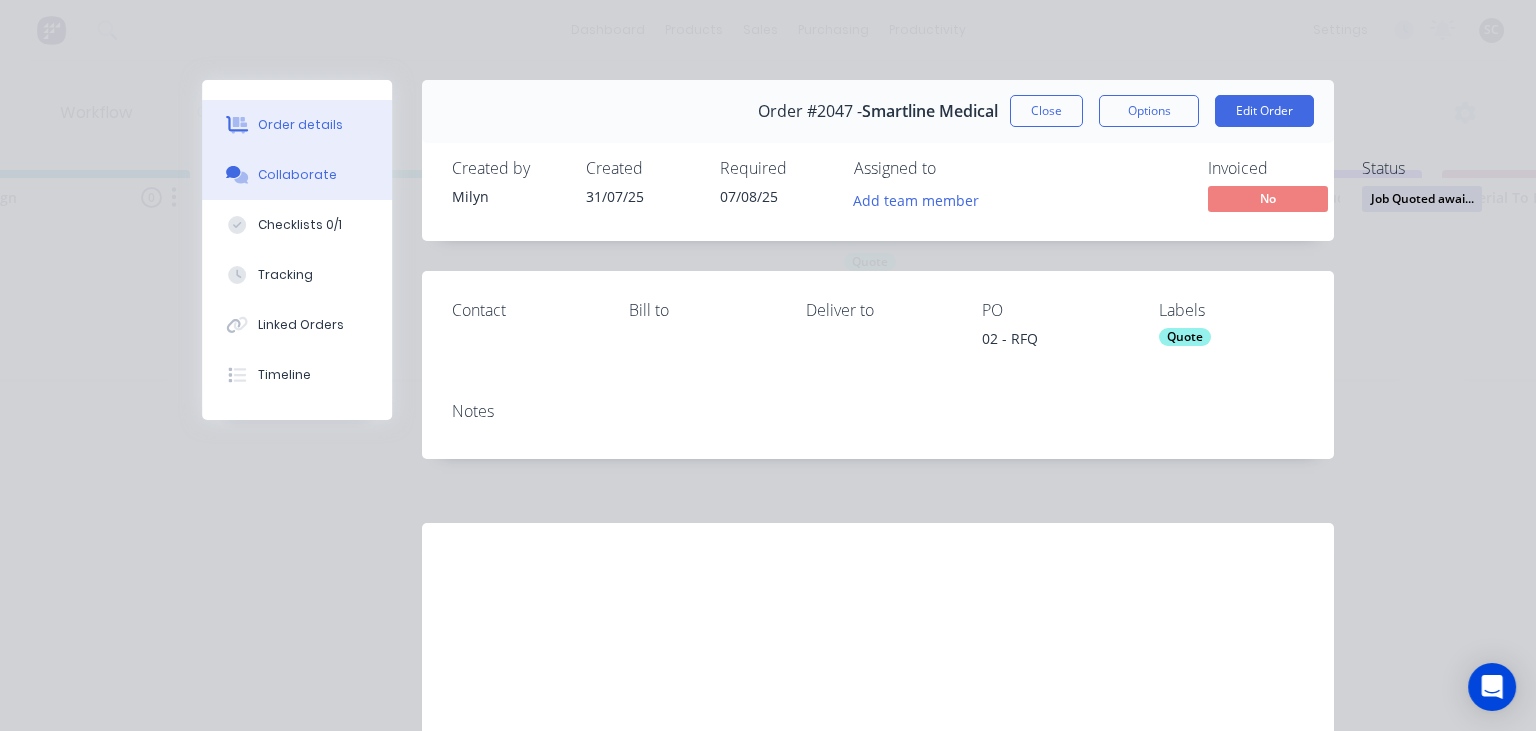 click on "Collaborate" at bounding box center [297, 175] 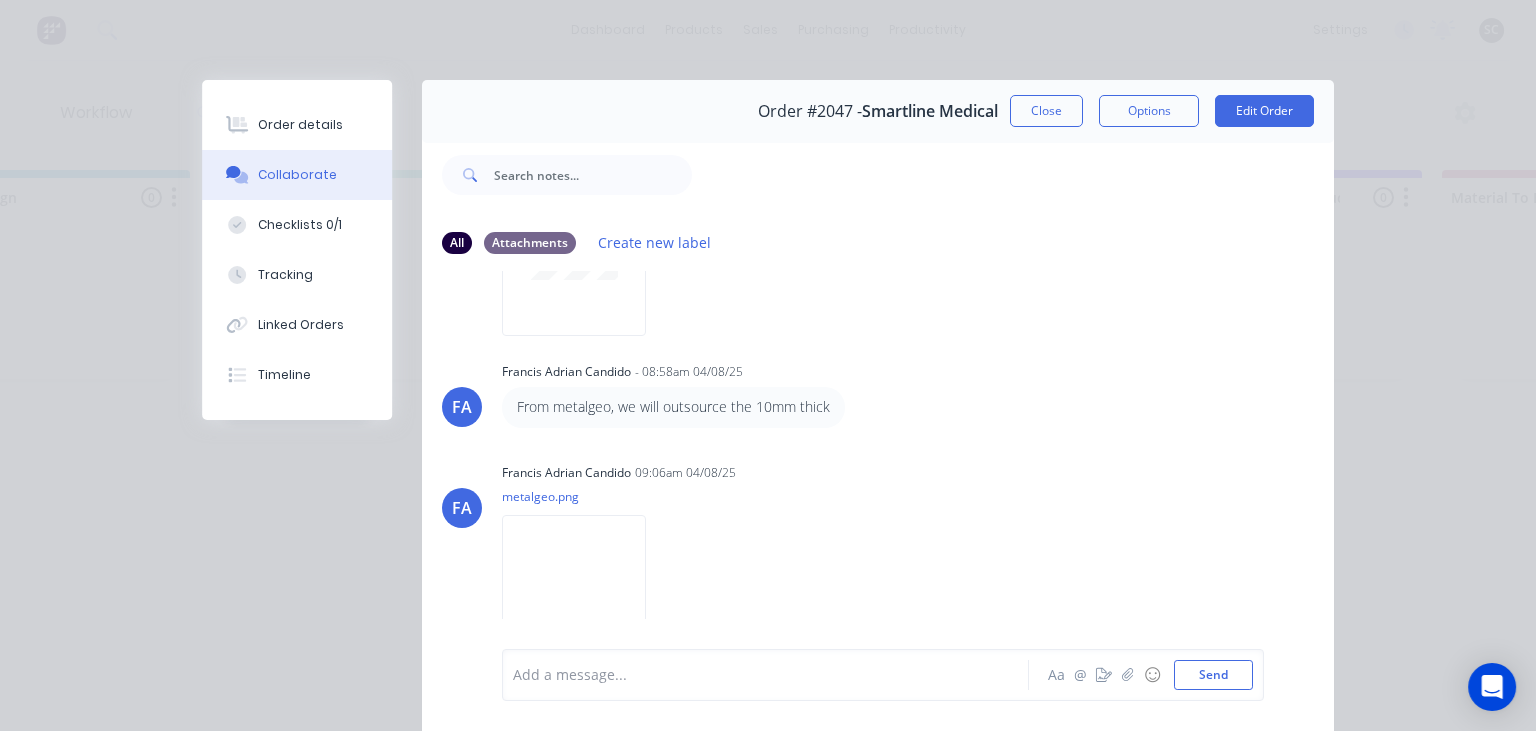 scroll, scrollTop: 1036, scrollLeft: 0, axis: vertical 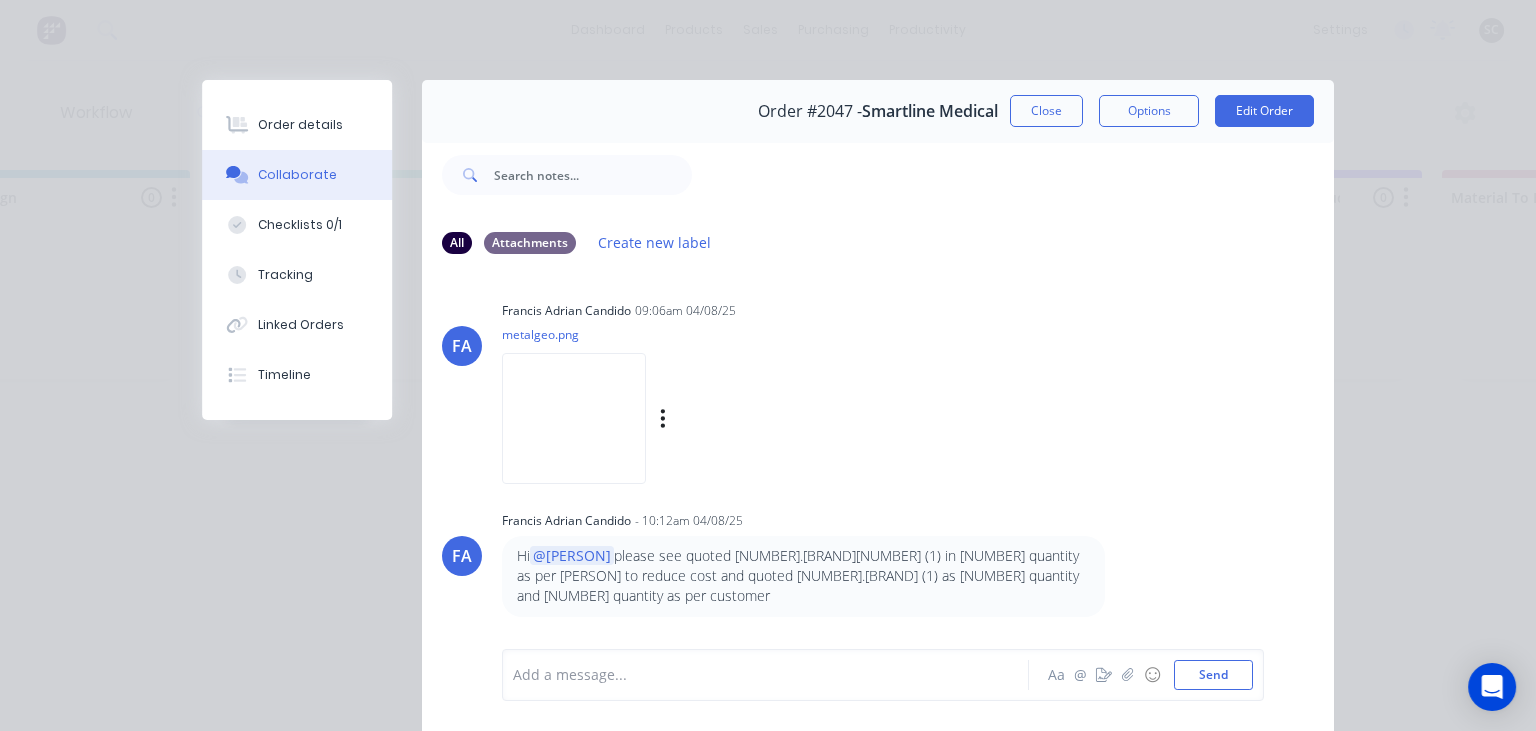 click at bounding box center (574, 418) 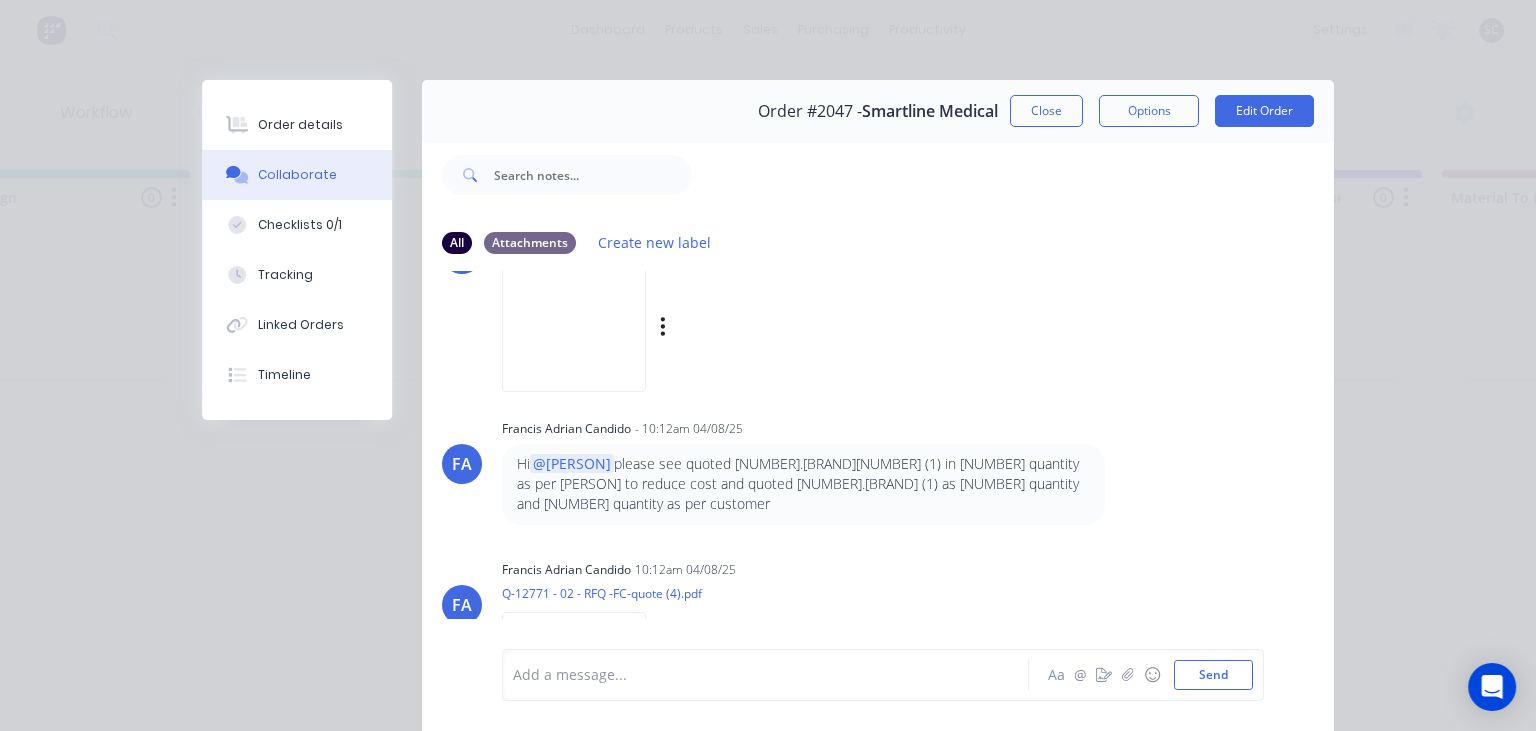 scroll, scrollTop: 1213, scrollLeft: 0, axis: vertical 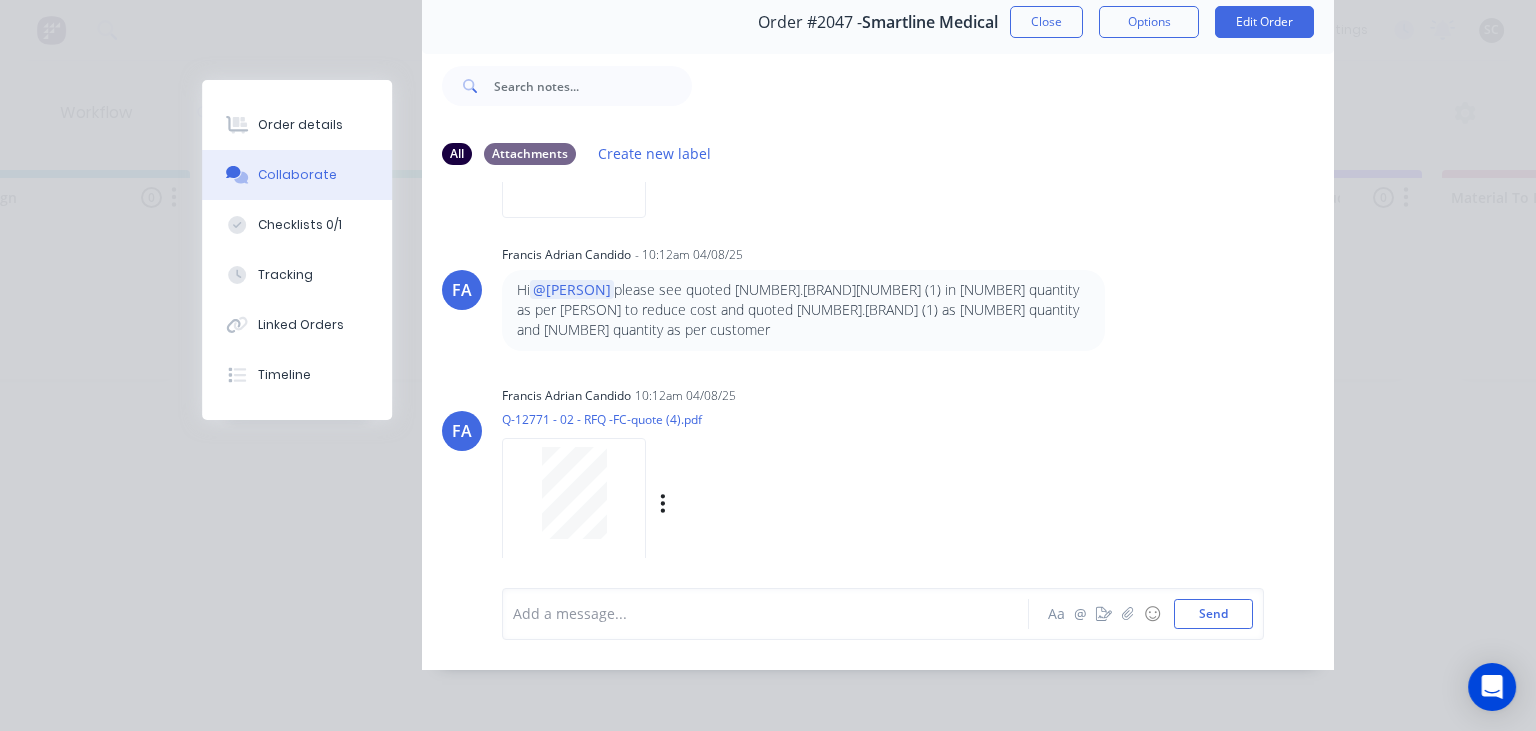 click at bounding box center [574, 493] 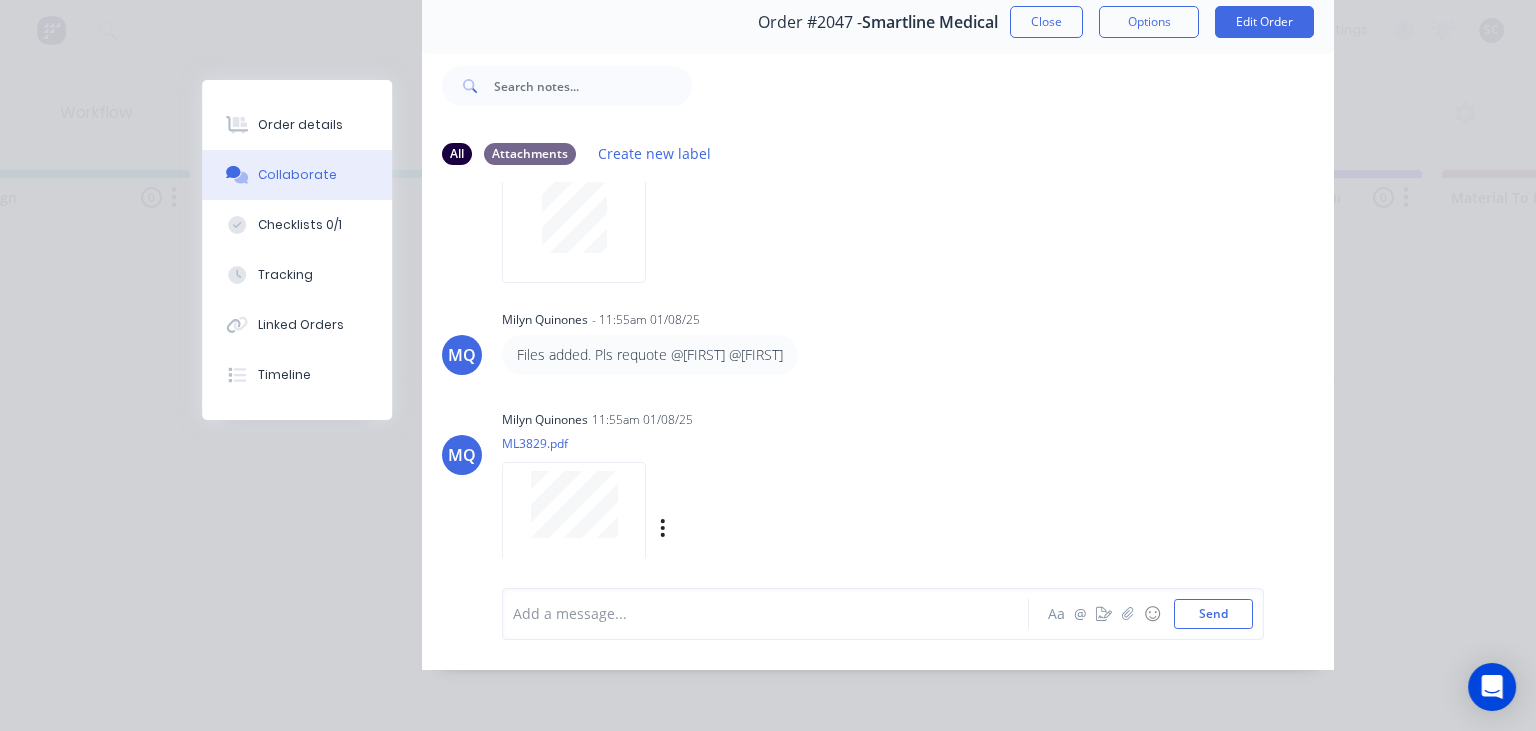 scroll, scrollTop: 522, scrollLeft: 0, axis: vertical 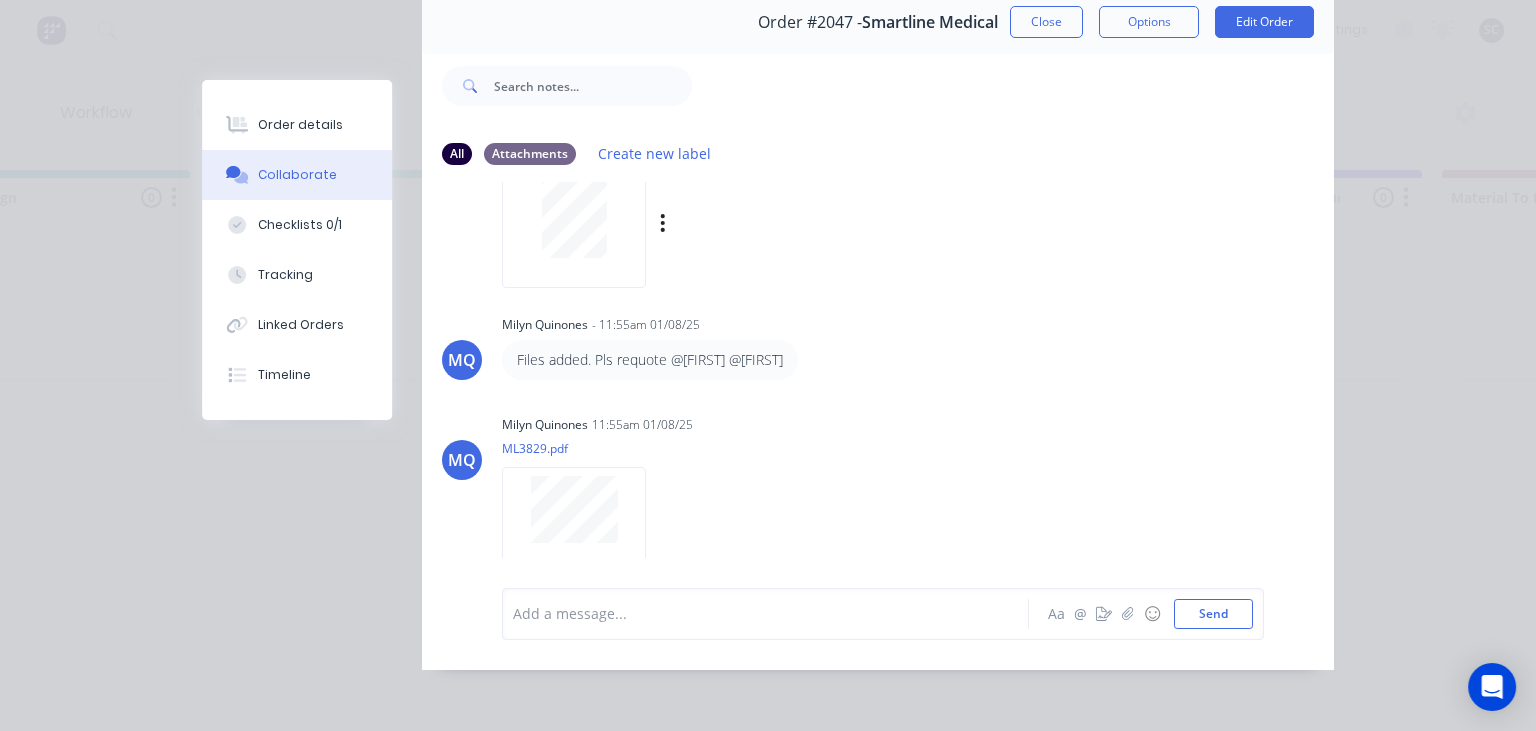 click at bounding box center [574, 212] 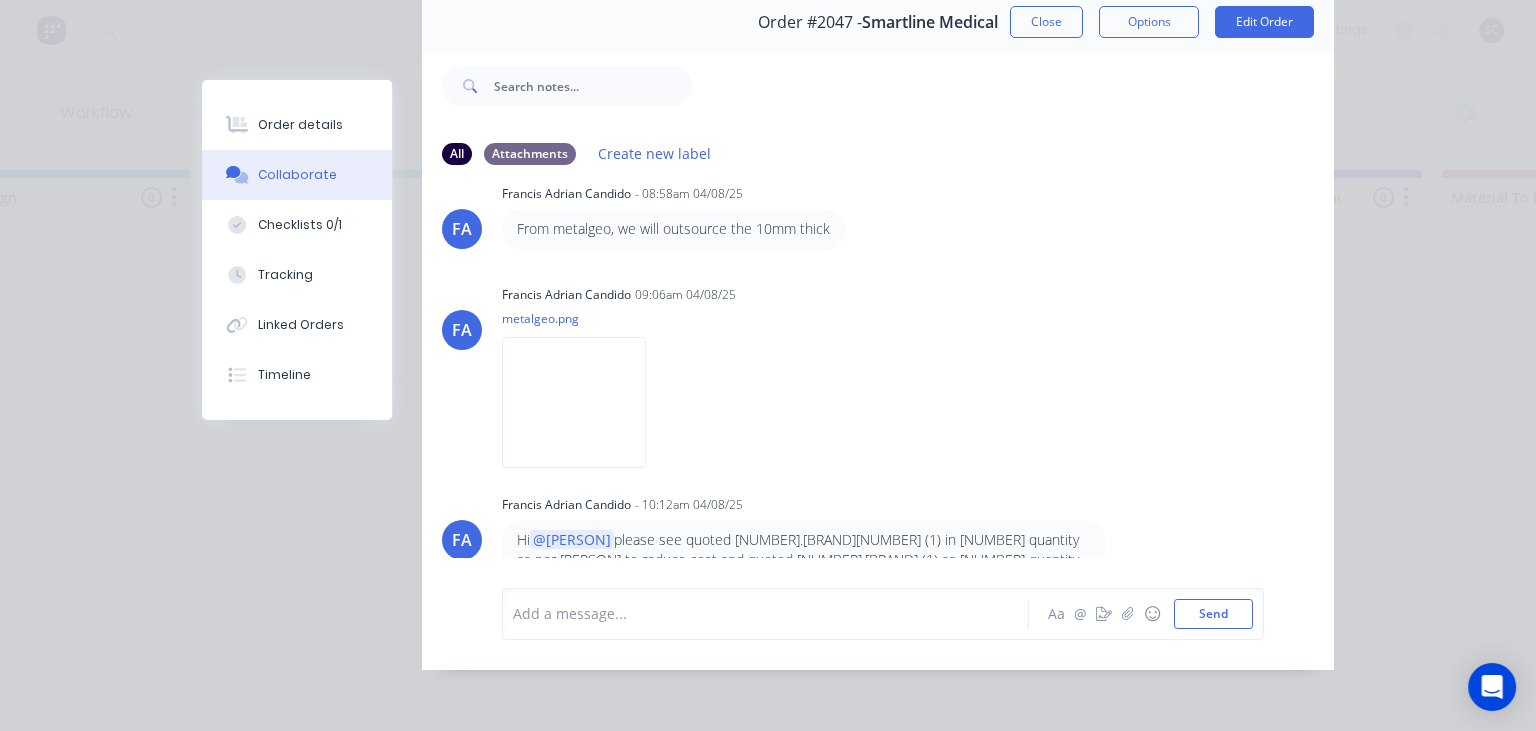 scroll, scrollTop: 1098, scrollLeft: 0, axis: vertical 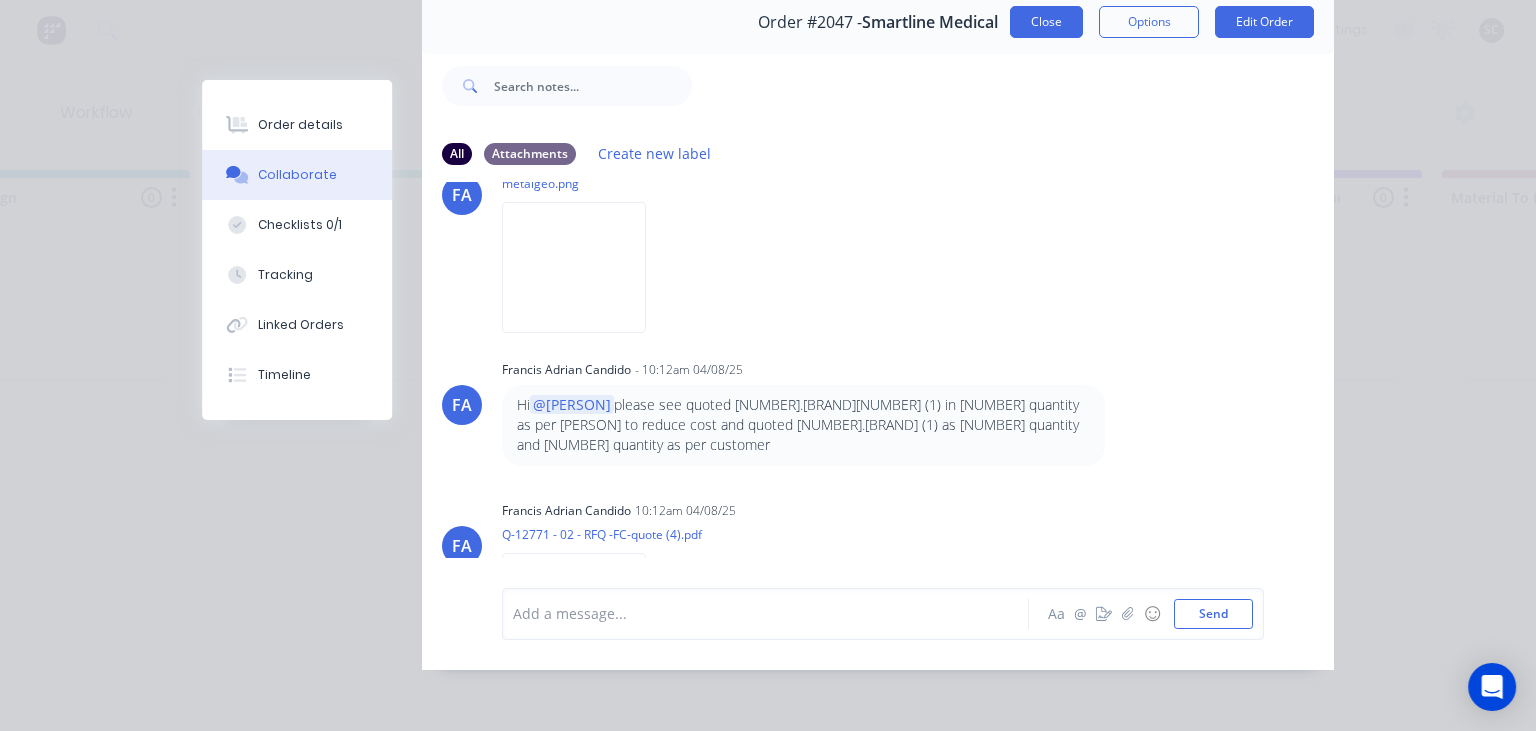 click on "Close" at bounding box center (1046, 22) 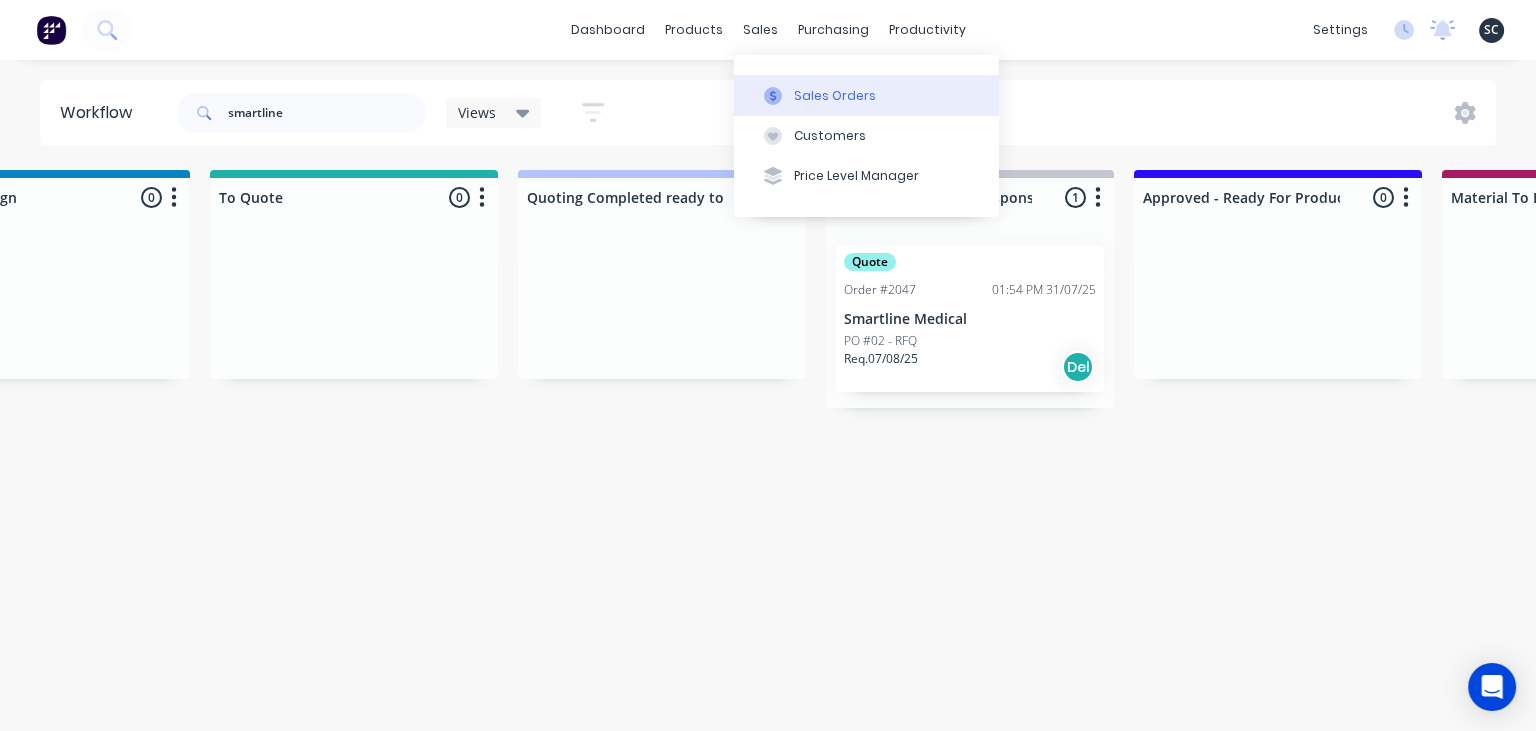 click on "Sales Orders" at bounding box center (835, 96) 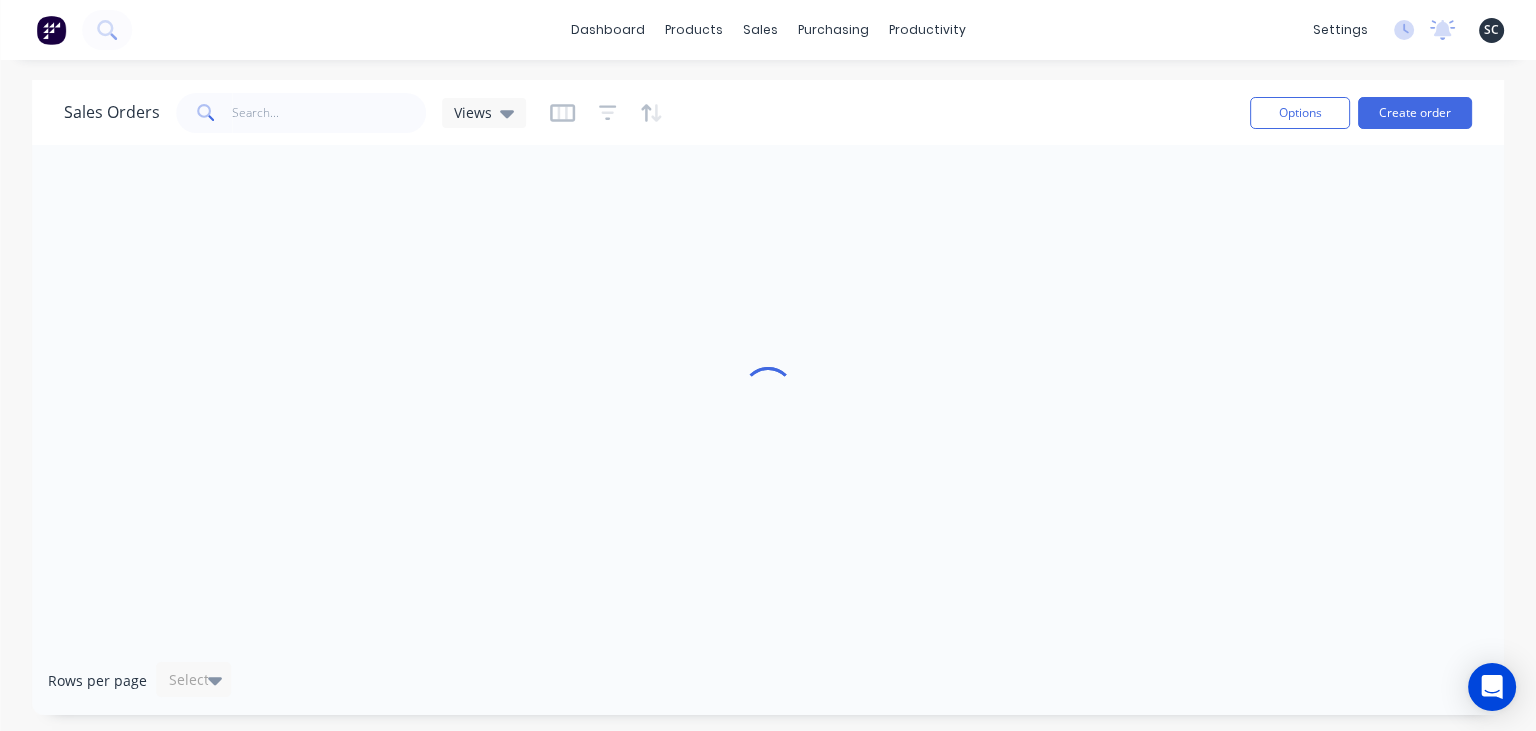 scroll, scrollTop: 0, scrollLeft: 0, axis: both 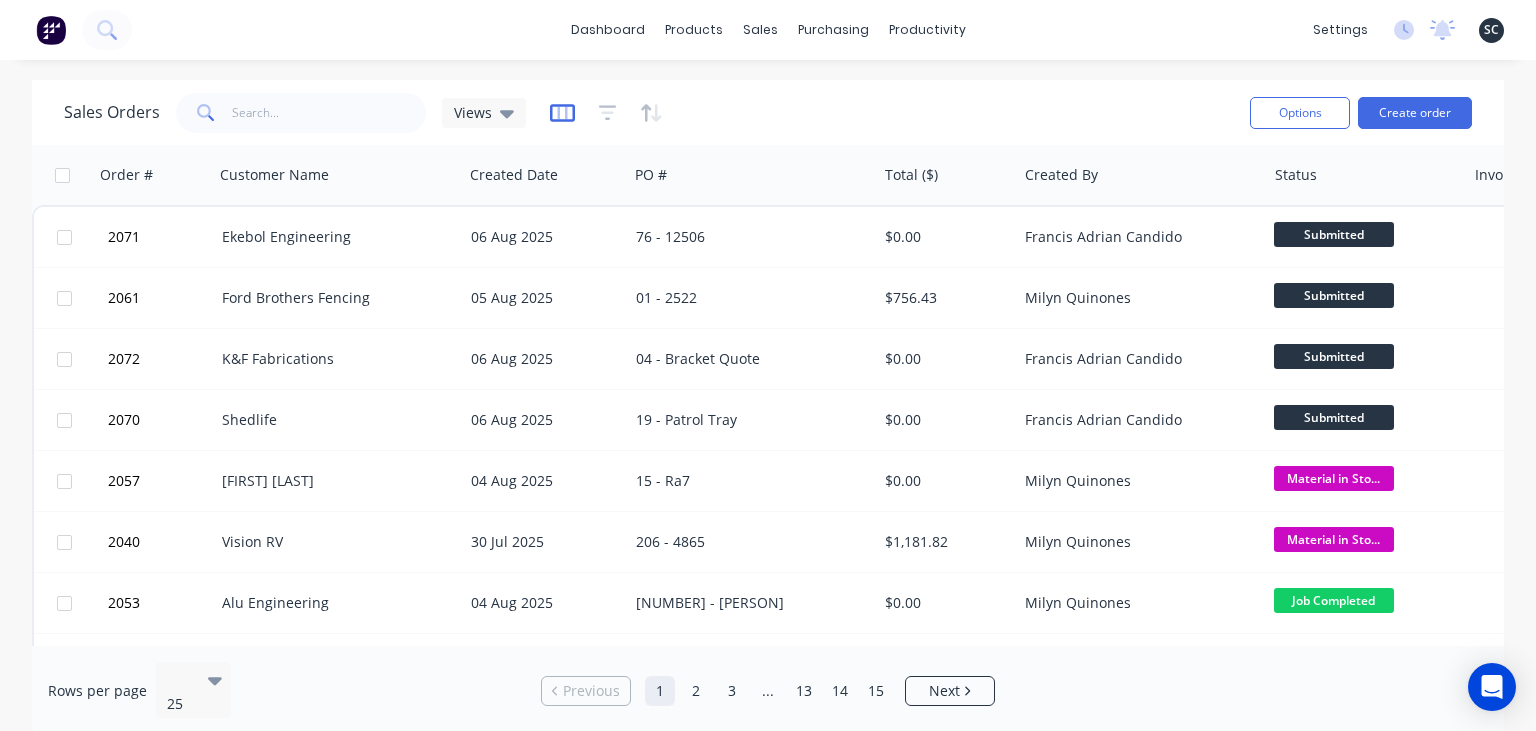 click 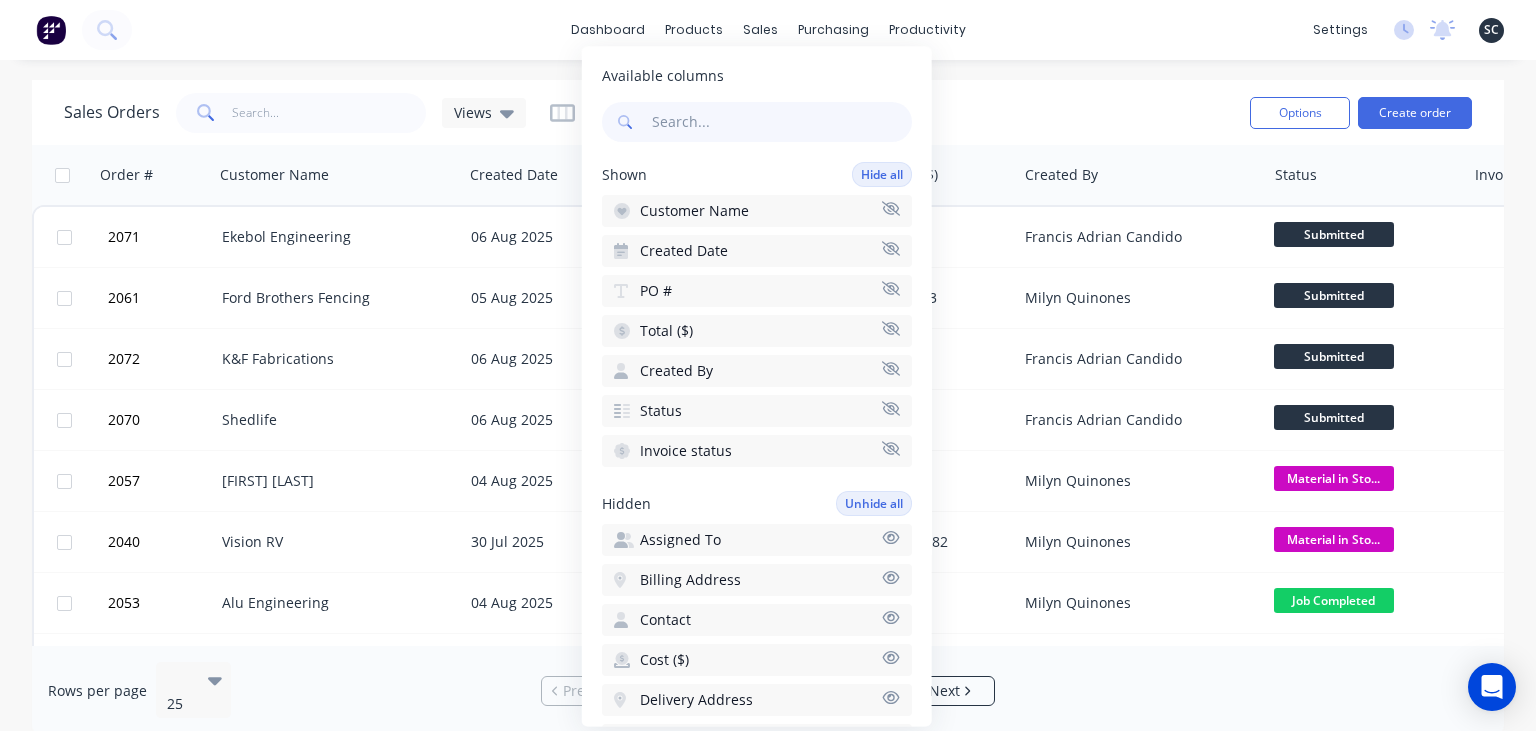 click on "Sales Orders Views" at bounding box center (649, 112) 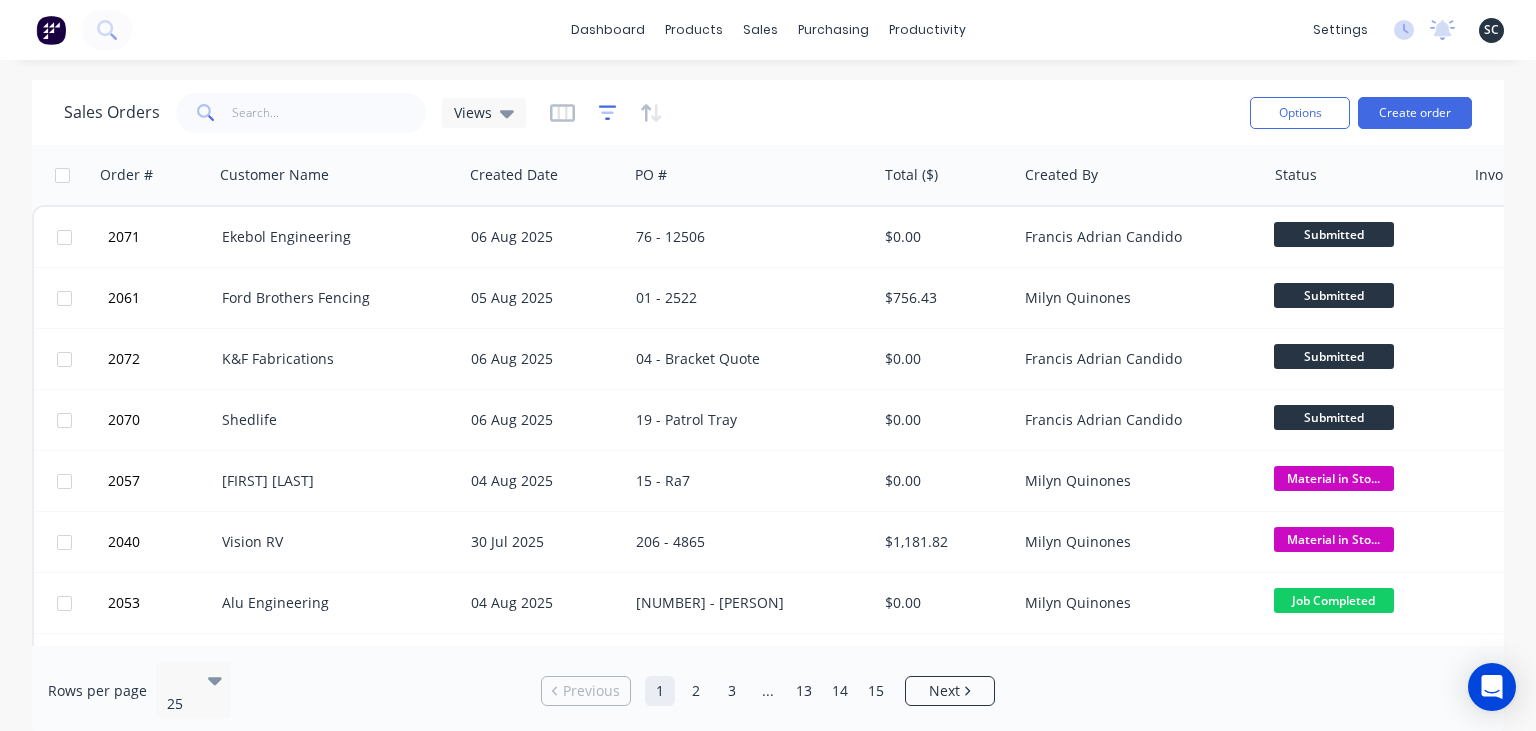 click 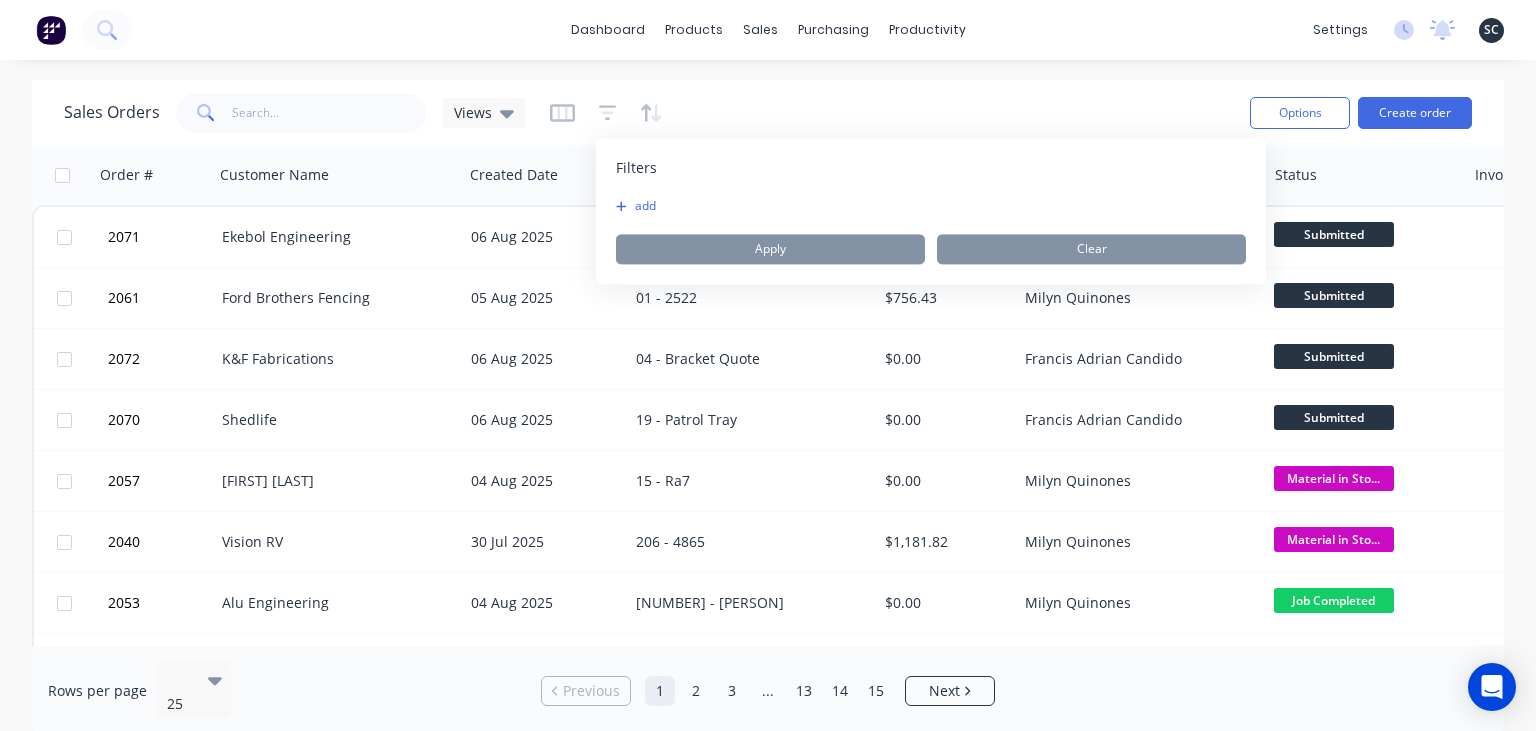 click on "add" at bounding box center (641, 206) 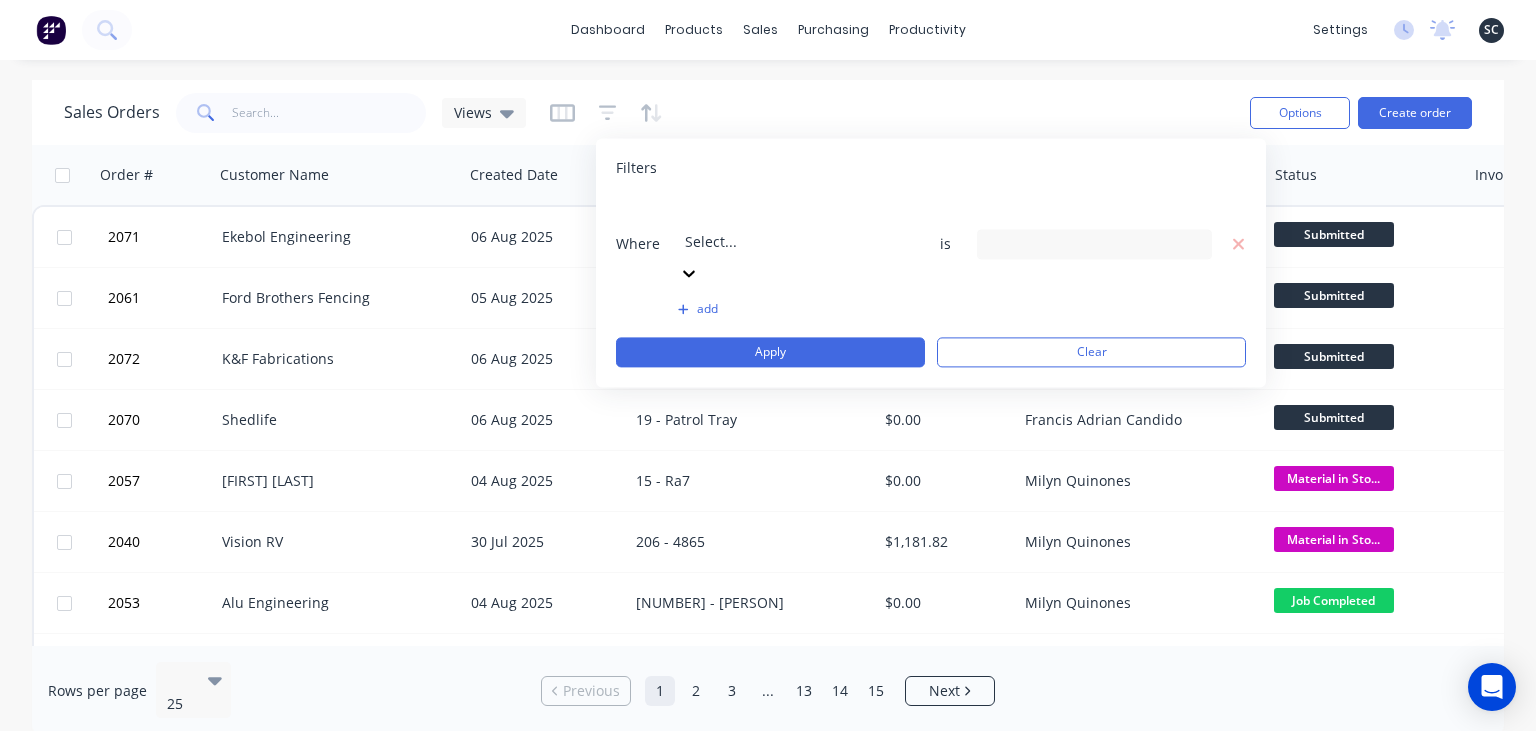 click at bounding box center [829, 214] 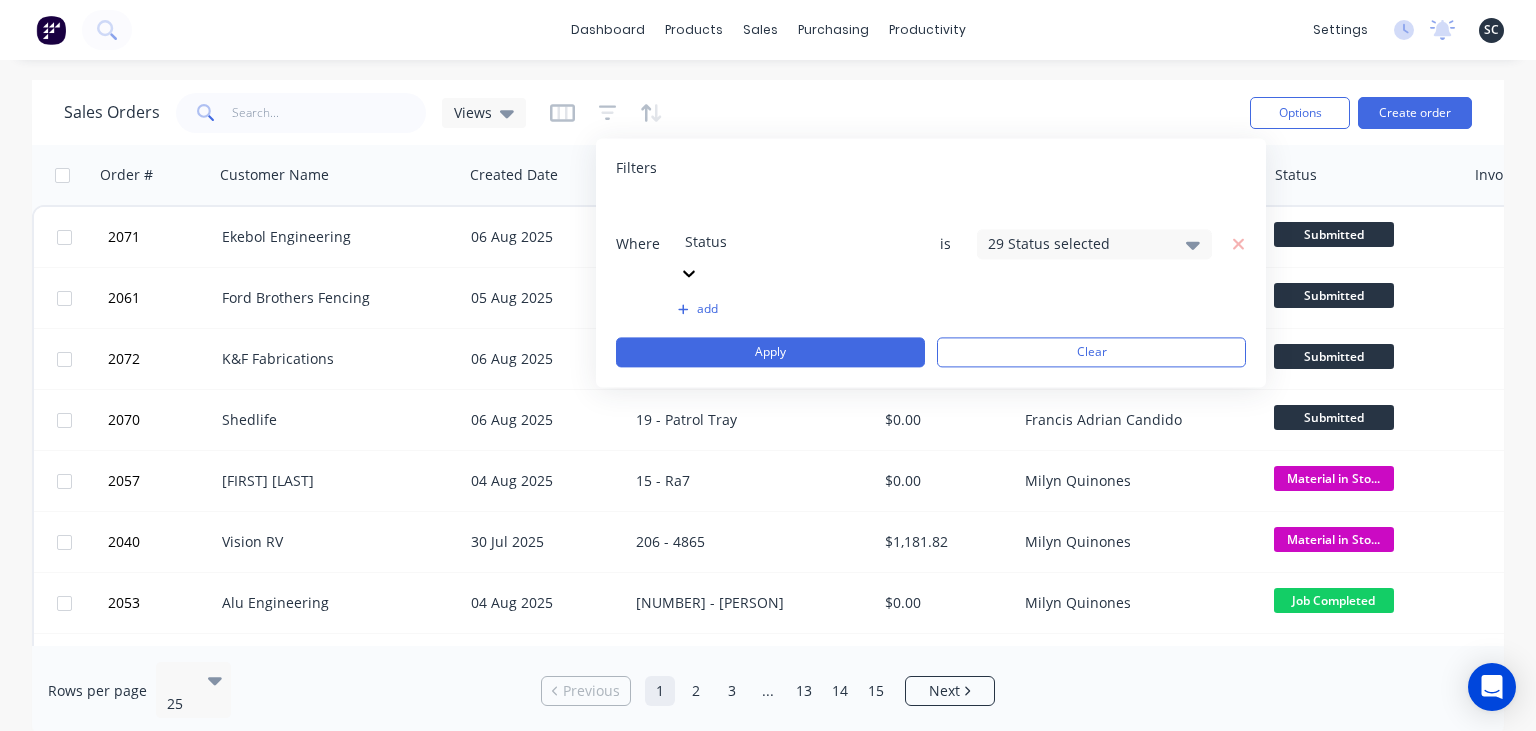 click on "29 Status selected" at bounding box center [1078, 243] 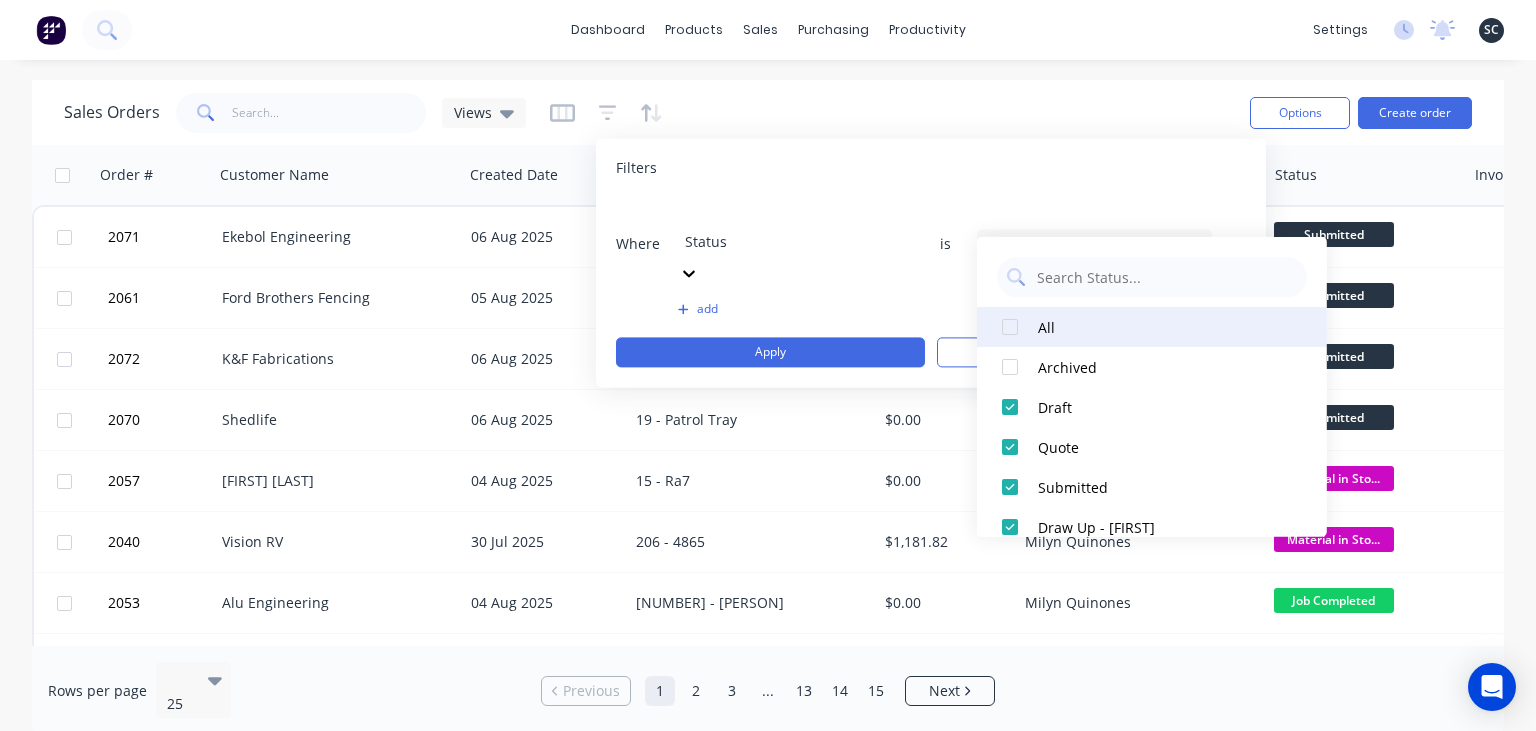 click on "All" at bounding box center (1158, 326) 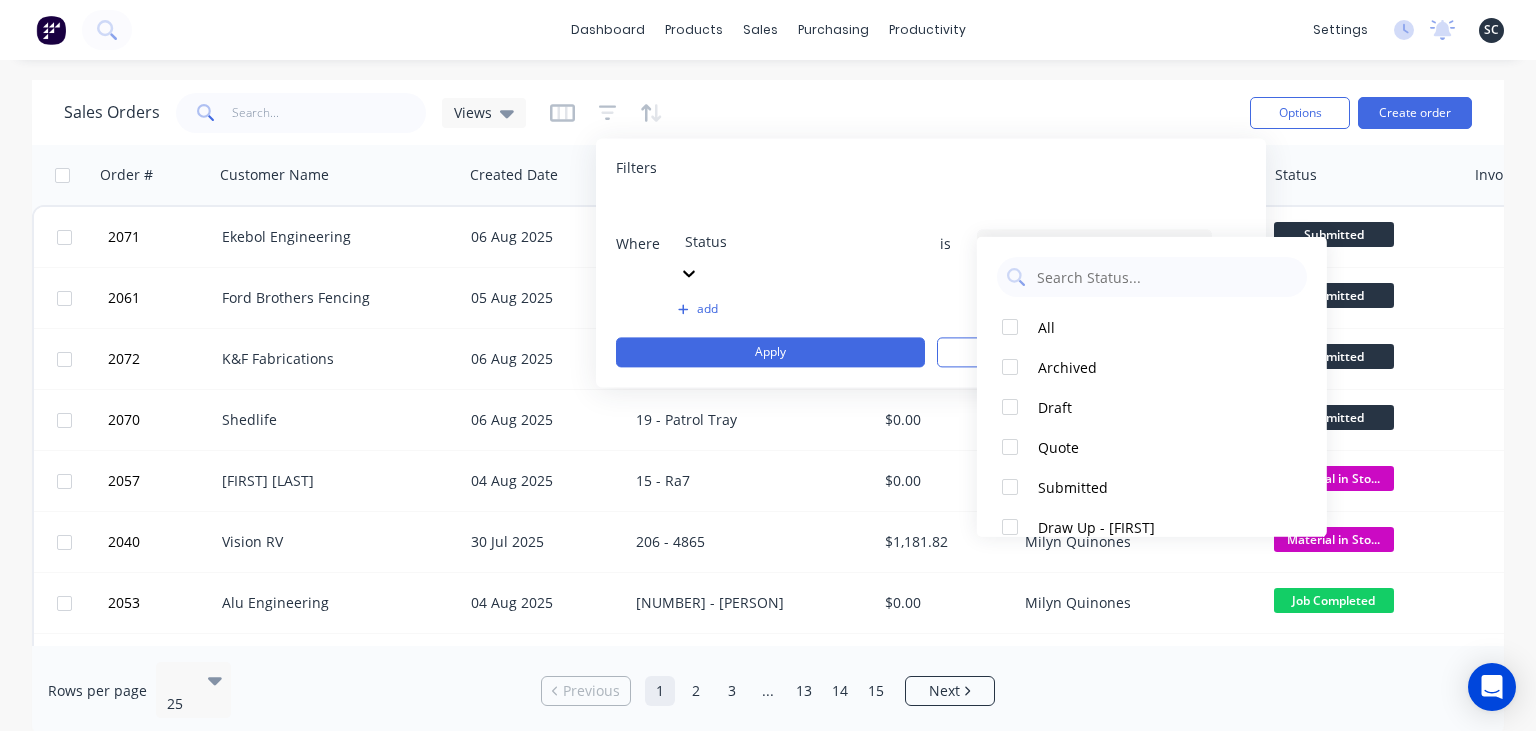 click on "Sales Orders Views" at bounding box center (649, 112) 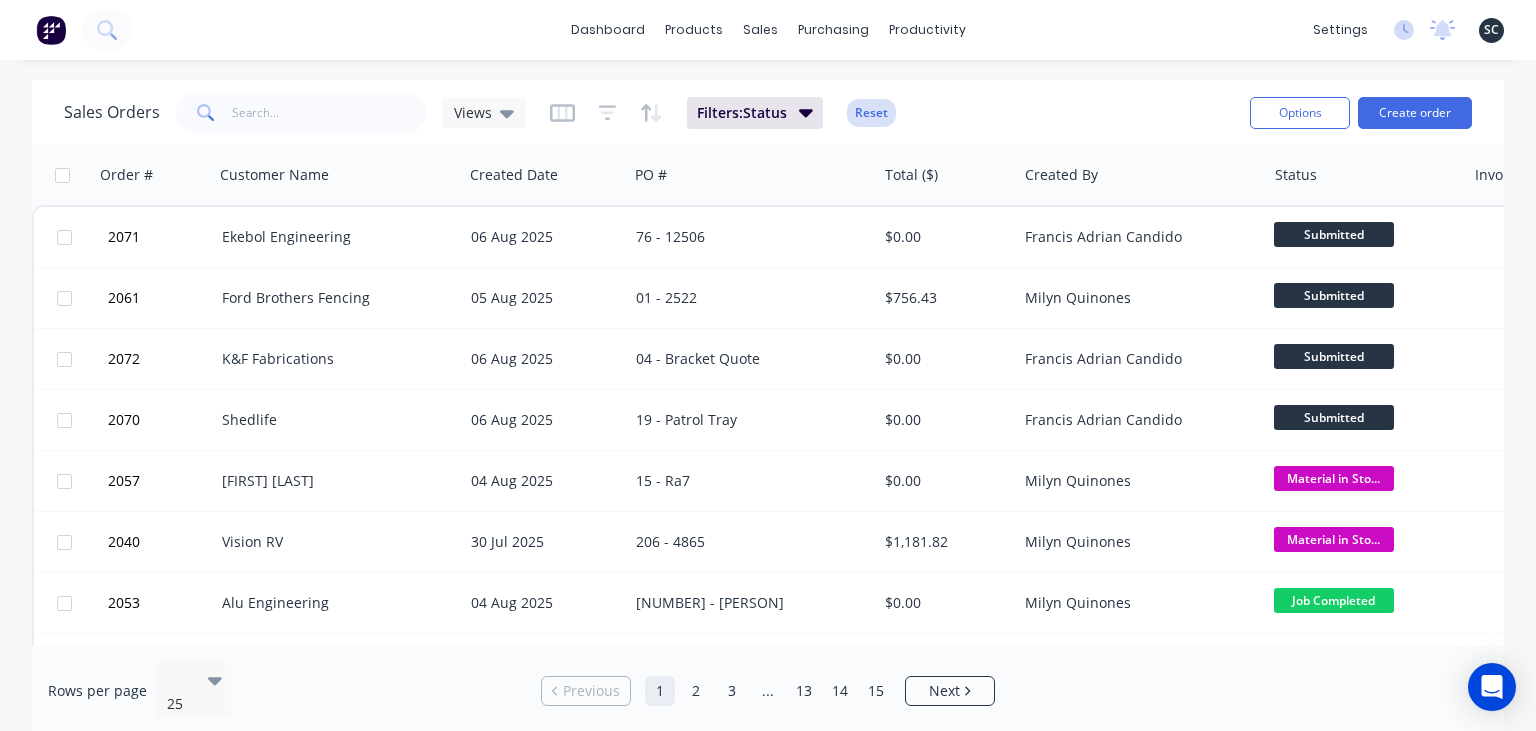 click on "Reset" at bounding box center (871, 113) 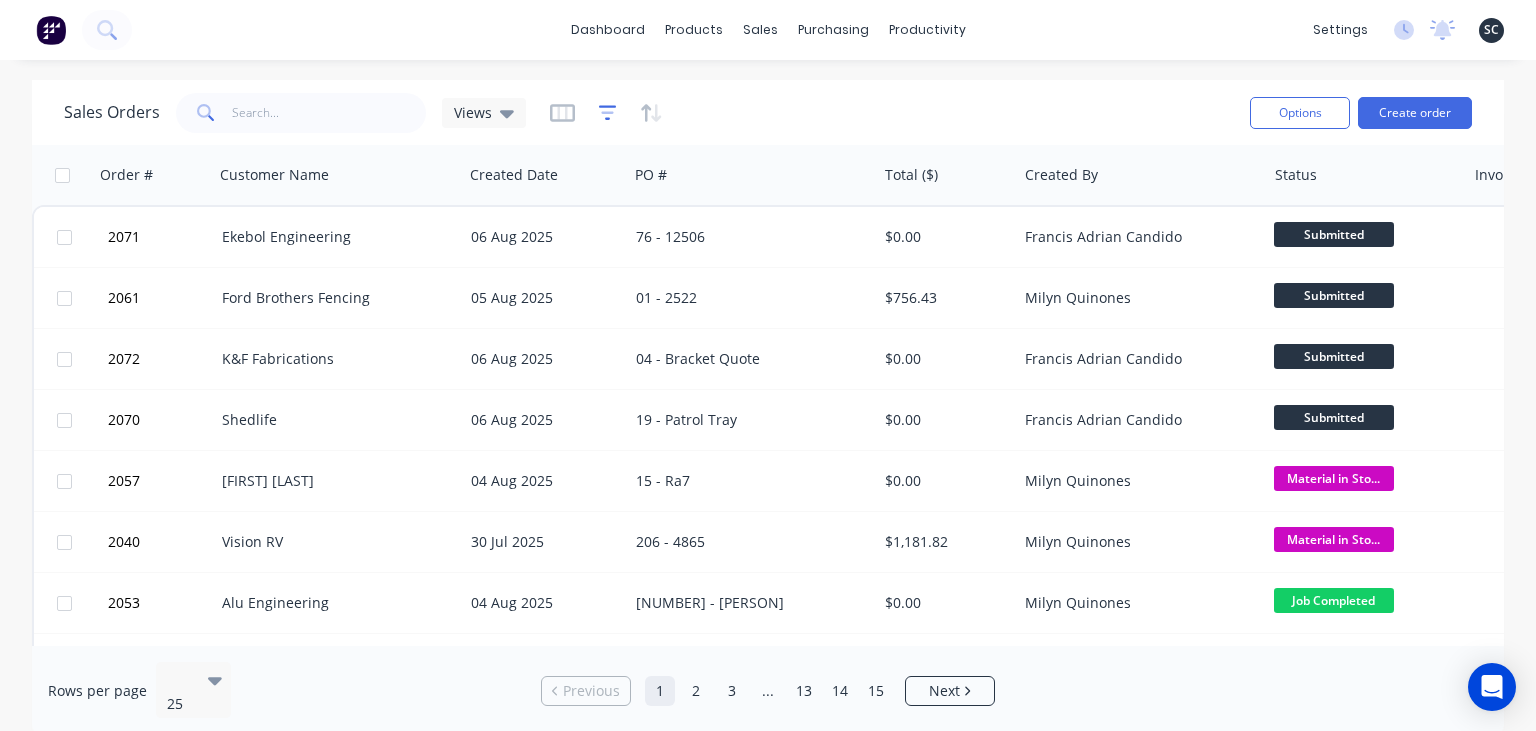 click 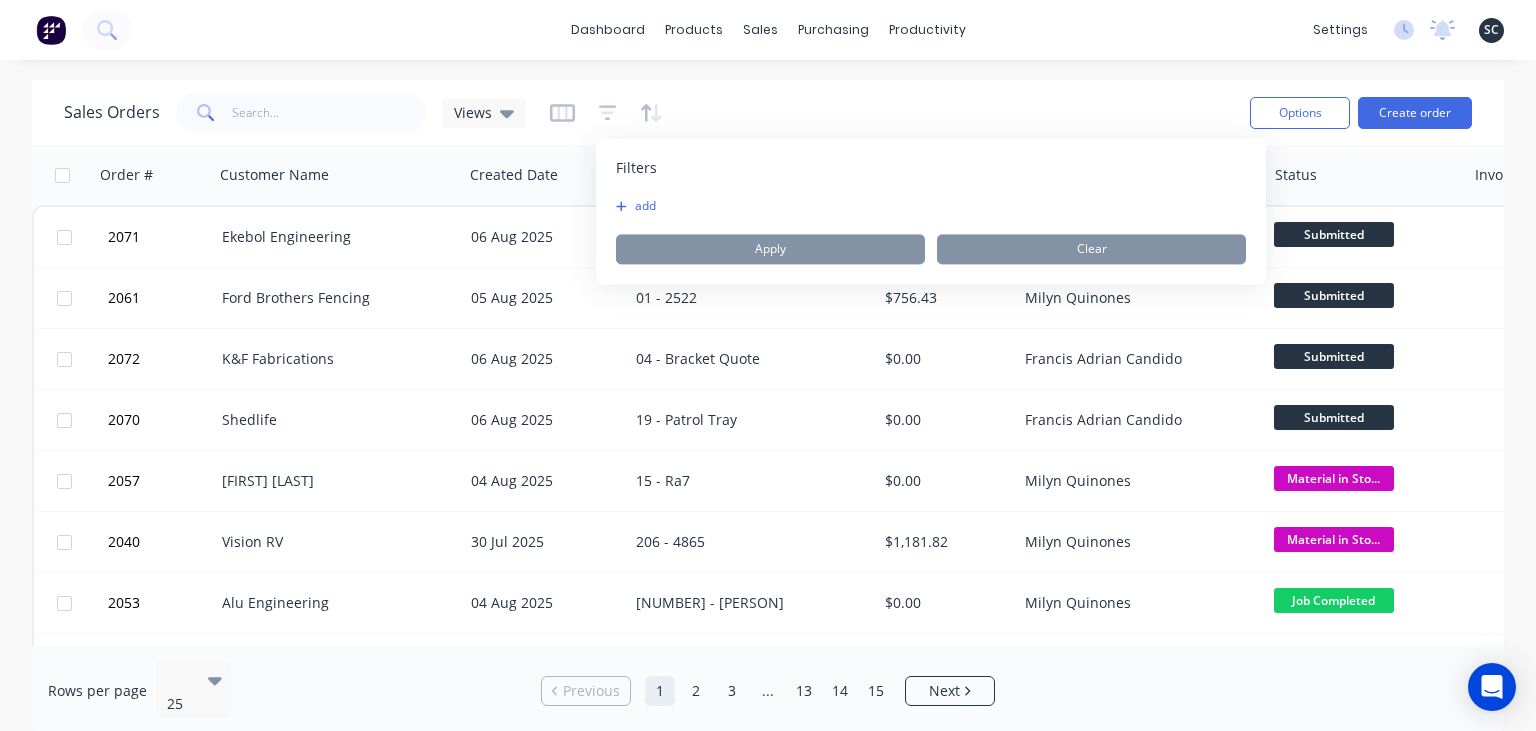 click on "add" at bounding box center [641, 206] 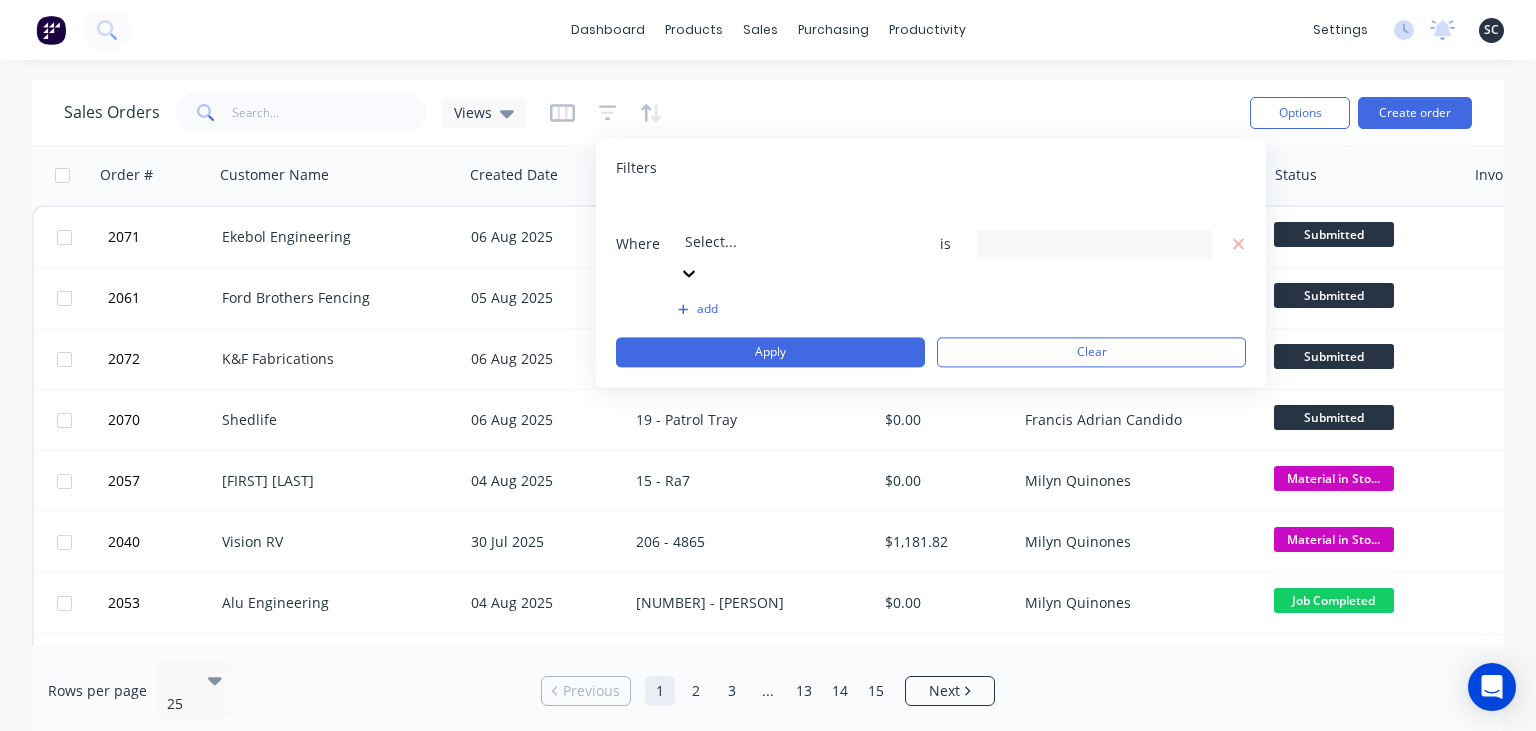 click at bounding box center (829, 214) 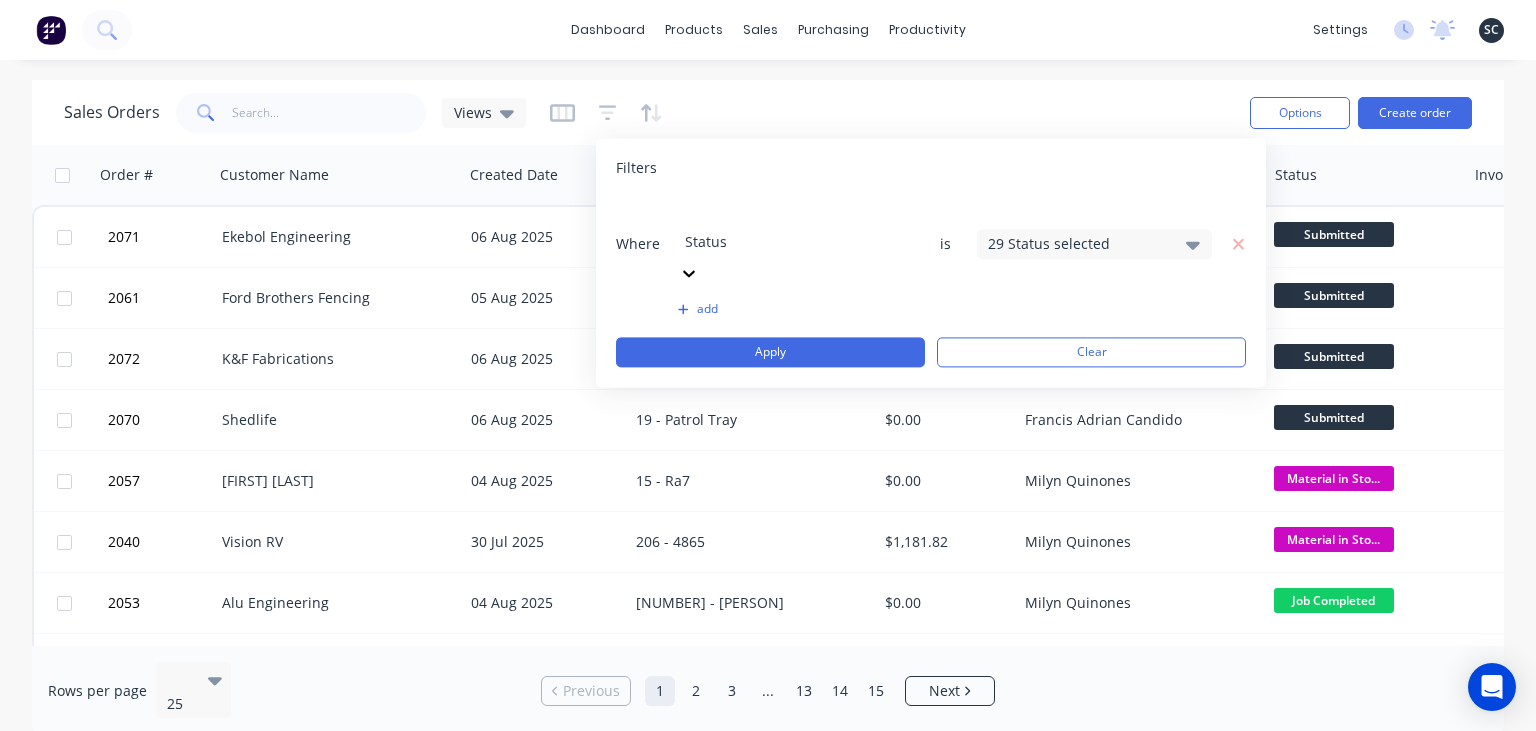 click on "29 Status selected" at bounding box center [1094, 244] 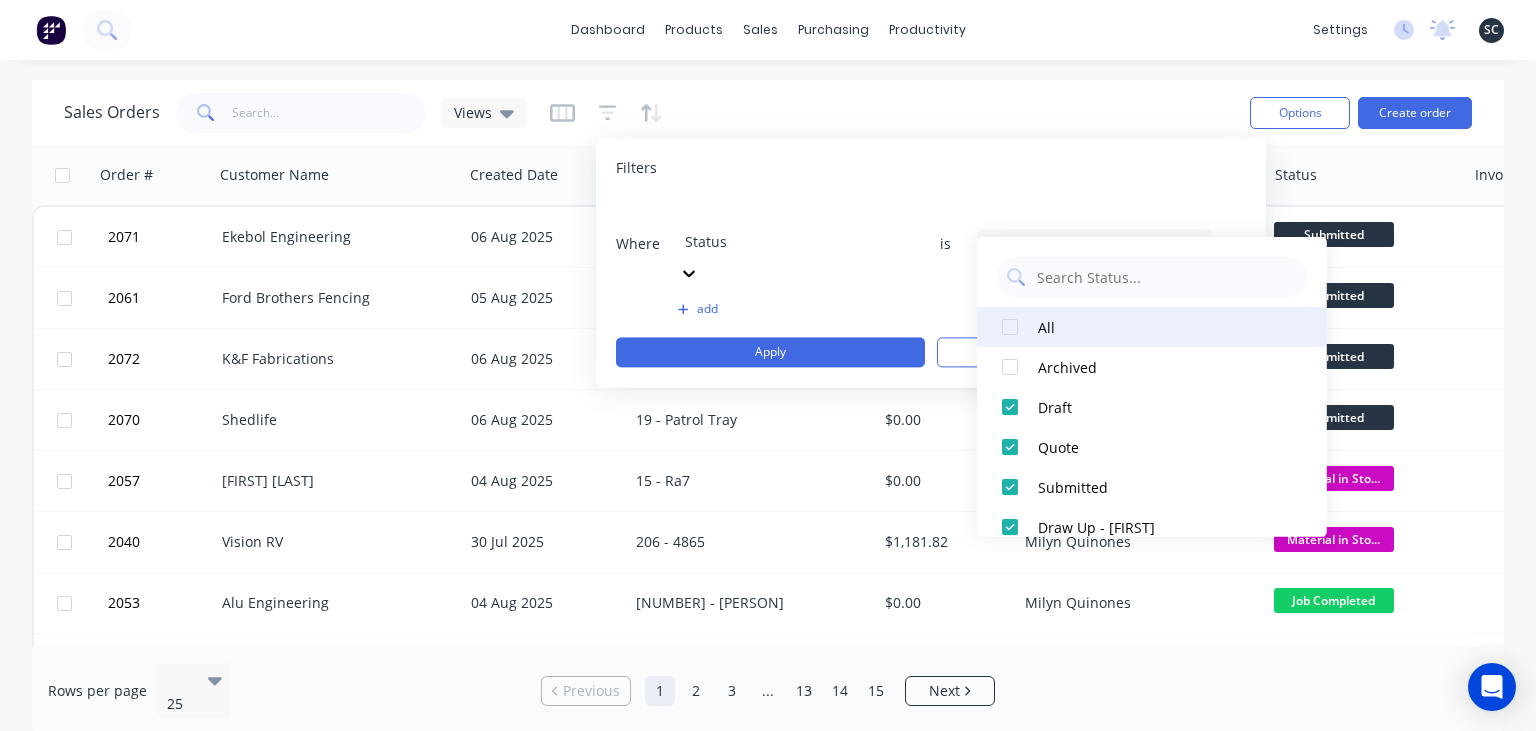 click on "All" at bounding box center [1158, 326] 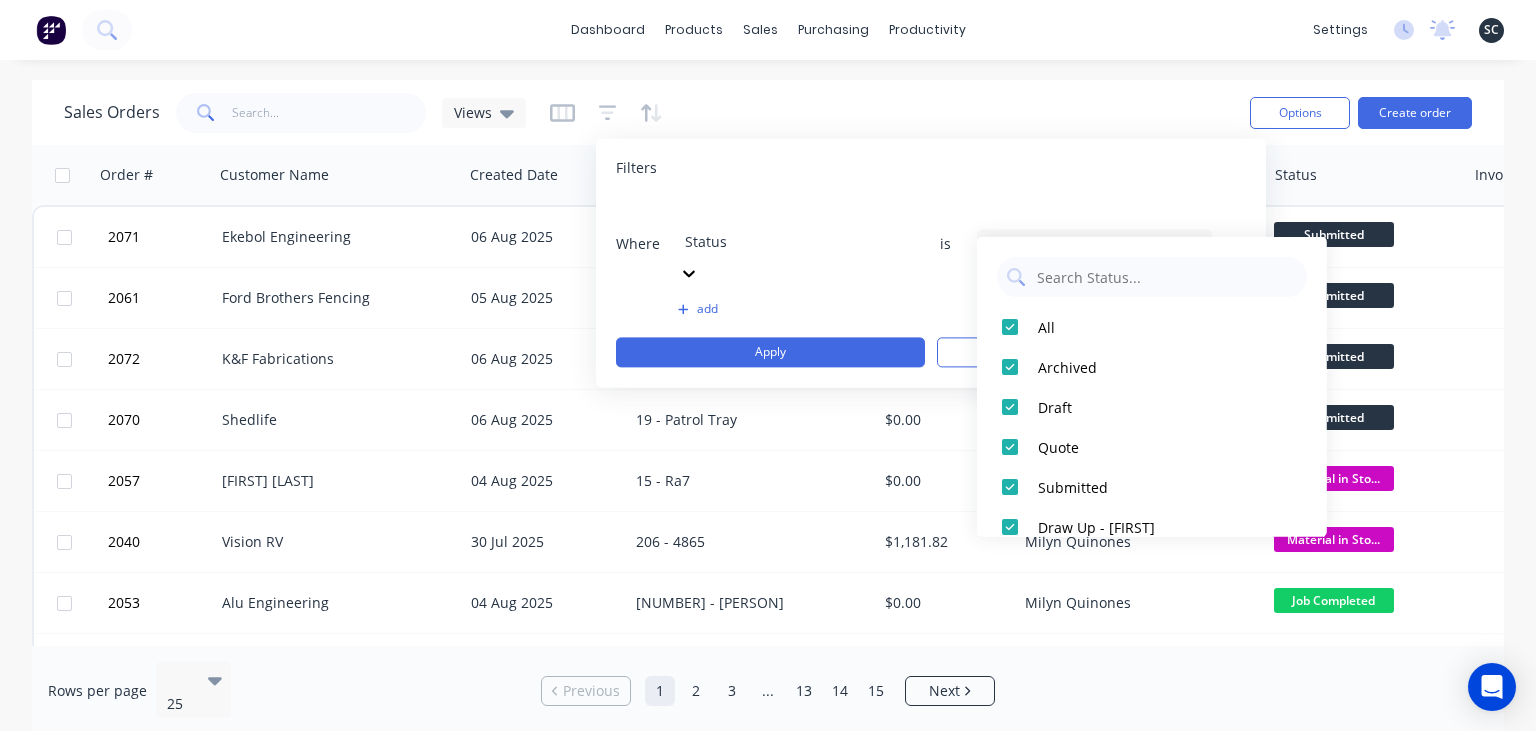 click on "Filters Where Status is 30 Status selected  add Apply   Clear" at bounding box center (931, 262) 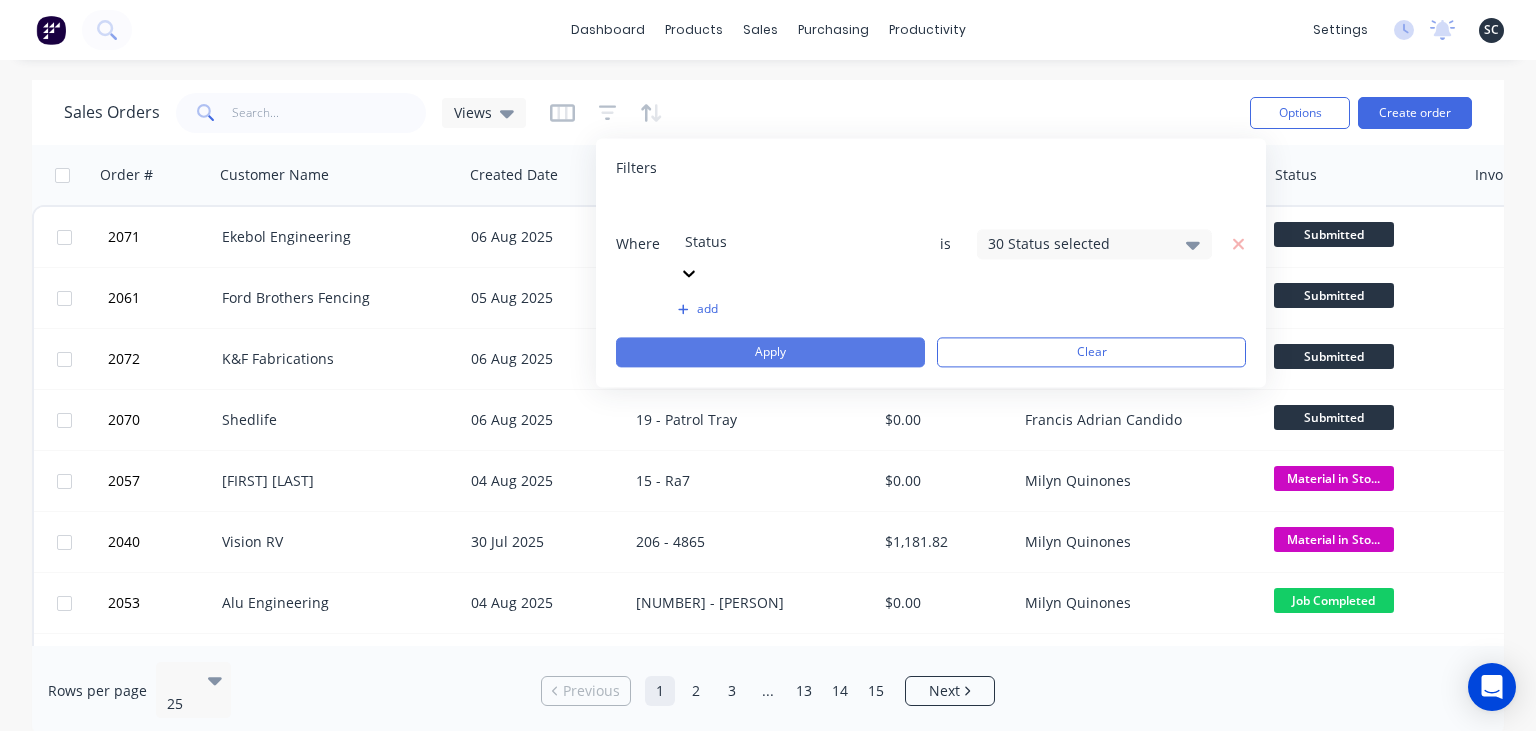 click on "Apply" at bounding box center [770, 352] 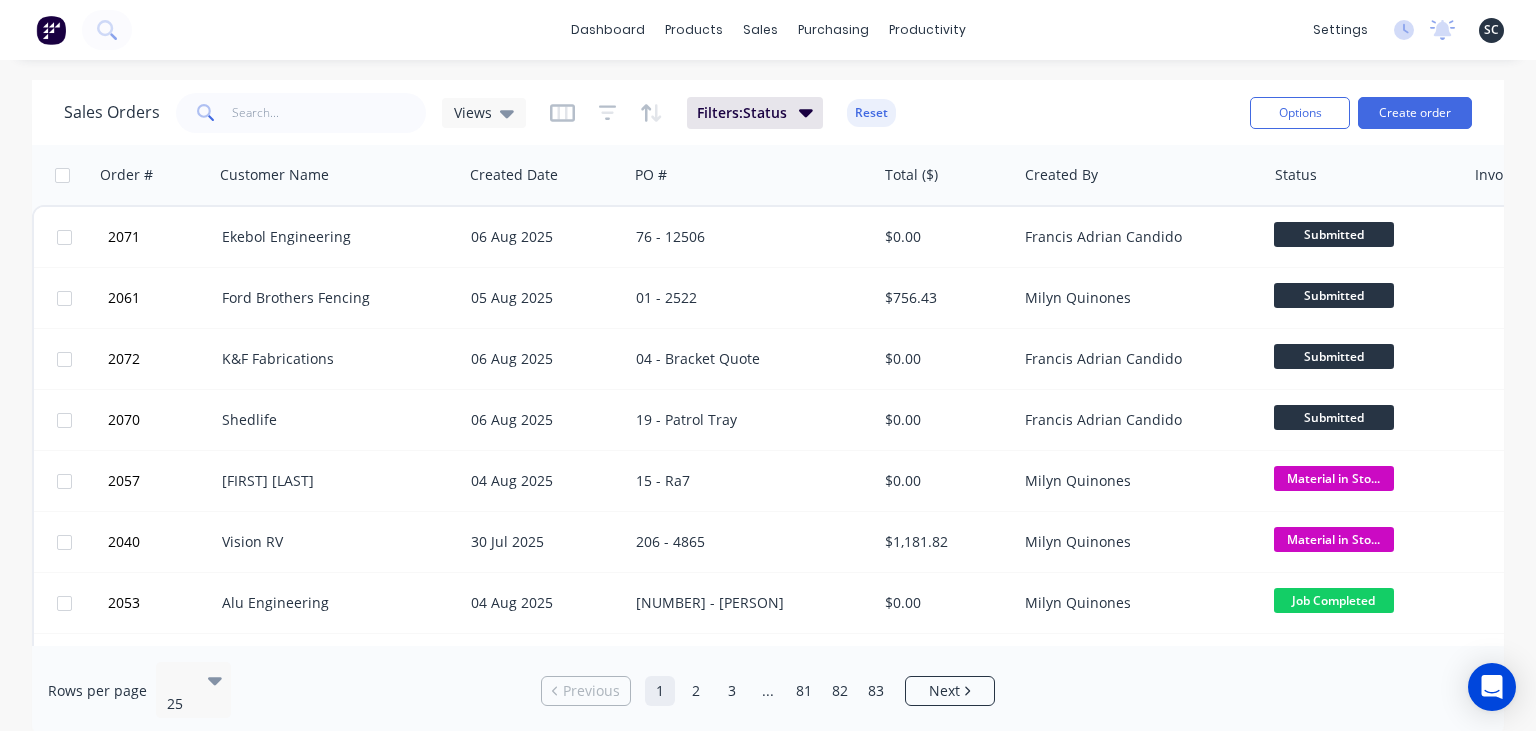click on "dashboard products sales purchasing productivity dashboard products Product Catalogue Materials sales Sales Orders Customers Price Level Manager purchasing Purchase Orders Suppliers productivity Workflow Planner Delivery Scheduling Timesheets settings No new notifications Mark all as read Milyn  mentioned you in a message Smartline Medical Order  # 2047 PO  02 - RFQ 11:55am 01/08/25   Milyn  mentioned you in a message Precision Stainless Order  # 1850 PO  03 - Bench 02:00pm 24/07/25   Milyn  mentioned you in a message HC Design Consulting Order  # 1666 PO  01 - Plates 01:33pm 24/07/25   Milyn  mentioned you in a message Precision Stainless Order  # 1950 PO  07 - Tray Shelves
12:51pm 24/07/25   Emma  mentioned you in a message Smoke Fabrication Order  # 1994 PO  116 -  JB00016
11:07am 23/07/25   Sean Marc  mentioned you in a message Fast Lane Fabrication Order  # 1992 PO  13 - Order 22/7/25
08:59am 23/07/25   Emma  mentioned you in a message SAFE Fabrication Order  # 1973 PO  06 - Locker Set
Emma Order" at bounding box center (768, 365) 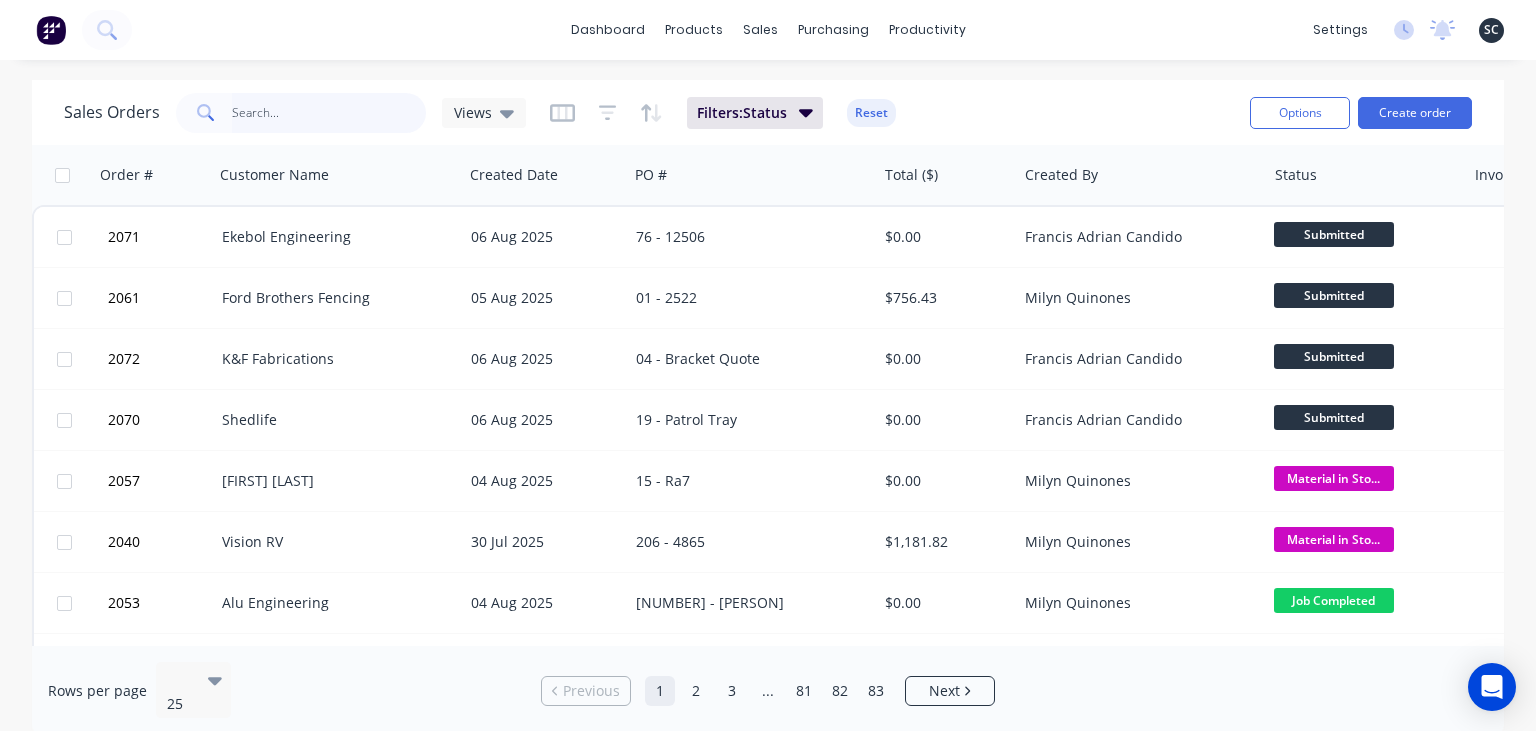 click at bounding box center [329, 113] 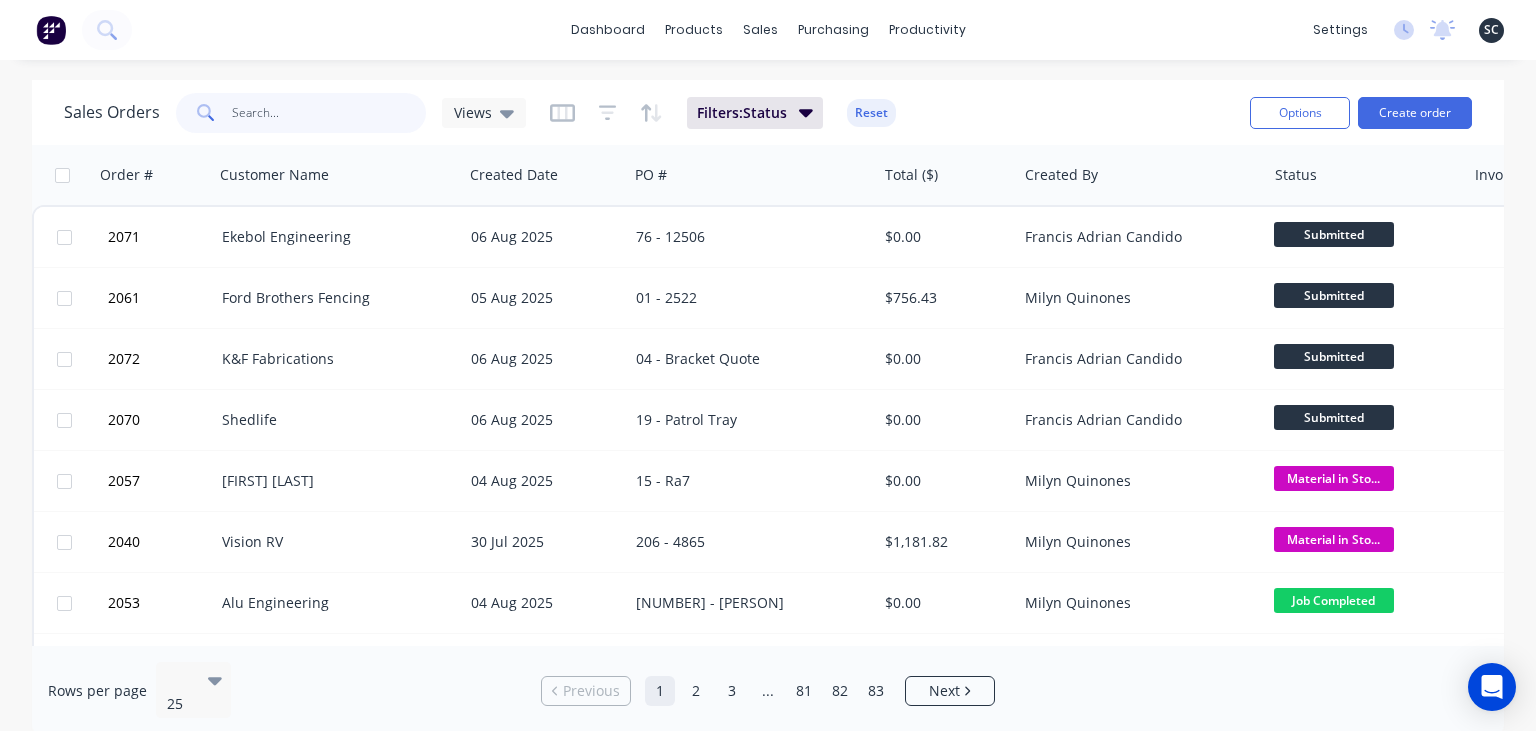 click at bounding box center [329, 113] 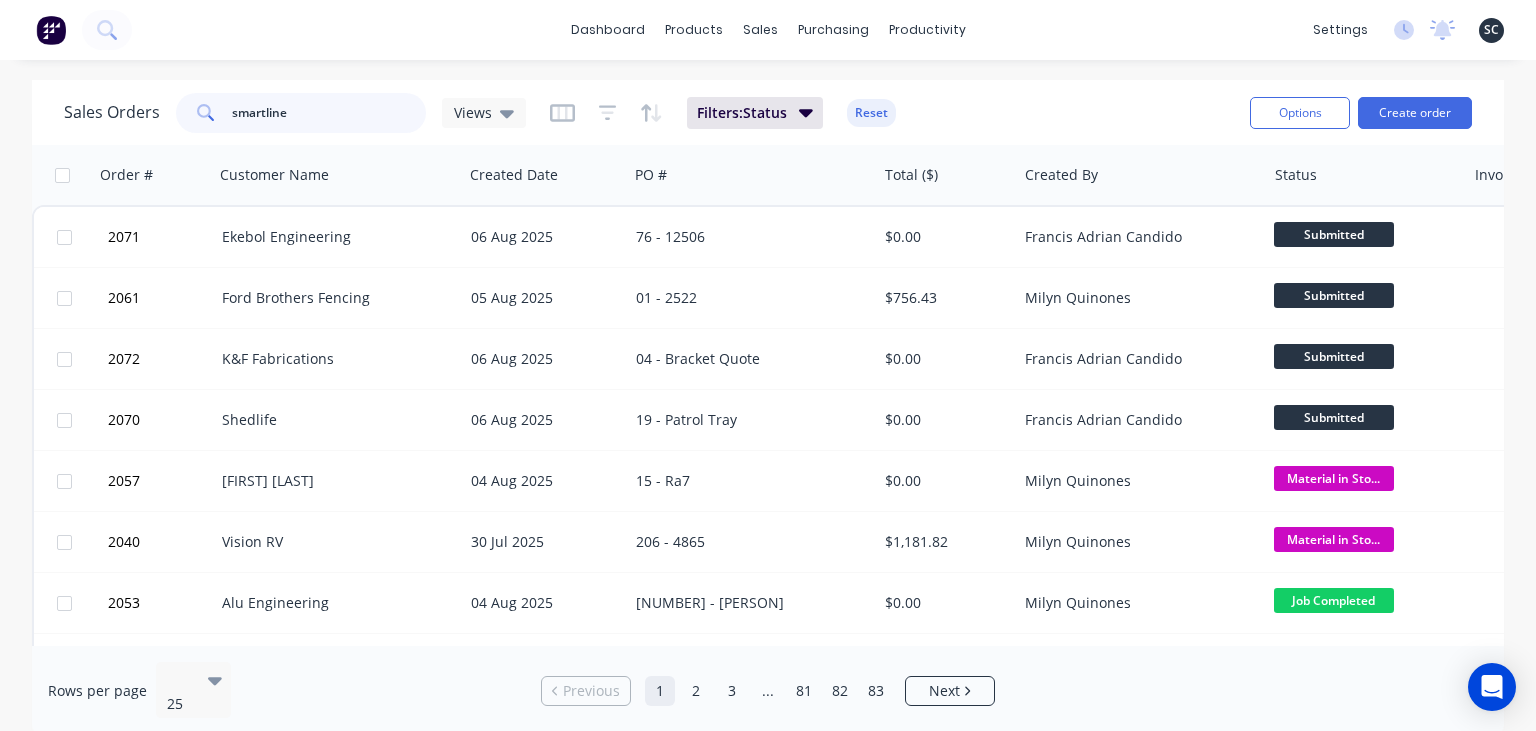 type on "smartline" 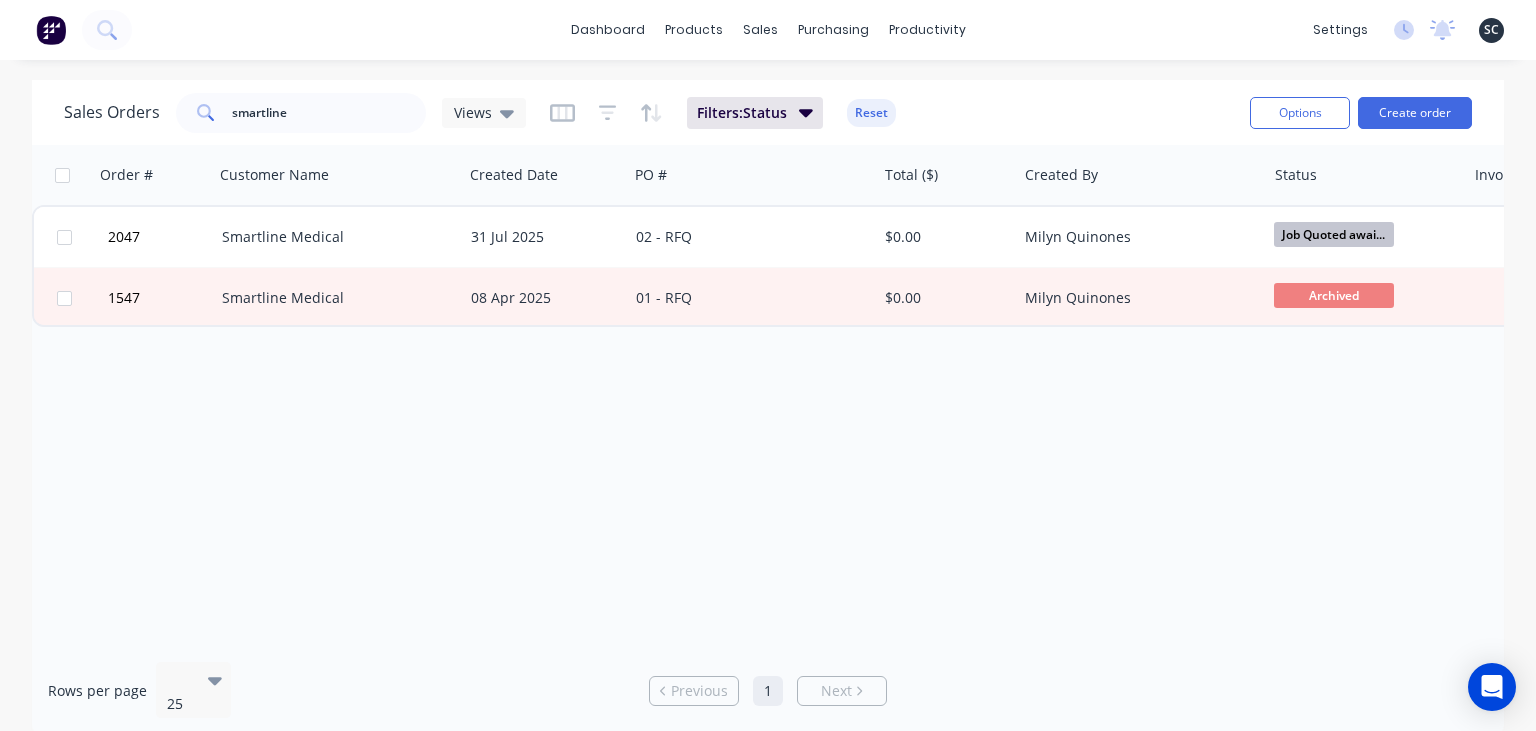 click on "Order Customer Name Created Date PO # Total ($) Created By Status Invoice status 2047 [COMPANY] 31 Jul 2025 02 - RFQ $0.00 [FIRST] [LAST] Job Quoted awai... 1547 [COMPANY] 08 Apr 2025 01 - RFQ
$0.00 [FIRST] [LAST] Archived" at bounding box center (768, 395) 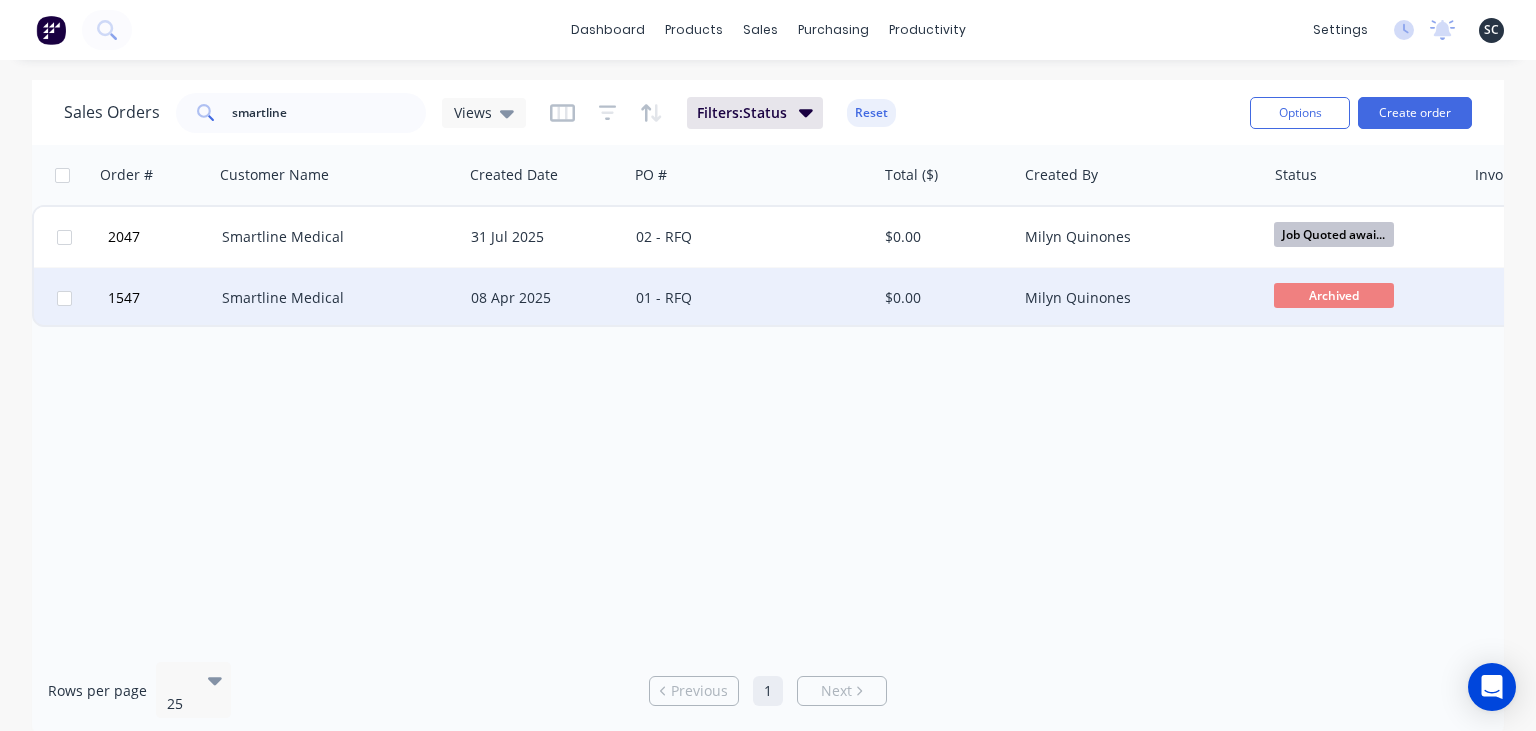 click on "01 - RFQ" at bounding box center [752, 298] 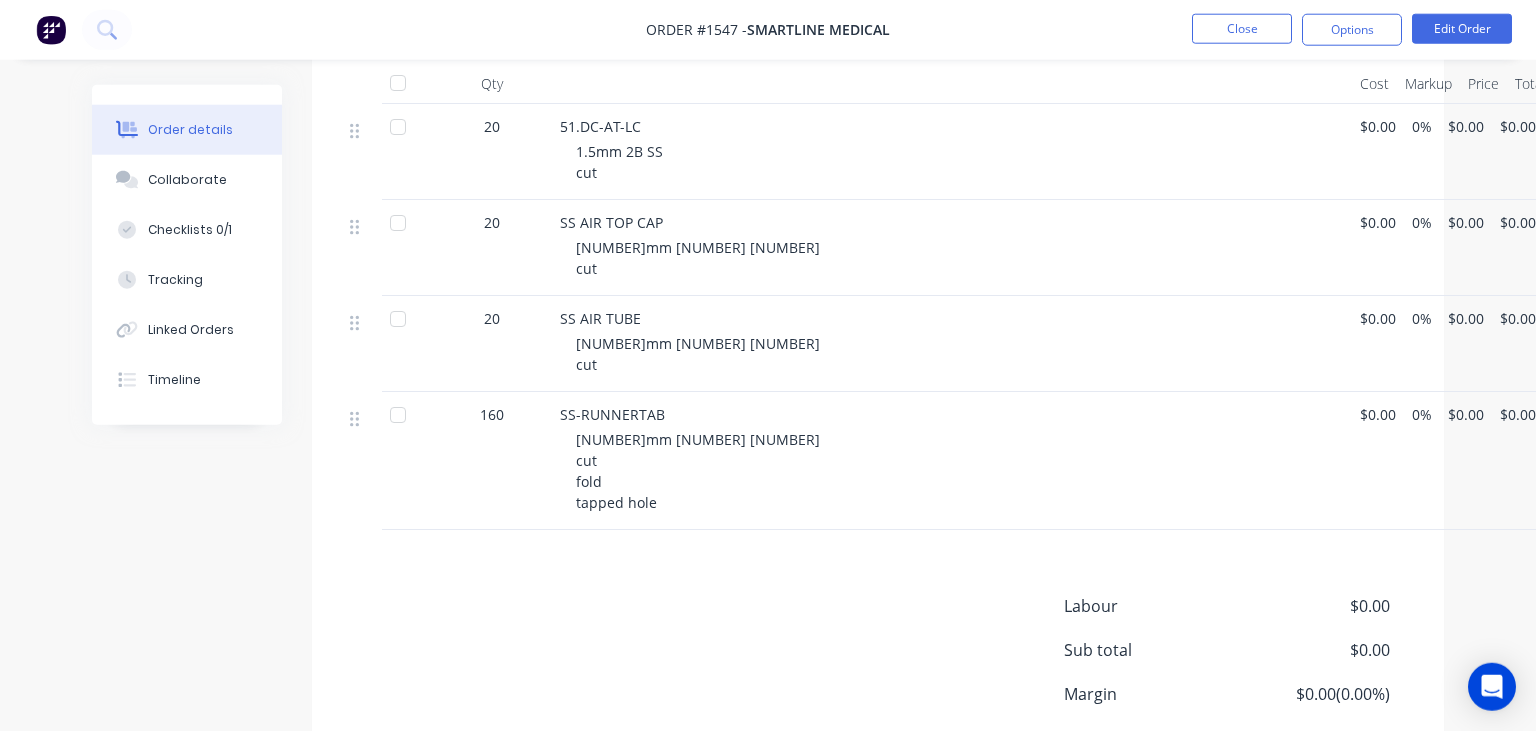 scroll, scrollTop: 528, scrollLeft: 0, axis: vertical 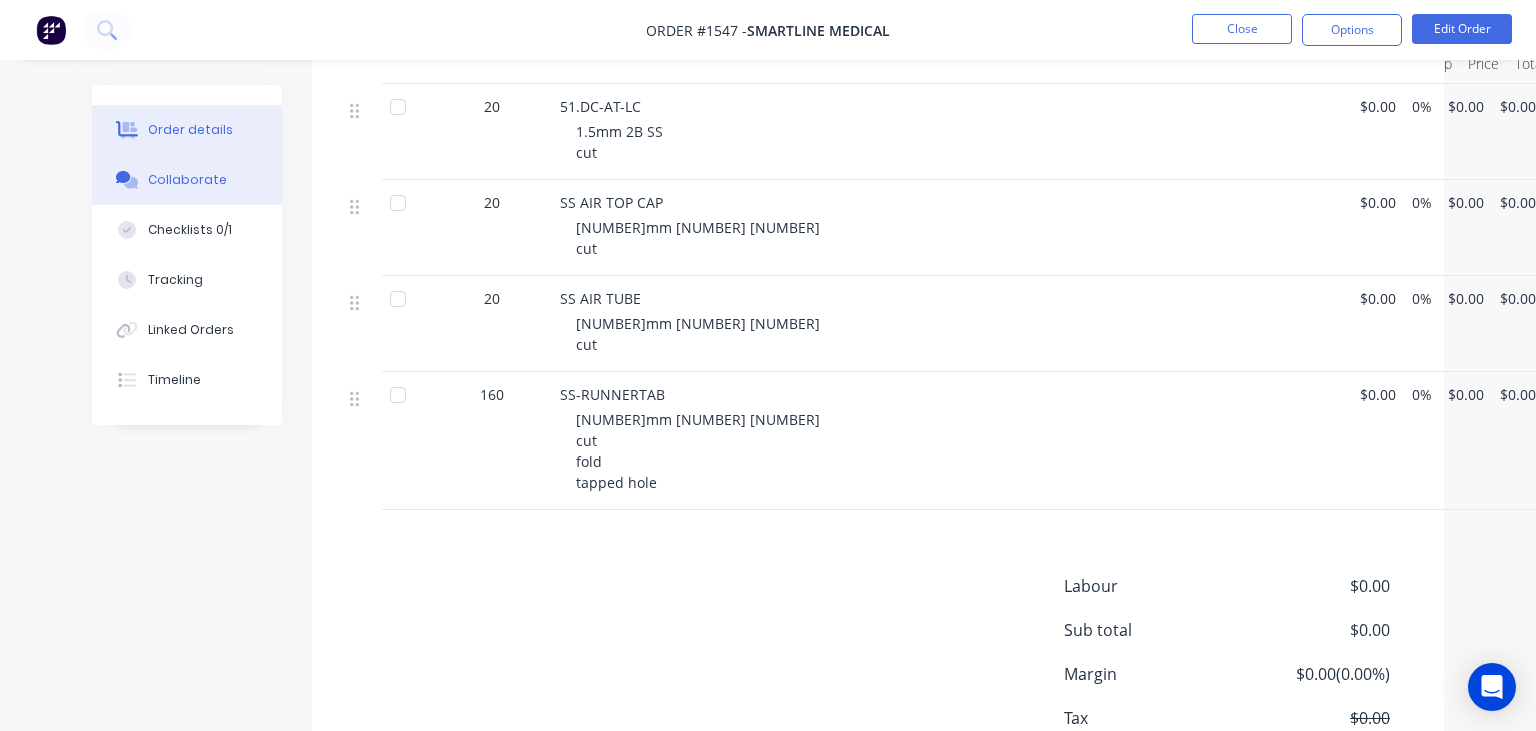 click on "Collaborate" at bounding box center (187, 180) 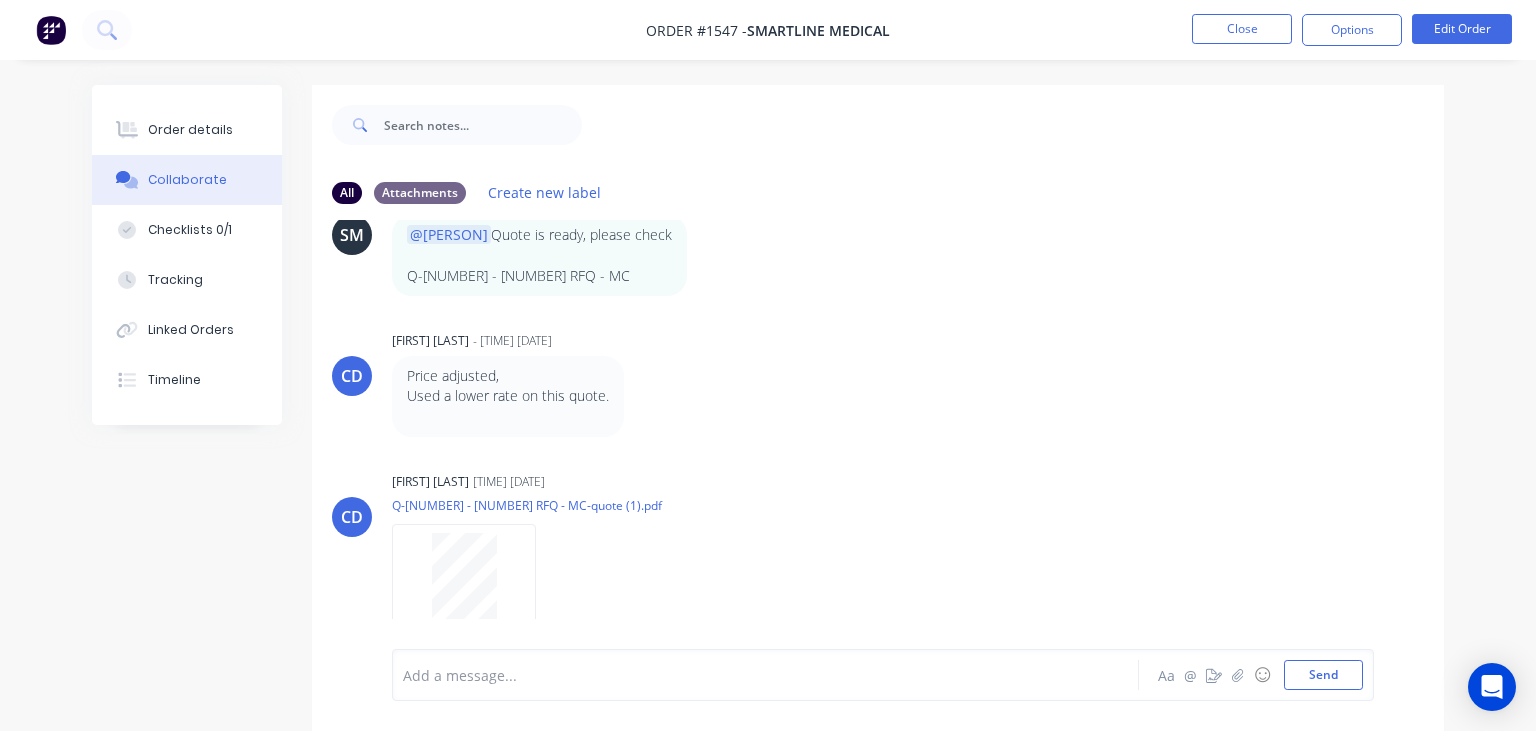 scroll, scrollTop: 591, scrollLeft: 0, axis: vertical 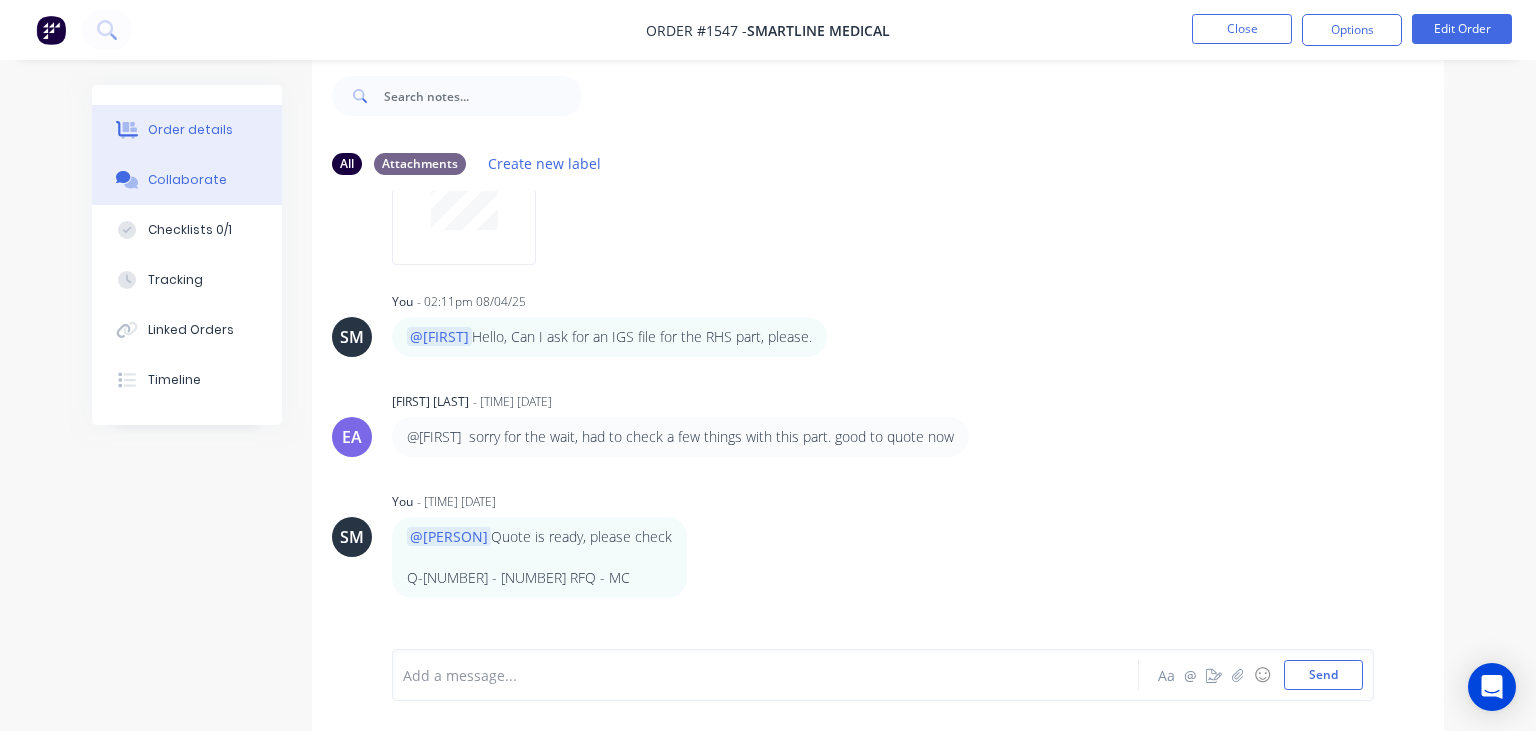 click on "Order details" at bounding box center (187, 130) 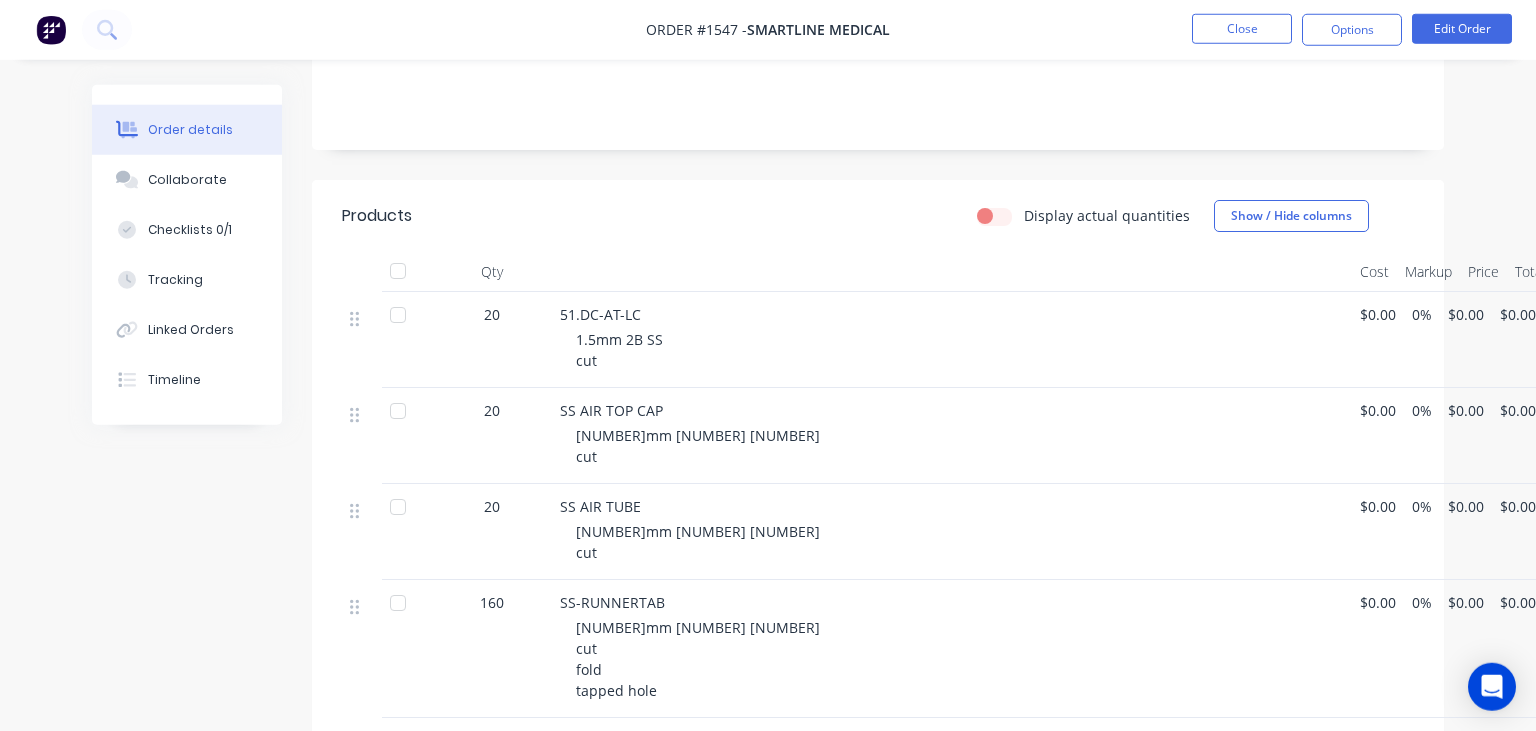 scroll, scrollTop: 346, scrollLeft: 0, axis: vertical 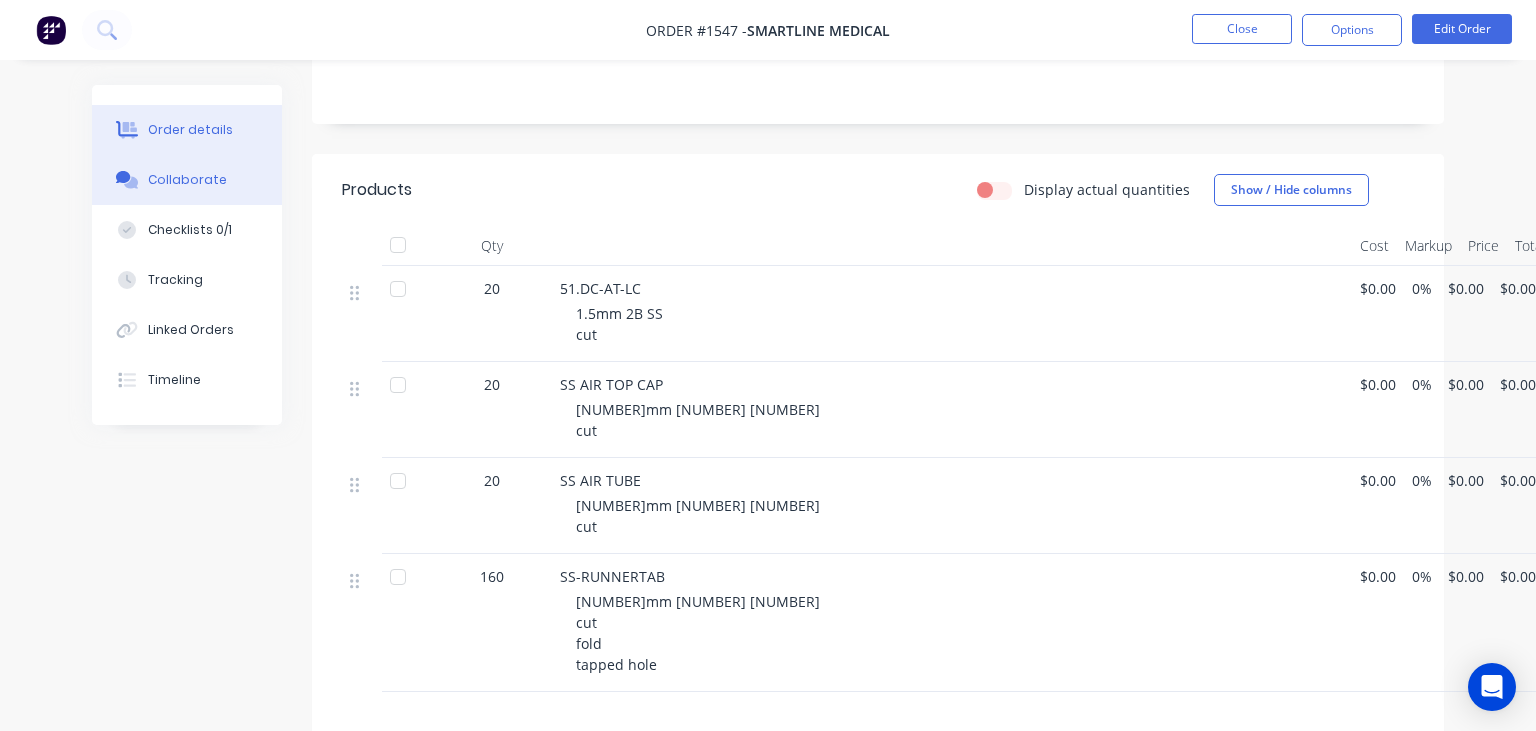 click on "Collaborate" at bounding box center (187, 180) 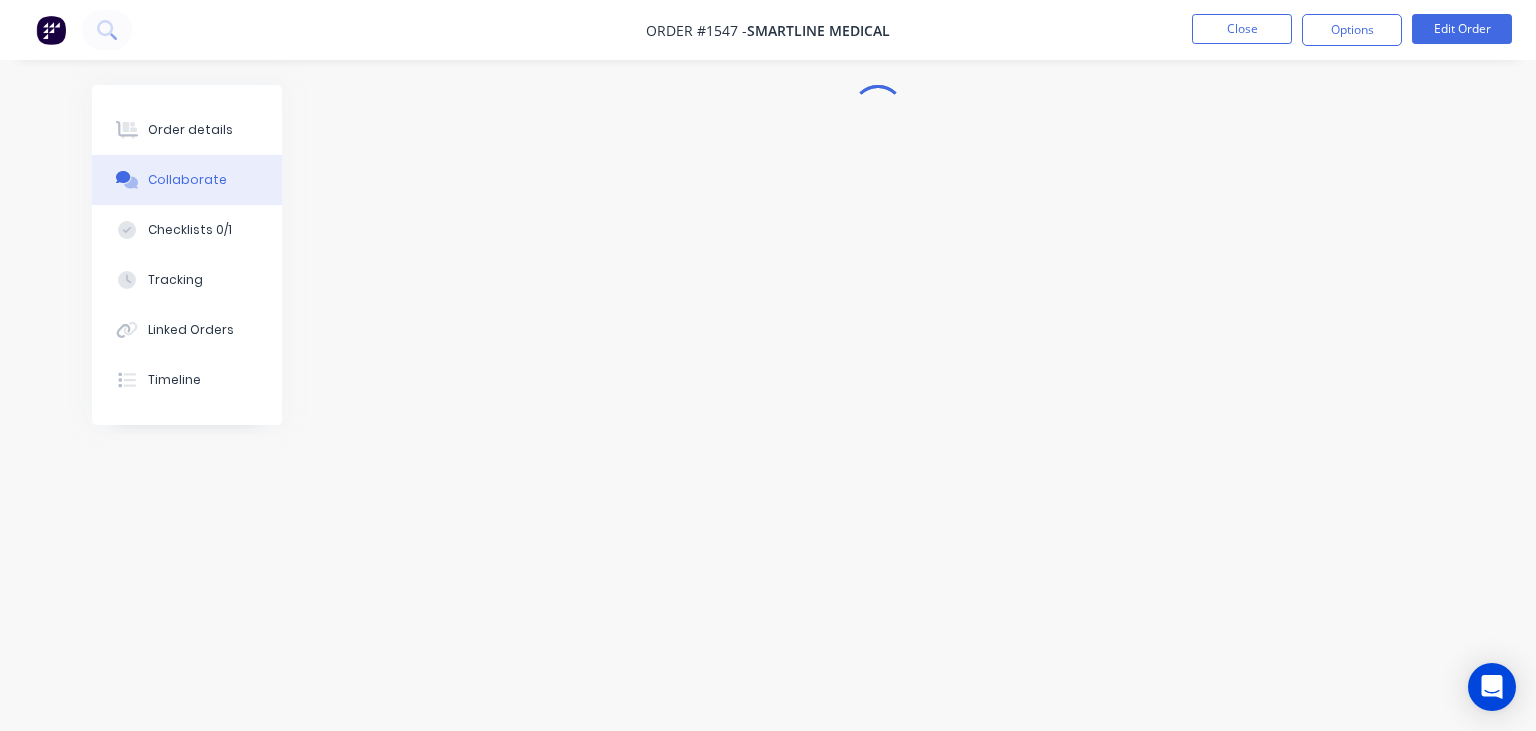 scroll, scrollTop: 0, scrollLeft: 0, axis: both 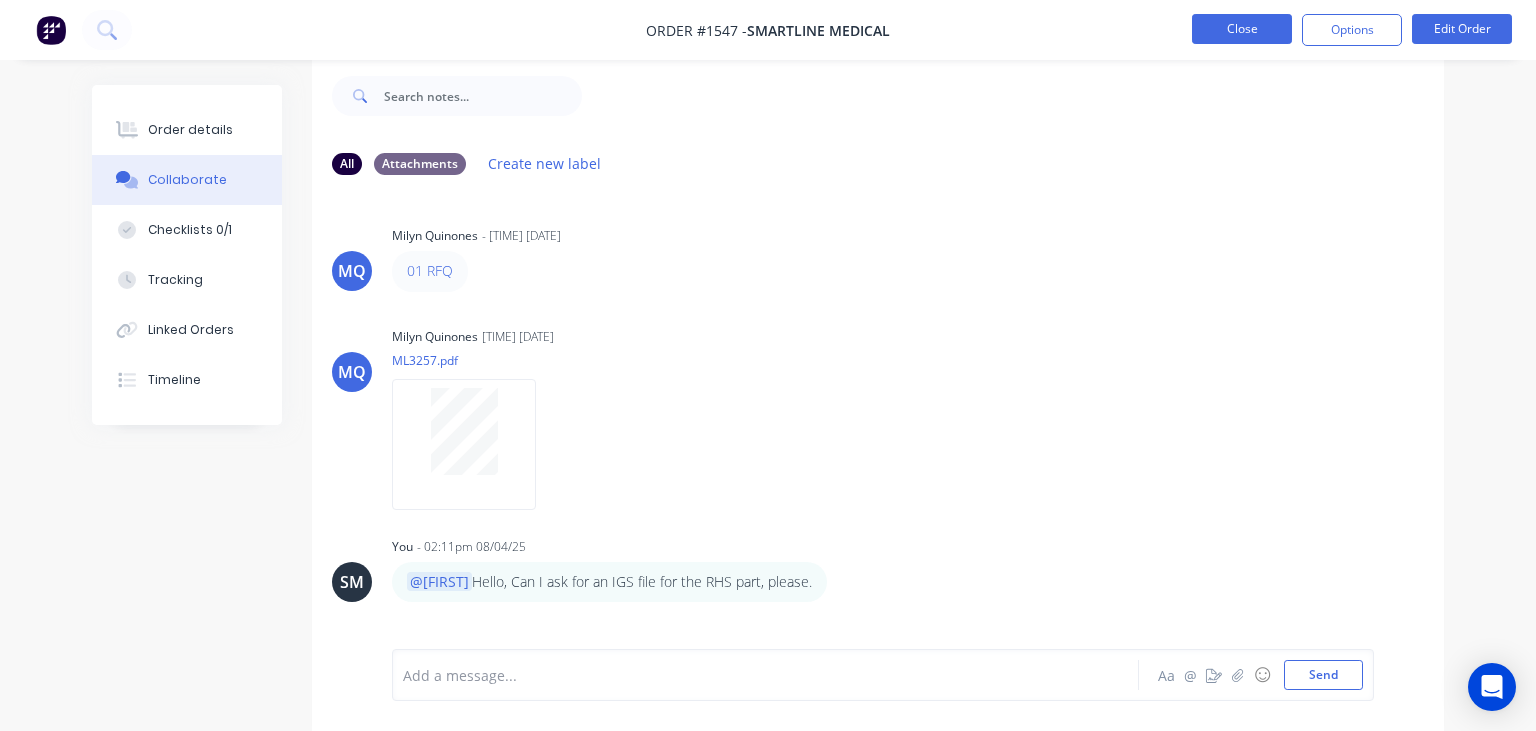 click on "Close" at bounding box center [1242, 29] 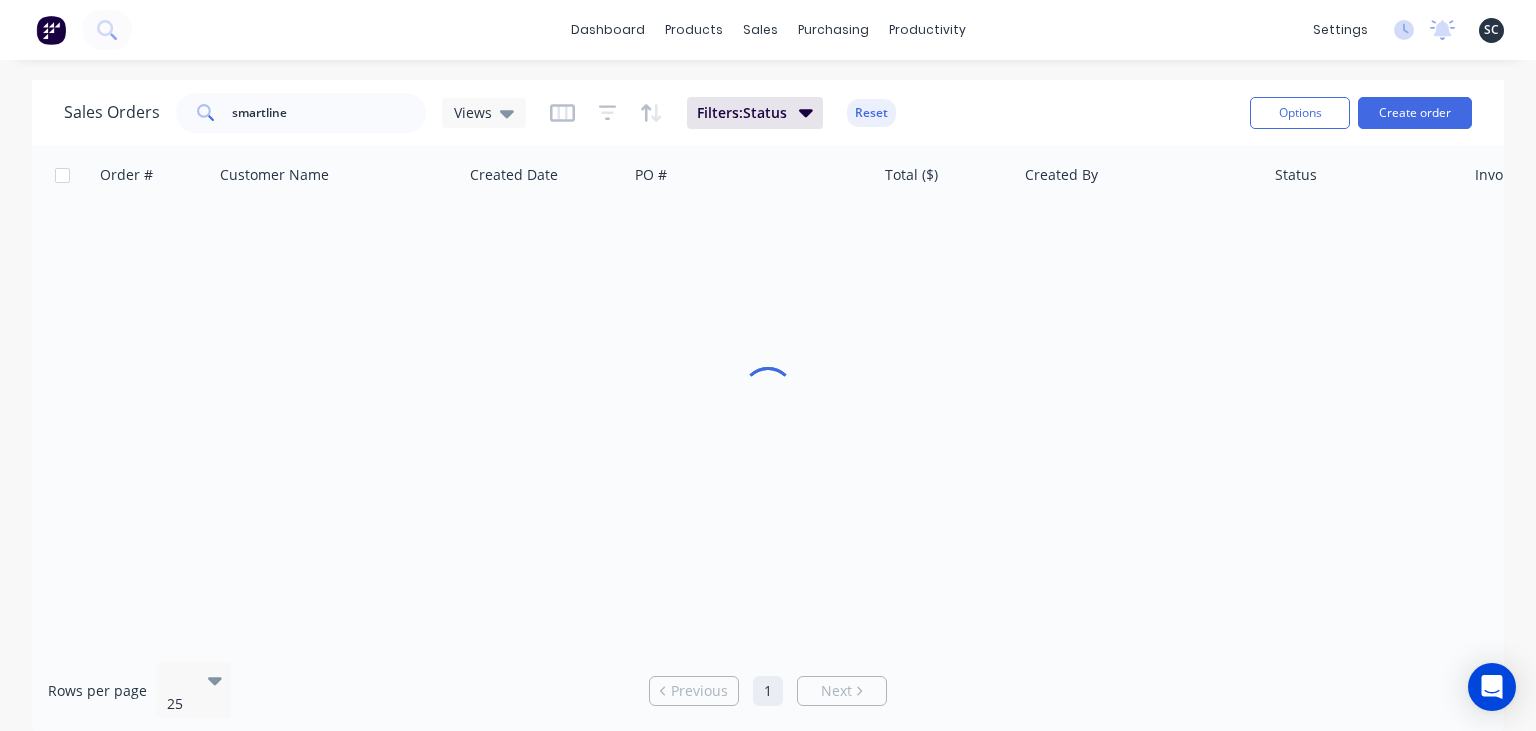 scroll, scrollTop: 0, scrollLeft: 0, axis: both 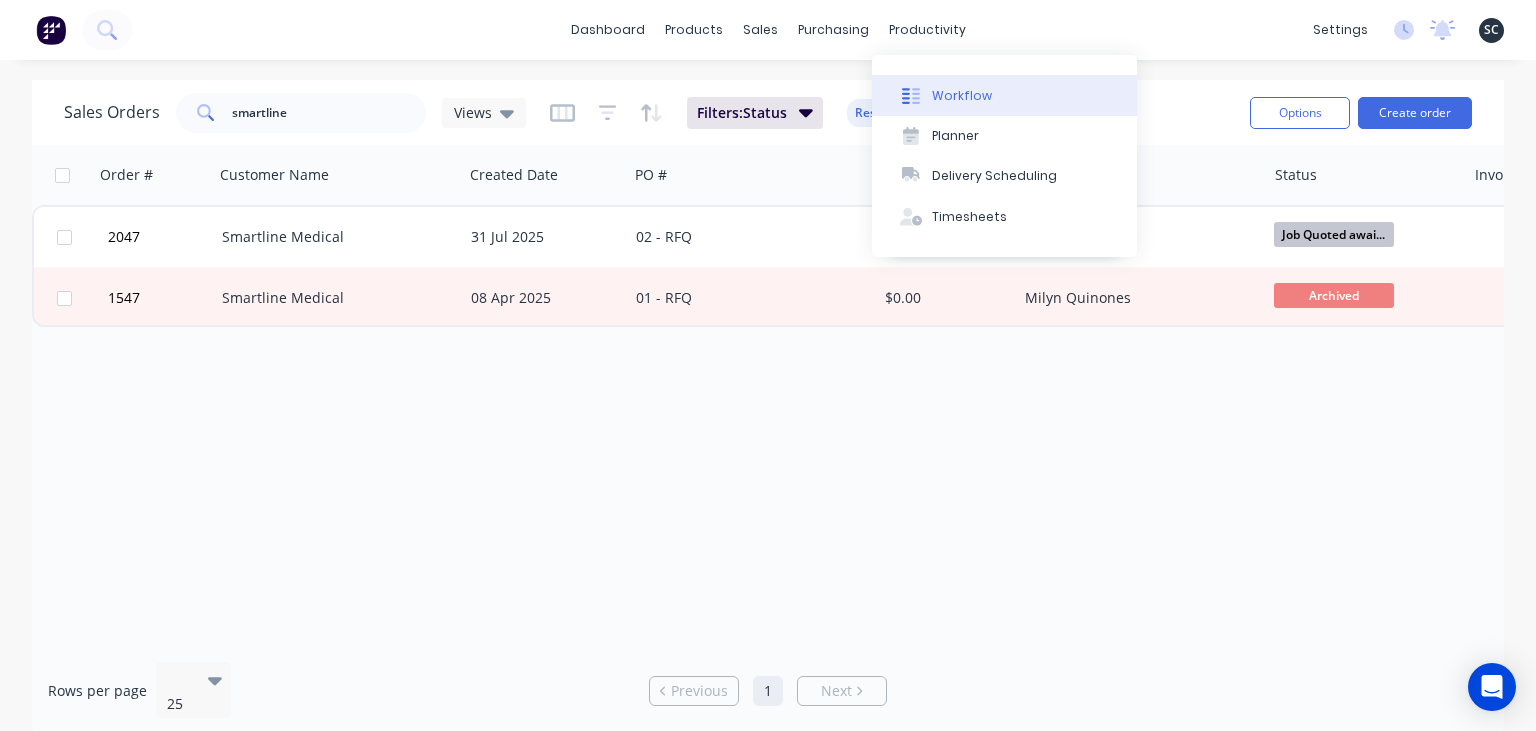 click on "Workflow" at bounding box center (962, 96) 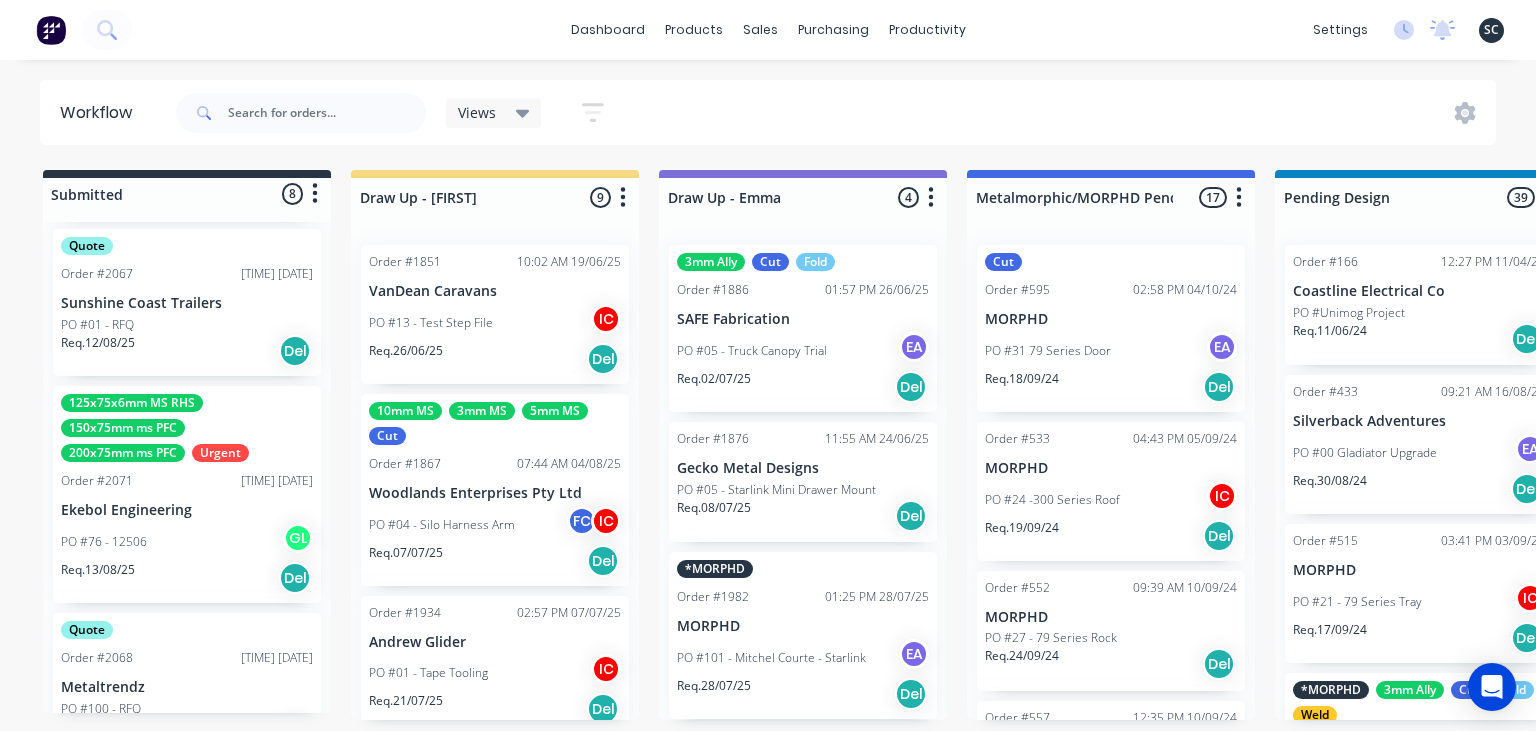 scroll, scrollTop: 460, scrollLeft: 0, axis: vertical 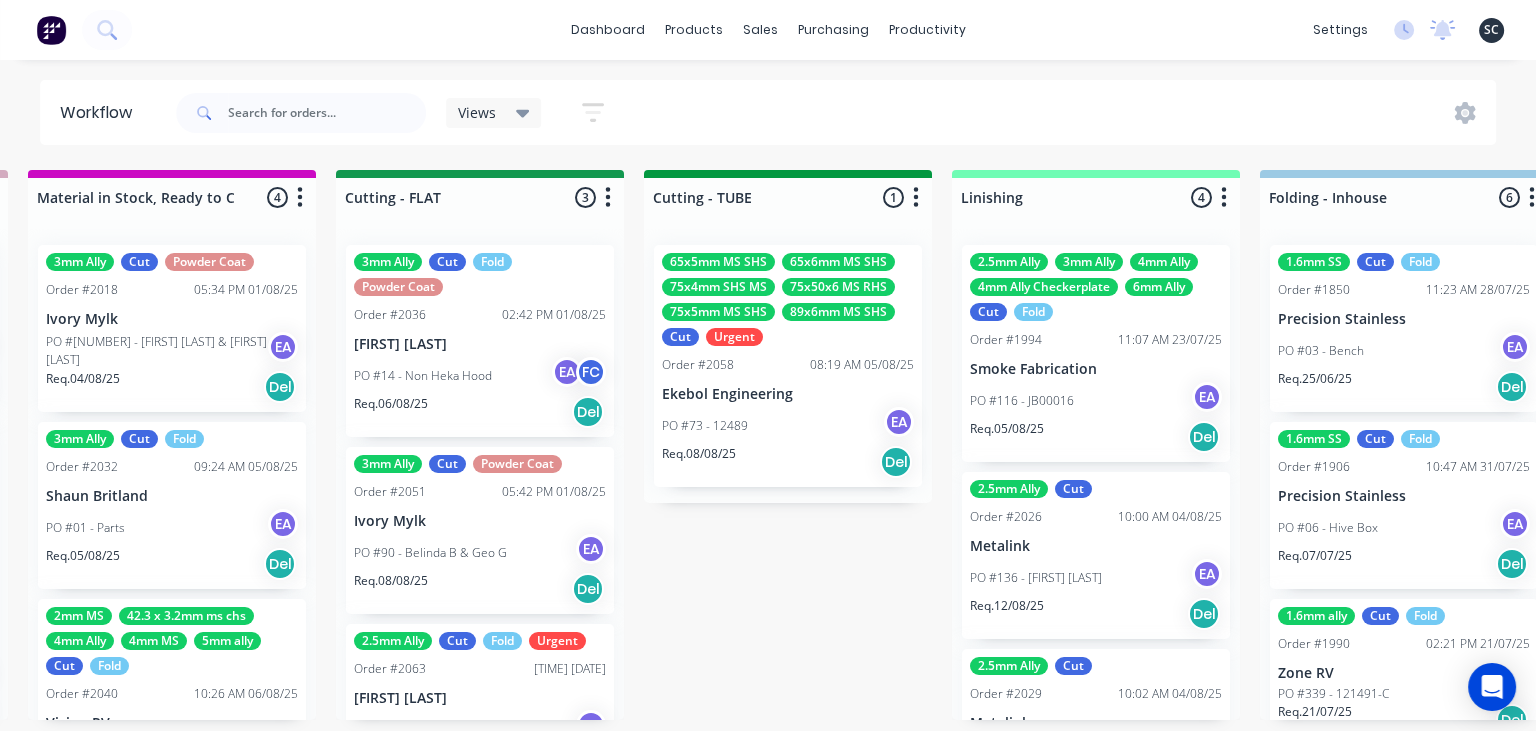 click on "Submitted 8 Status colour #273444 hex #273444 Save Cancel Summaries Total order value Invoiced to date To be invoiced Sort By Created date Required date Order number Customer name Most recent 0-Add labels for all materials and processes here 100x50x3mm ally RHS 2.5mm SS 3mm Ally Cut Fold M10 Hex Nutserts Powder Coat Order #386 [TIME] [DATE] [COMPANY] PO #00-Template Req. 05/06/24 Del Quote Order #2052 [TIME] [DATE] [COMPANY] PO #10 - Baffles Req. 11/08/25 Del Quote Order #2055 [TIME] [DATE] [COMPANY] PO #02 - Barrier Req. 11/08/25 Del Quote Order #2067 [TIME] [DATE] [COMPANY] PO #01 - RFQ Req. 12/08/25 Del 125x75x6mm MS RHS 150x75mm ms PFC 200x75mm ms PFC Urgent Order #2071 [TIME] [DATE] [COMPANY] PO #76 - 12506 GL Req. 13/08/25 Del Quote Order #2068 [TIME] [DATE] [COMPANY] PO #100 - RFQ Req. 13/08/25 Del Quote Order #2072 [TIME] [DATE] [COMPANY] PO #04 - Bracket Quote Req. 20/08/25 Del Order #2070 Req." at bounding box center [569, 445] 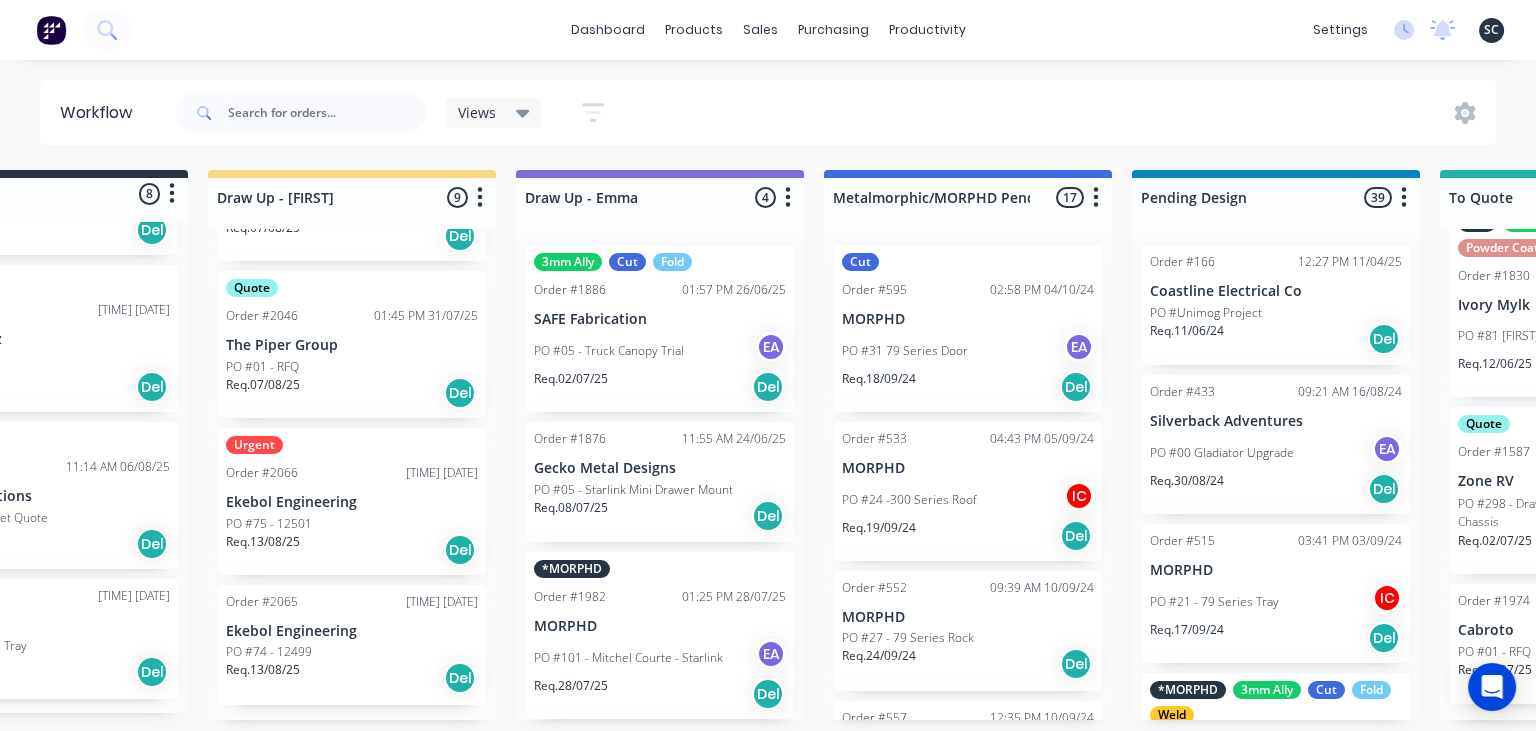 scroll, scrollTop: 0, scrollLeft: 0, axis: both 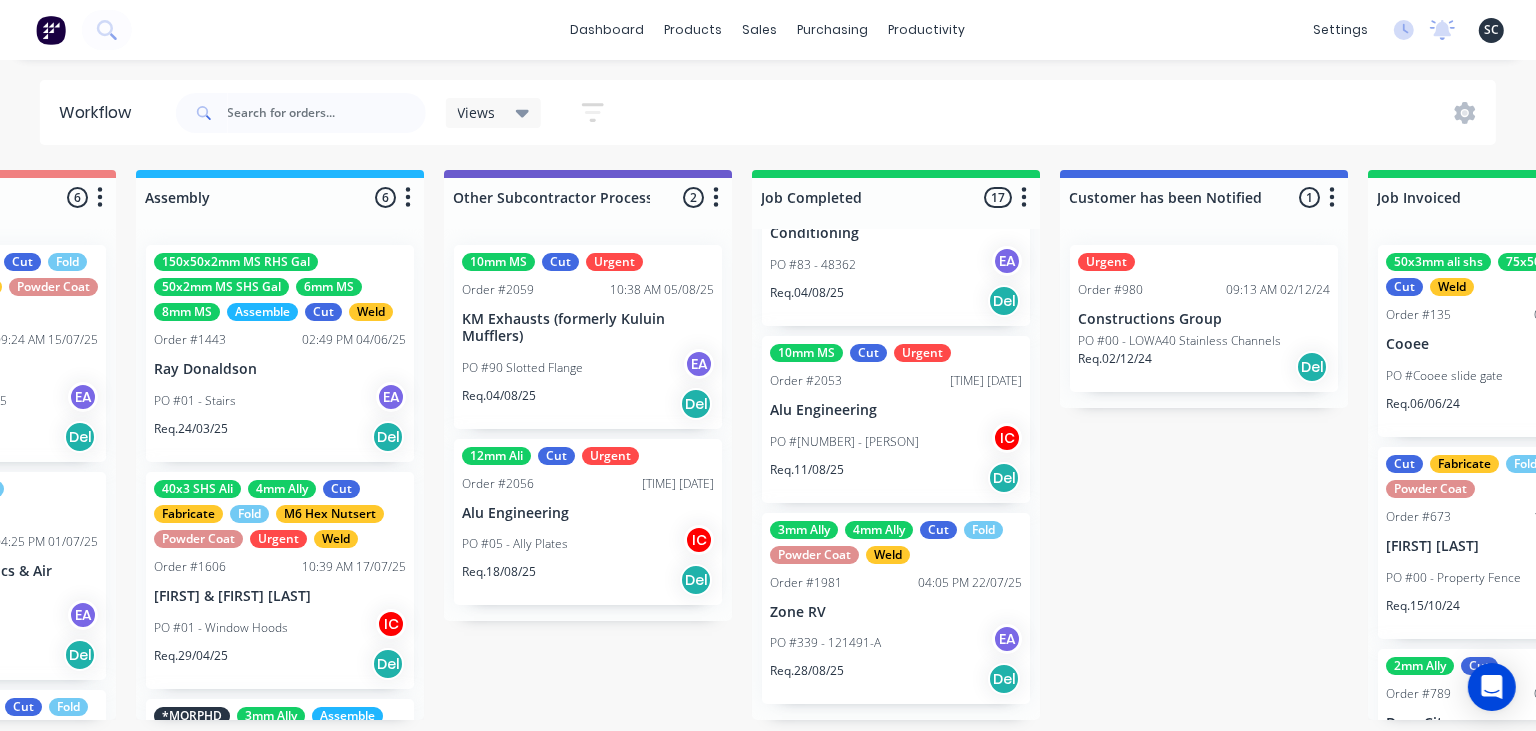 click on "Submitted 8 Status colour #273444 hex #273444 Save Cancel Summaries Total order value Invoiced to date To be invoiced Sort By Created date Required date Order number Customer name Most recent 0-Add labels for all materials and processes here 100x50x3mm ally RHS 2.5mm SS 3mm Ally Cut Fold M10 Hex Nutserts Powder Coat Order #386 [TIME] [DATE] [COMPANY] PO #00-Template Req. 05/06/24 Del Quote Order #2052 [TIME] [DATE] [COMPANY] PO #10 - Baffles Req. 11/08/25 Del Quote Order #2055 [TIME] [DATE] [COMPANY] PO #02 - Barrier Req. 11/08/25 Del Quote Order #2067 [TIME] [DATE] [COMPANY] PO #01 - RFQ Req. 12/08/25 Del 125x75x6mm MS RHS 150x75mm ms PFC 200x75mm ms PFC Urgent Order #2071 [TIME] [DATE] [COMPANY] PO #76 - 12506 GL Req. 13/08/25 Del Quote Order #2068 [TIME] [DATE] [COMPANY] PO #100 - RFQ Req. 13/08/25 Del Quote Order #2072 [TIME] [DATE] [COMPANY] PO #04 - Bracket Quote Req. 20/08/25 Del Order #2070 Req." at bounding box center [-1787, 445] 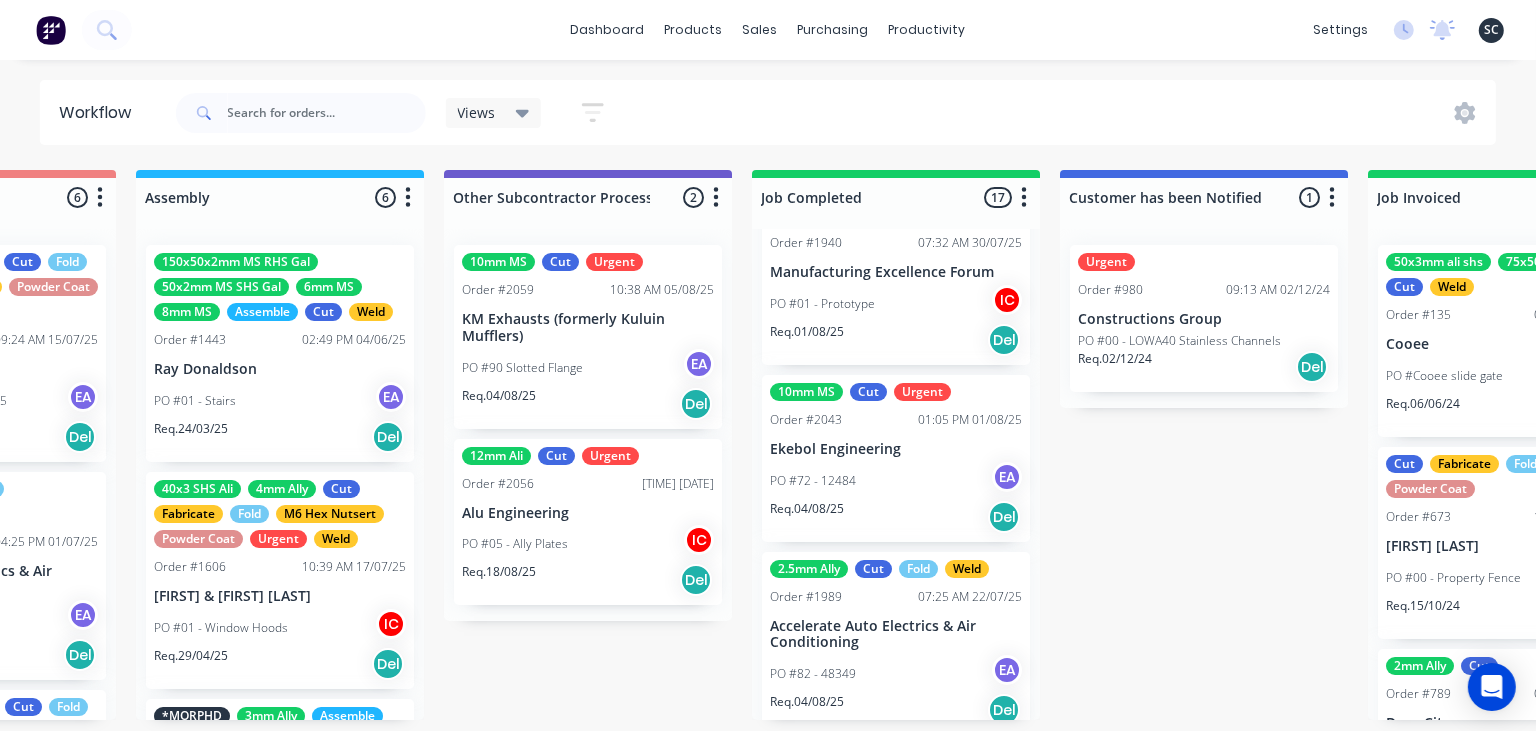 scroll, scrollTop: 2272, scrollLeft: 0, axis: vertical 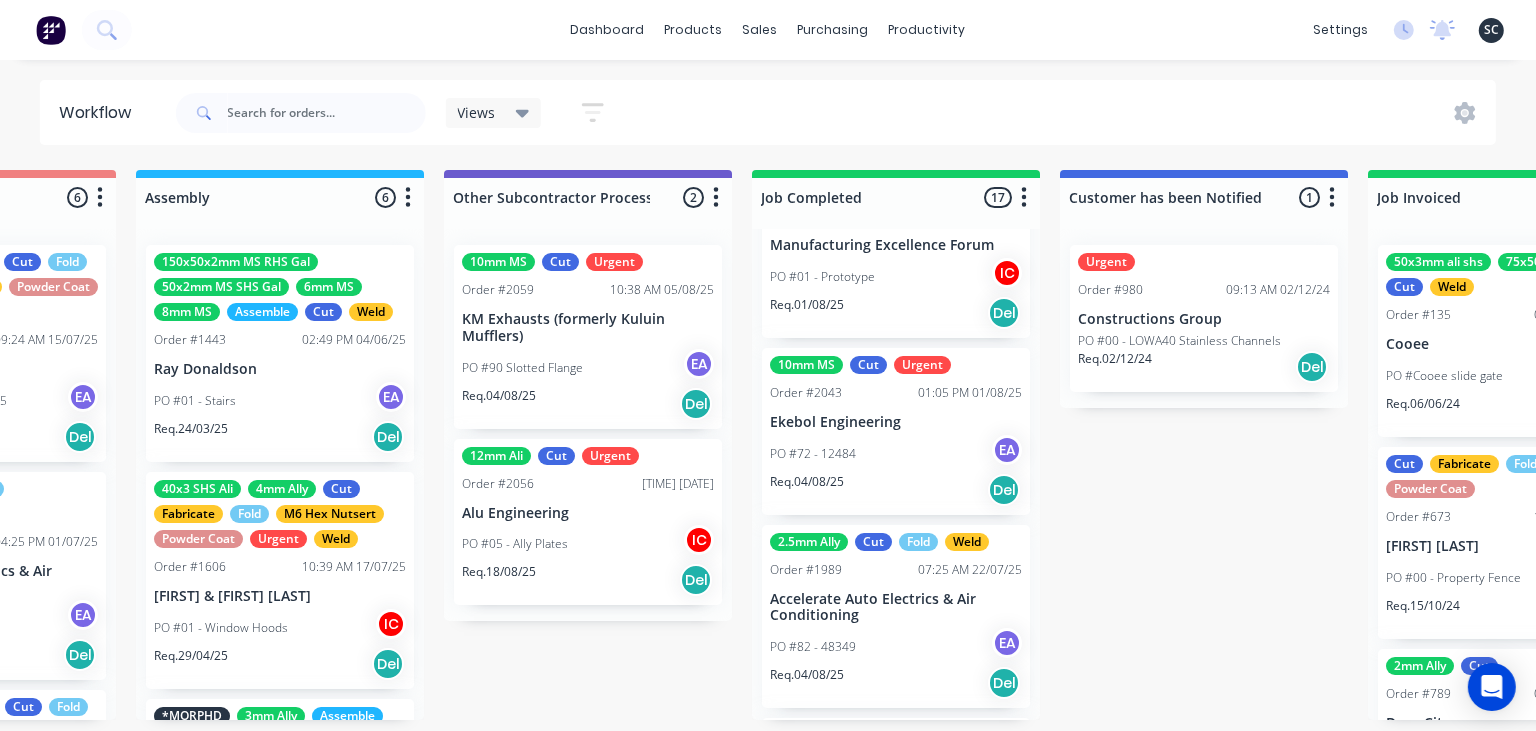 click on "PO #72 - 12484
EA" at bounding box center (896, 454) 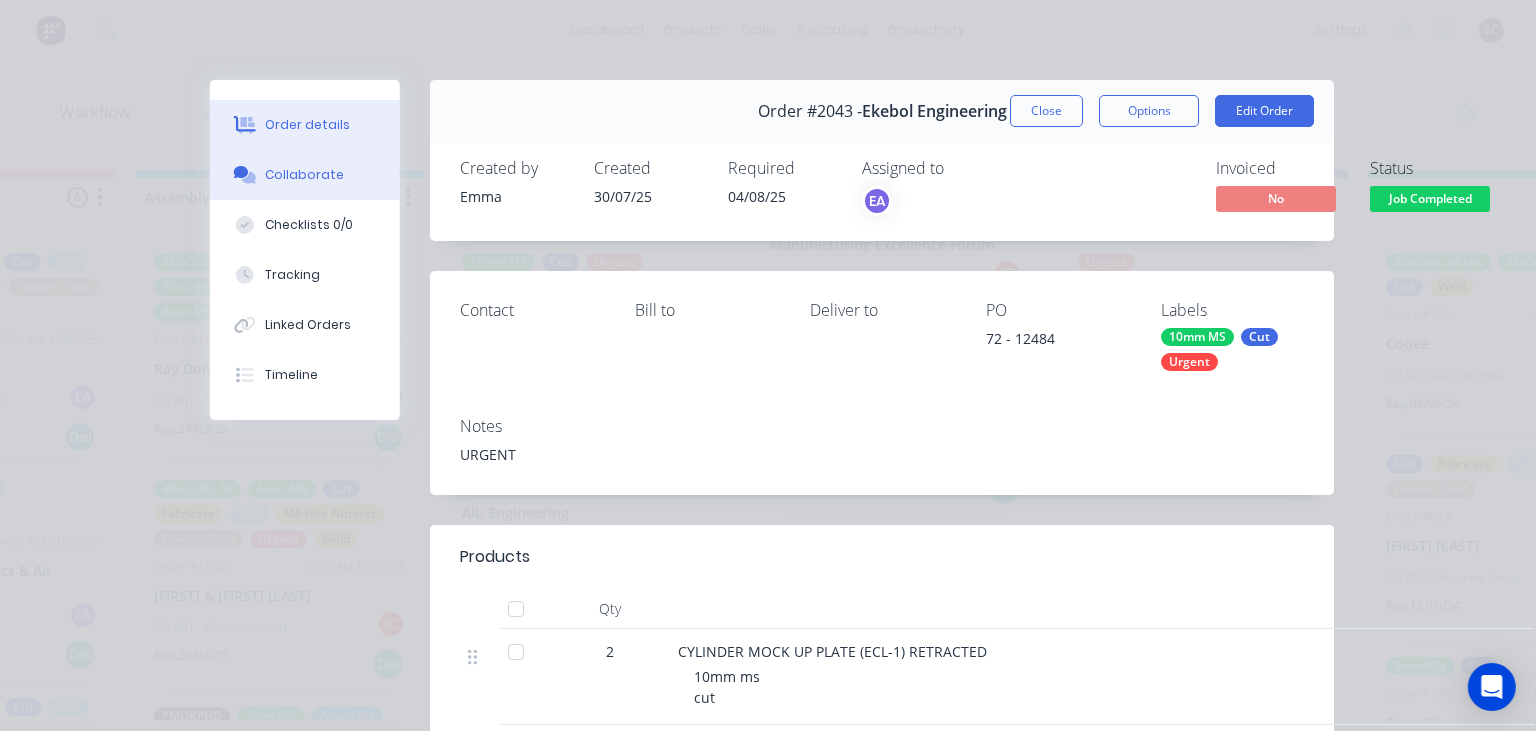 click on "Collaborate" at bounding box center (305, 175) 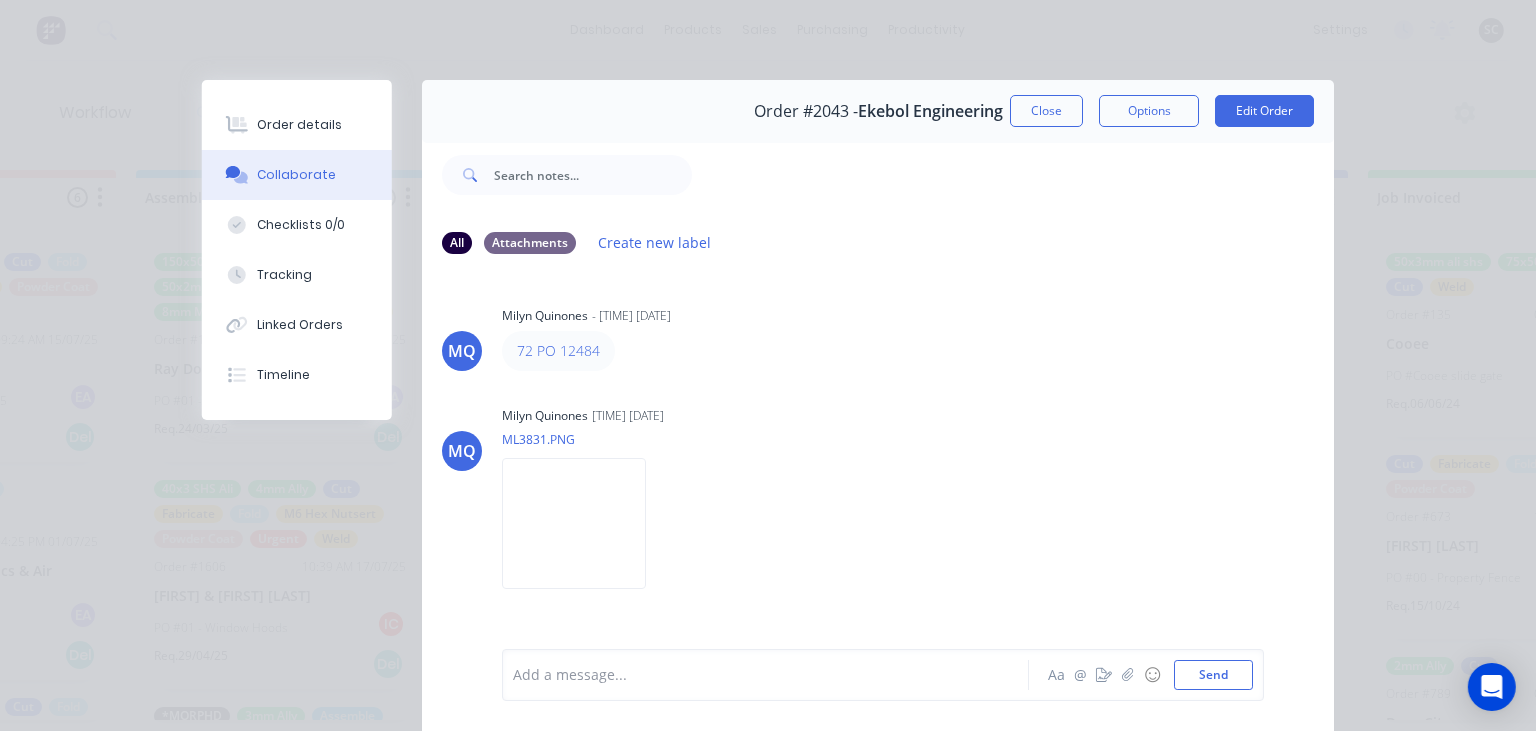 click on "MQ [FIRST] [LAST] - [TIME] [DATE] [NUMBER] [NUMBER] MQ [FIRST] [LAST] [TIME] [DATE] ML3831.PNG Labels Download MQ [FIRST] [LAST] - [TIME] [DATE] @[PERSON] @[PERSON] @[PERSON] Customer would like this order by Monday, [DATE], pls? Thank you FA [FIRST] [LAST] - [TIME] [DATE] Hi @[PERSON] please see quote FA [FIRST] [LAST] [TIME] [DATE] Q-[NUMBER] - [NUMBER] -FC-quote.pdf Labels Download WS [PERSON] [PERSON] - [TIME] [DATE] @[PERSON] job cut and customer has been notified, invoice asap -[PERSON]" at bounding box center (878, 459) 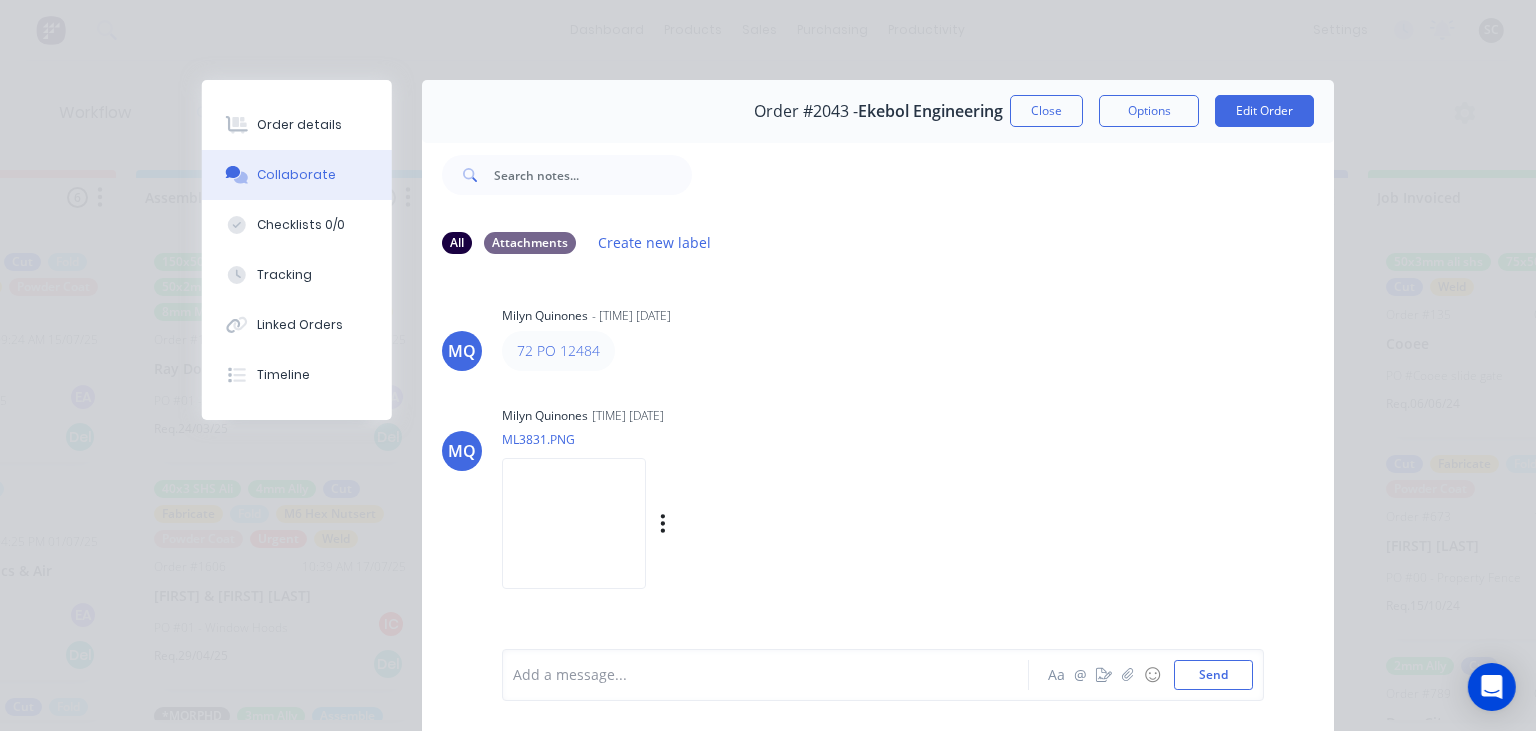click on "Labels Download" at bounding box center [685, 524] 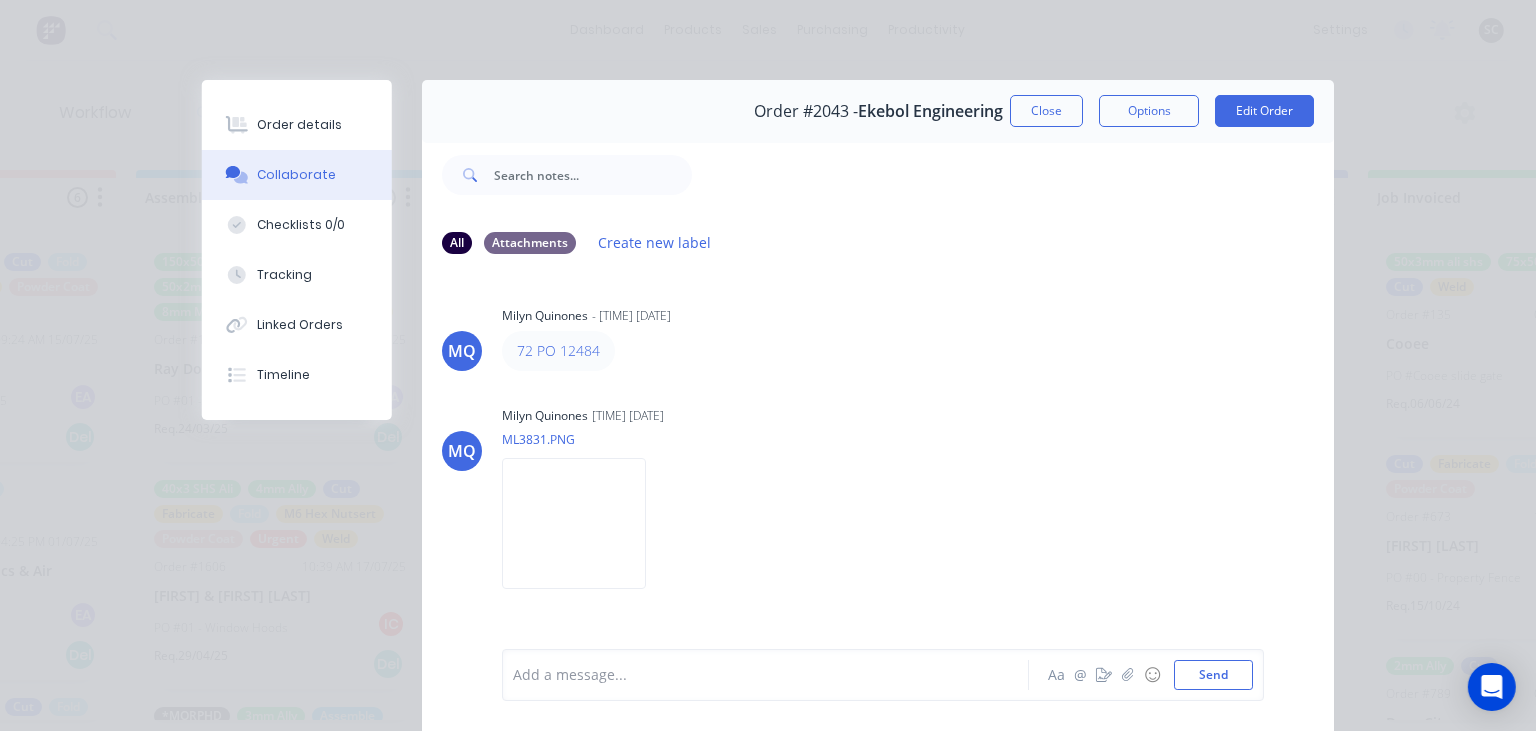 click on "Close" at bounding box center (1046, 111) 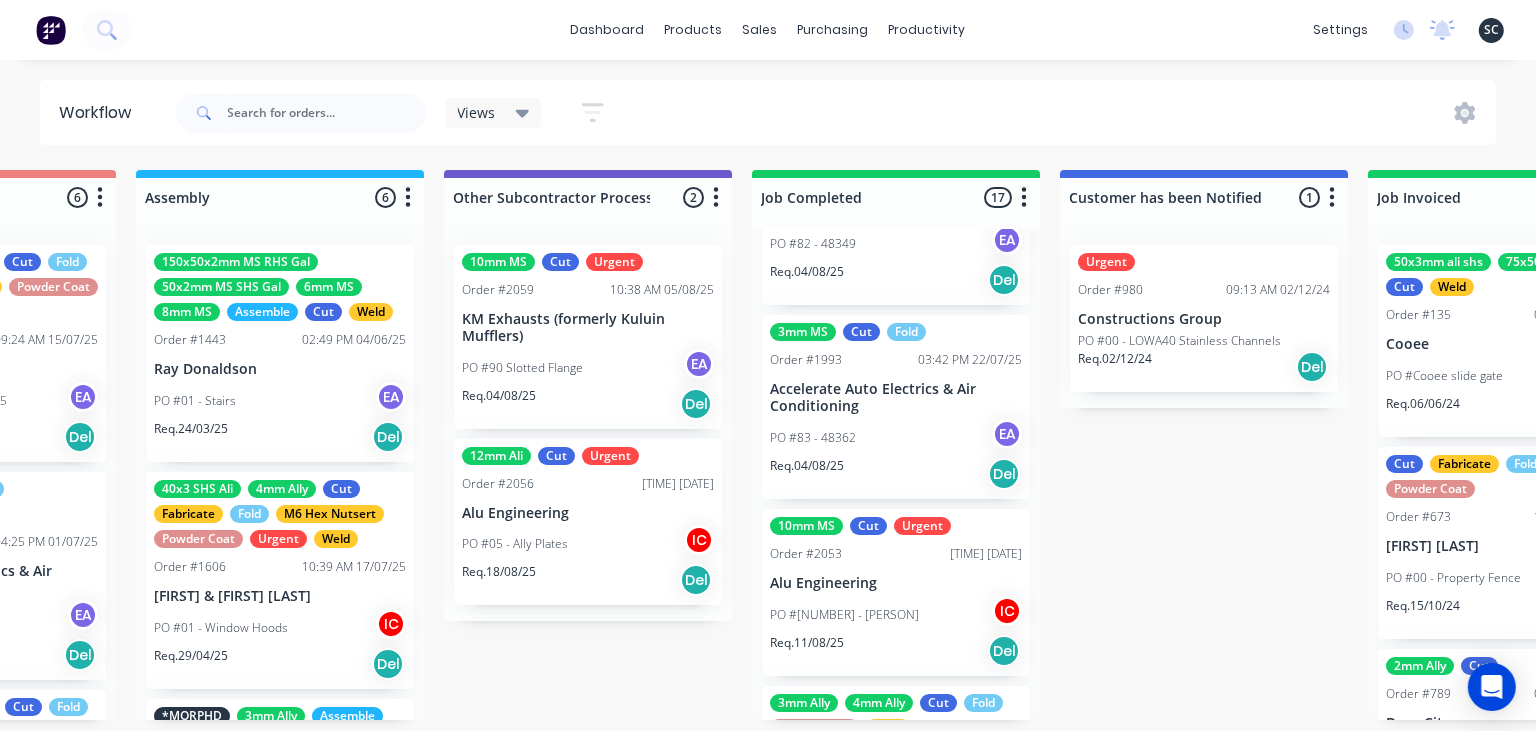 scroll, scrollTop: 2848, scrollLeft: 0, axis: vertical 